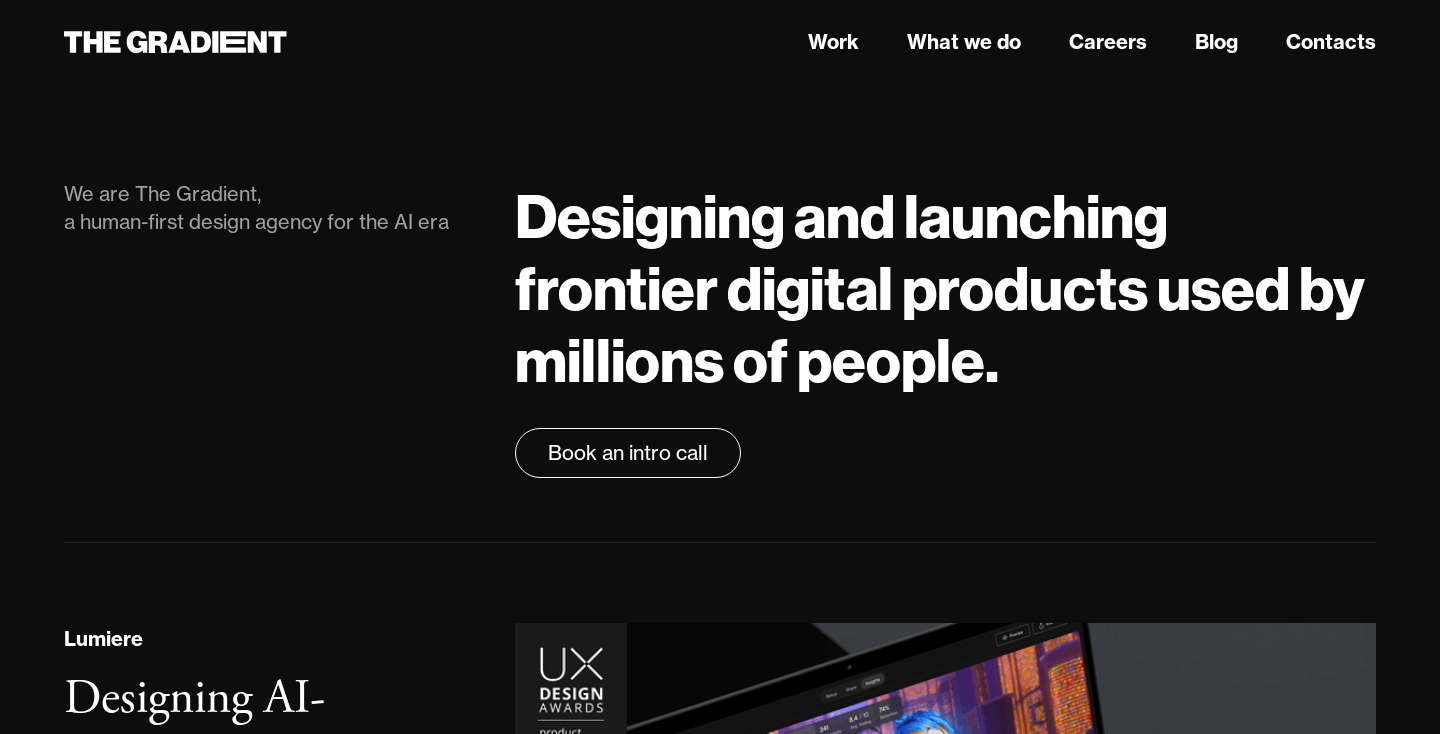 click on "Designing and launching frontier digital products used by millions of people." at bounding box center (945, 288) 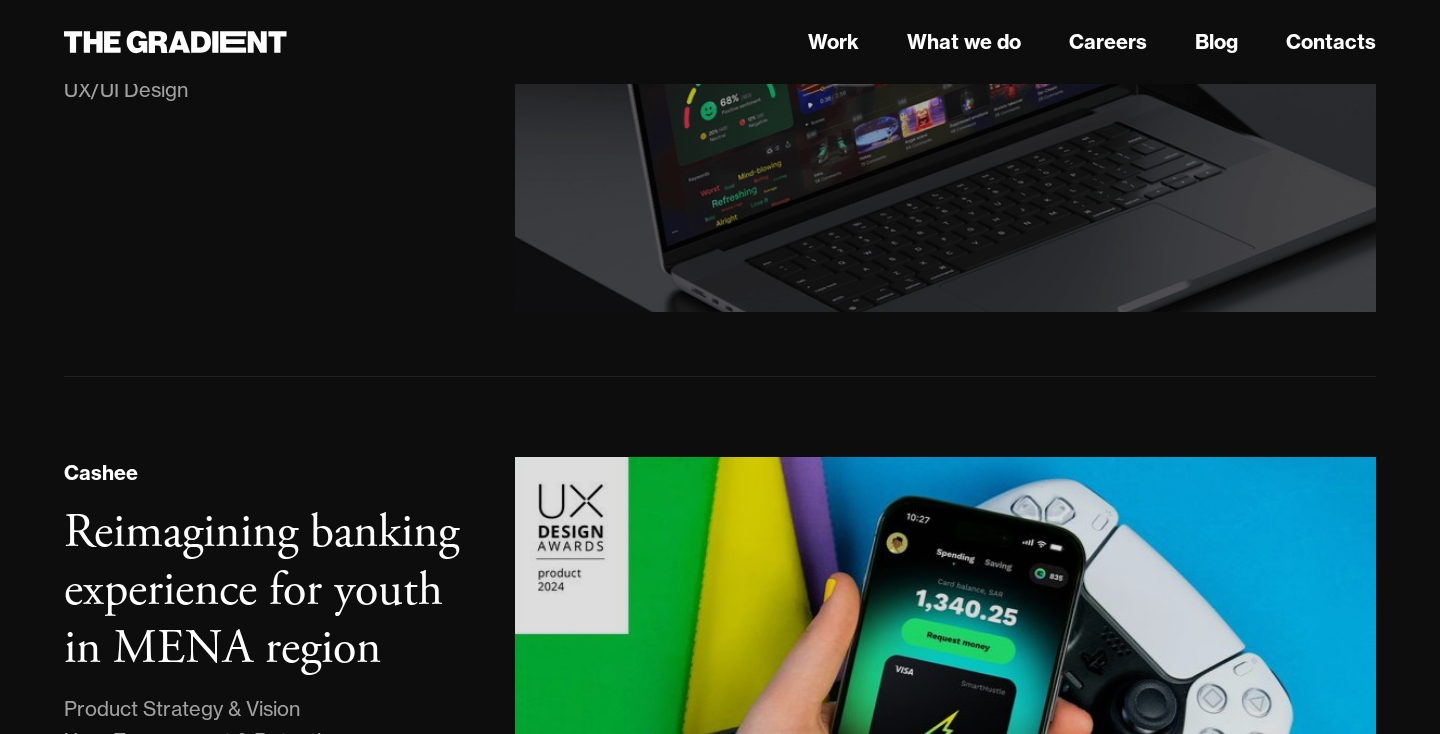 scroll, scrollTop: 916, scrollLeft: 0, axis: vertical 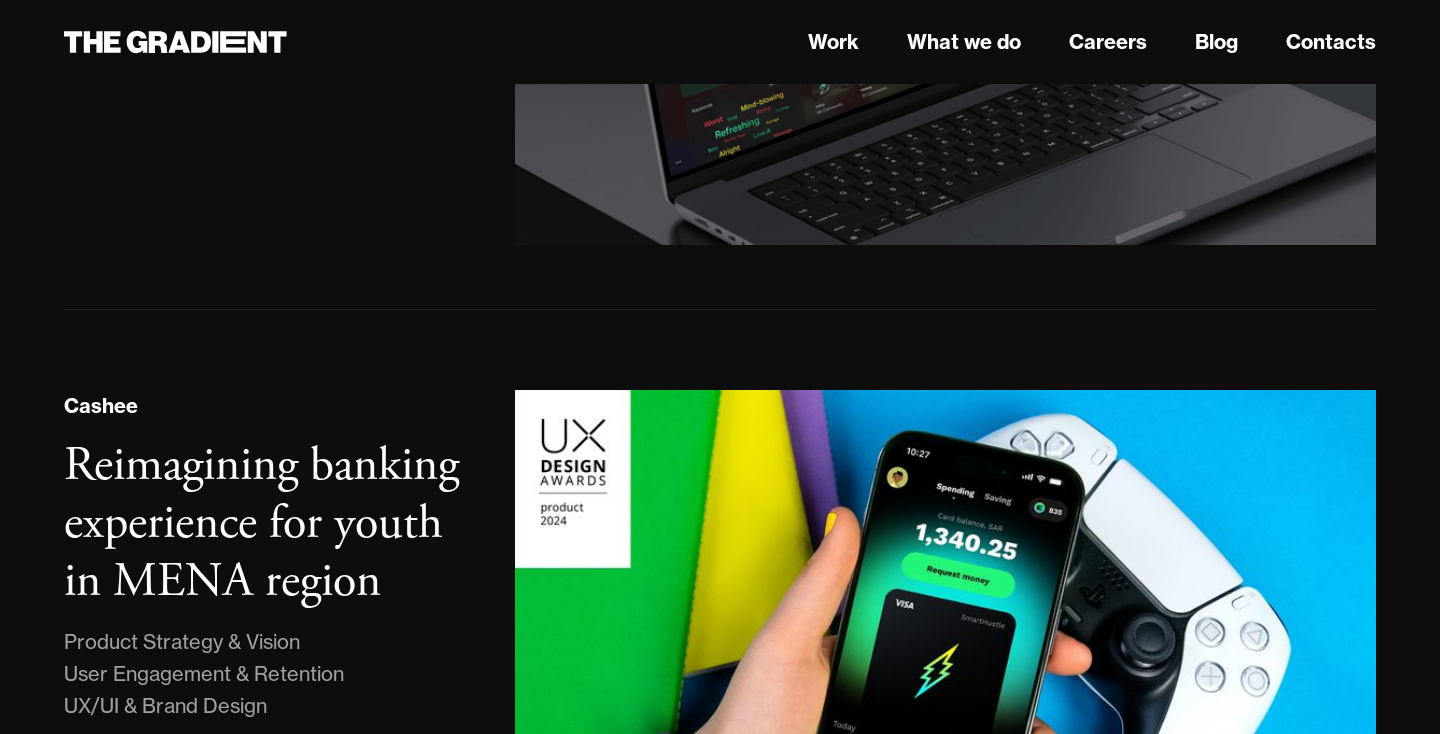 click on "Cashee Reimagining banking experience for youth in MENA region Product Strategy & Vision User Engagement & Retention  UX/UI & Brand Design" at bounding box center [720, 651] 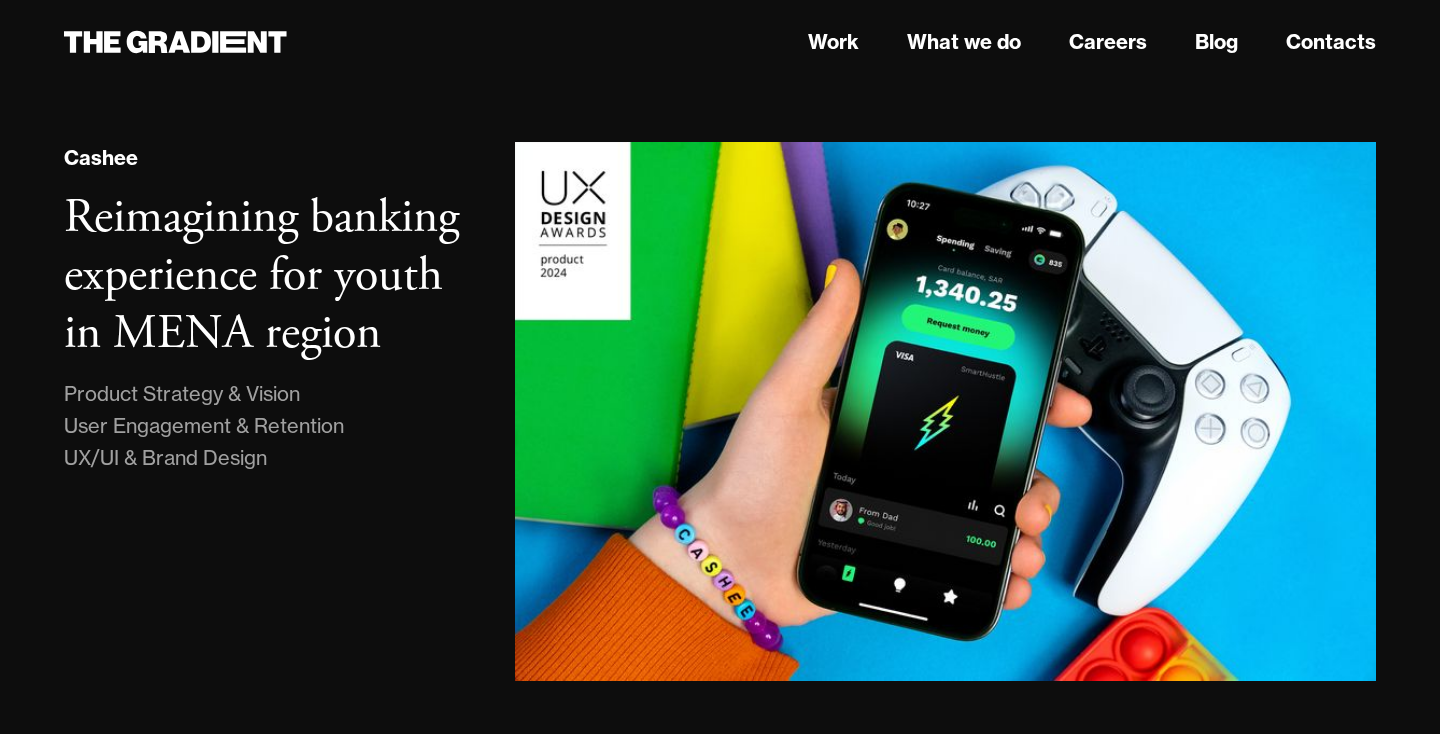 scroll, scrollTop: 959, scrollLeft: 0, axis: vertical 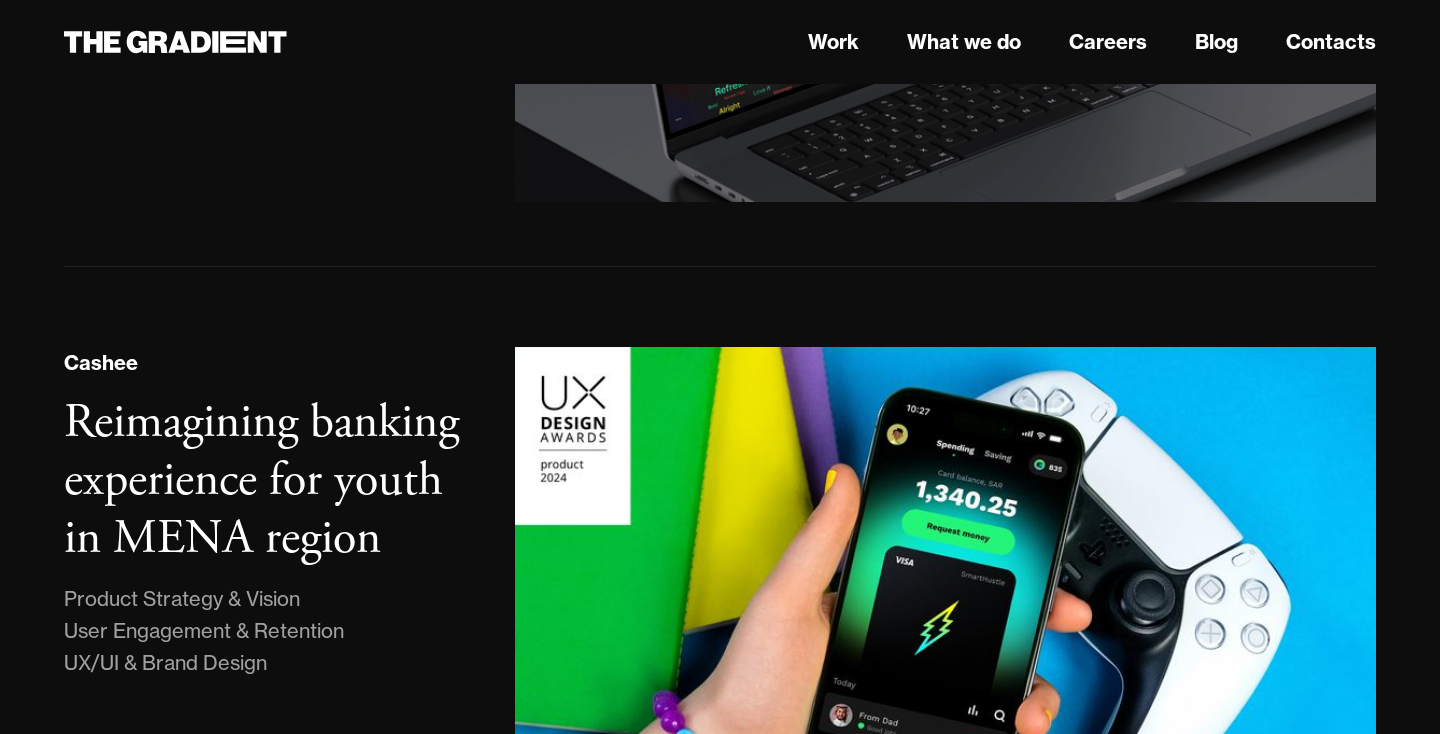click on "Cashee Reimagining banking experience for youth in MENA region Product Strategy & Vision User Engagement & Retention  UX/UI & Brand Design" at bounding box center (720, 608) 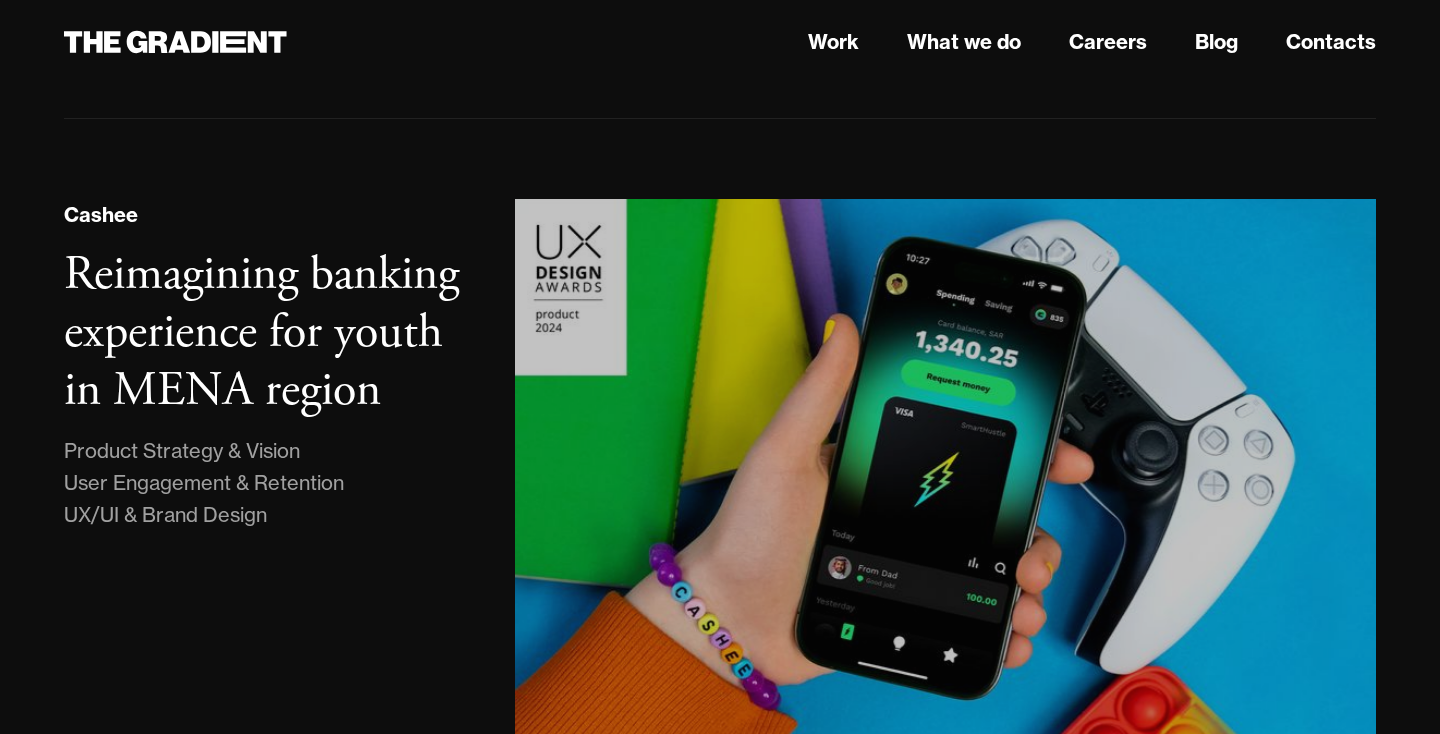 scroll, scrollTop: 0, scrollLeft: 0, axis: both 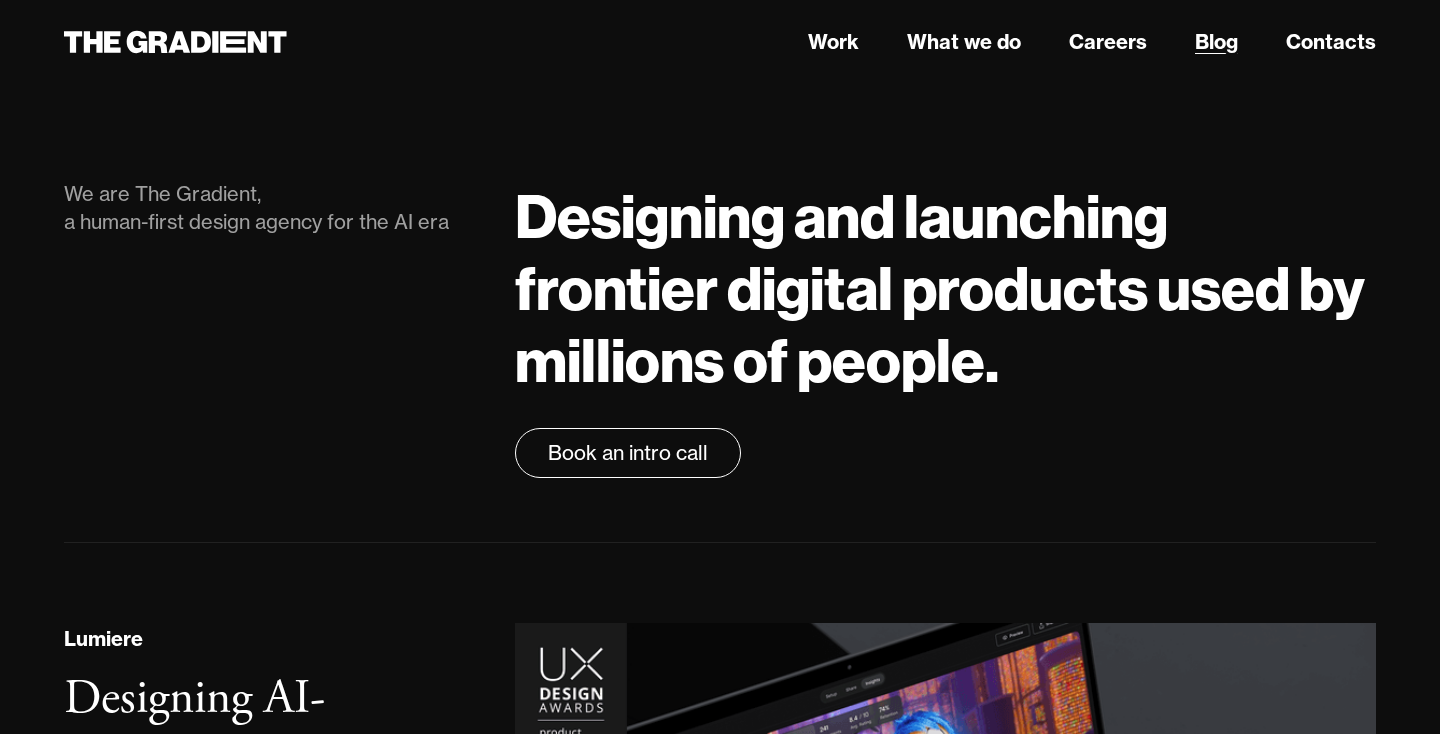 click on "Blog" at bounding box center (1216, 42) 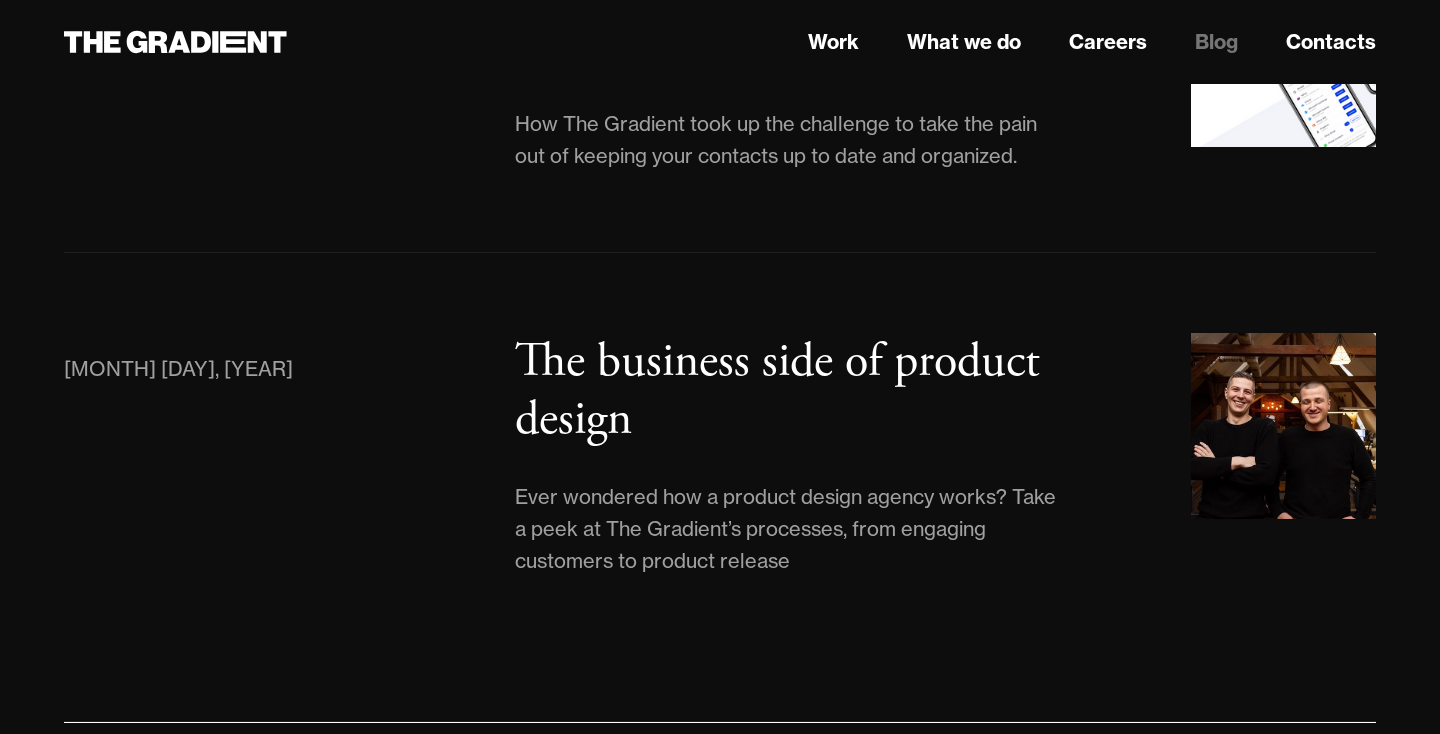 scroll, scrollTop: 10880, scrollLeft: 0, axis: vertical 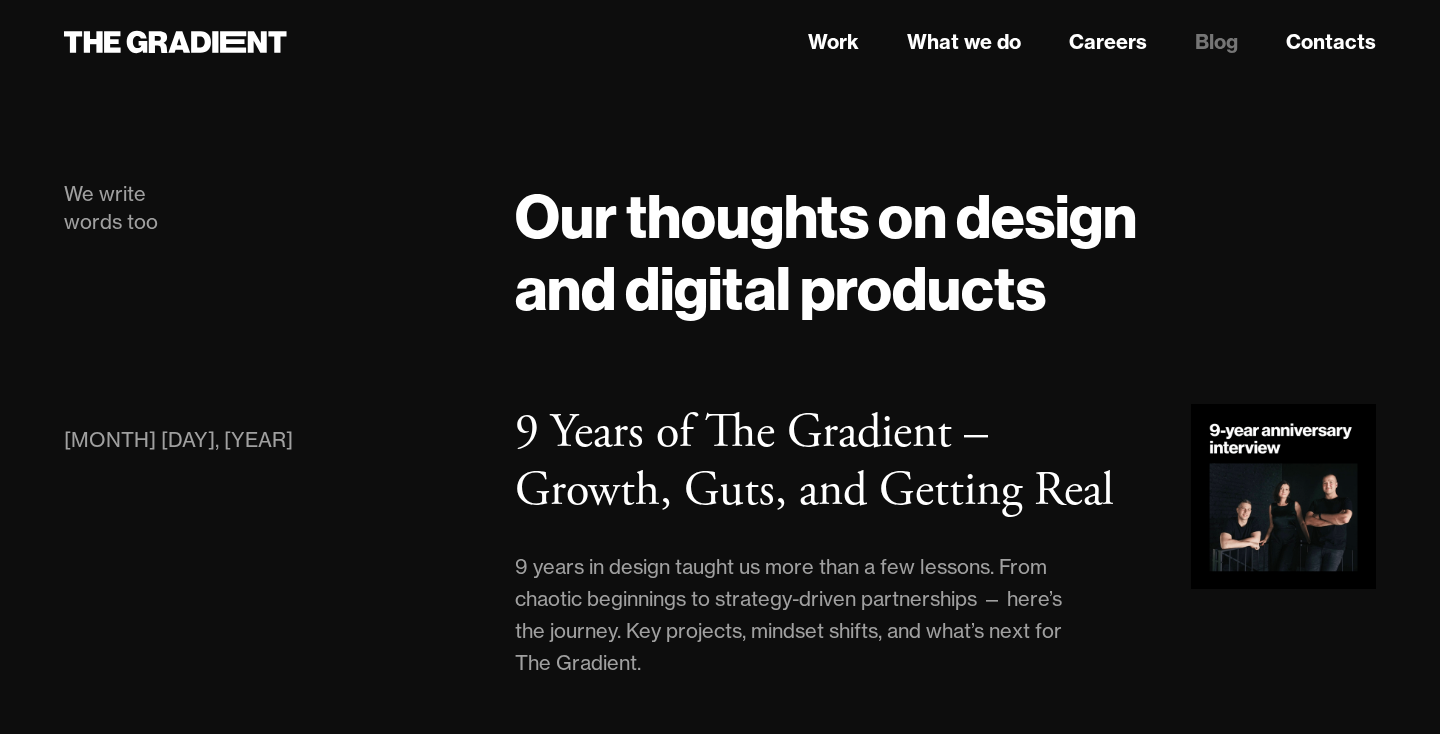 click on "Our thoughts on design and digital products" at bounding box center [945, 252] 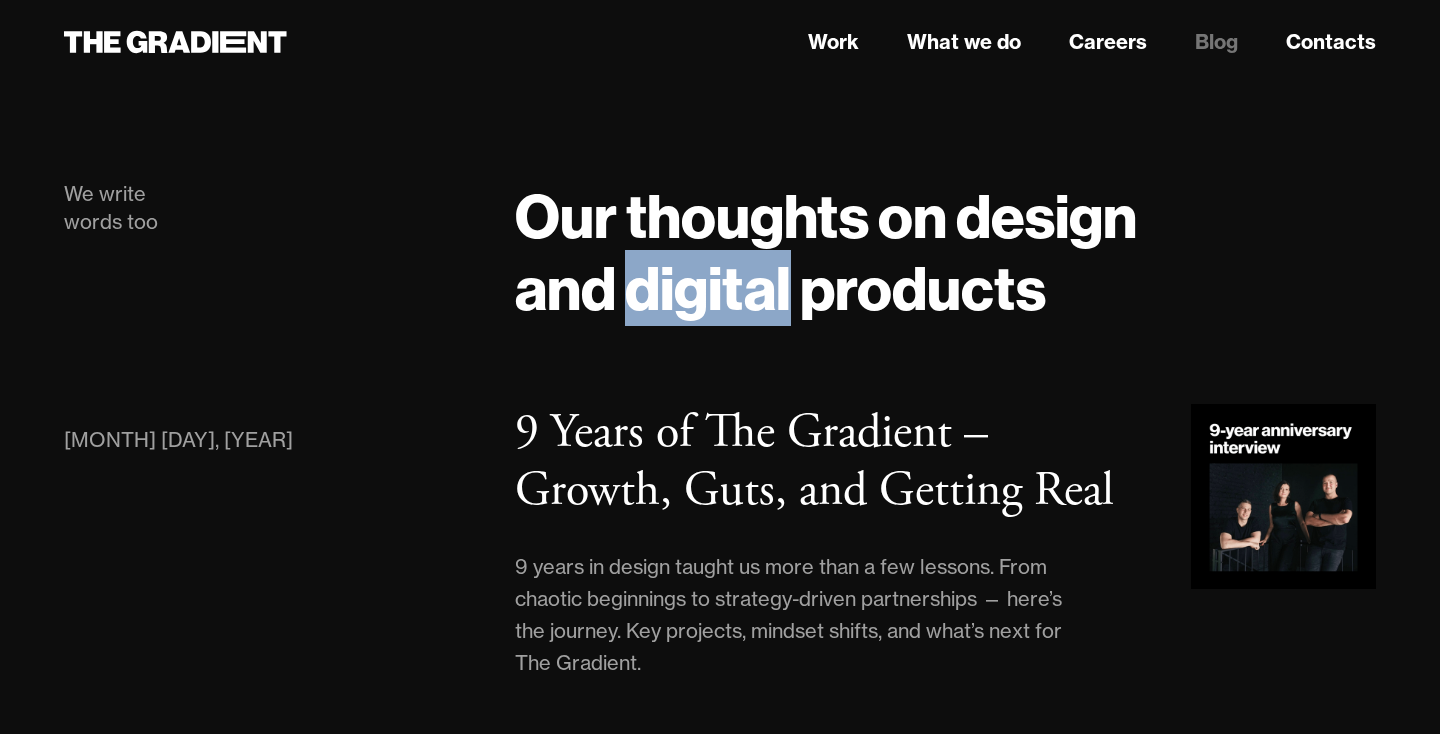 click on "Our thoughts on design and digital products" at bounding box center [945, 252] 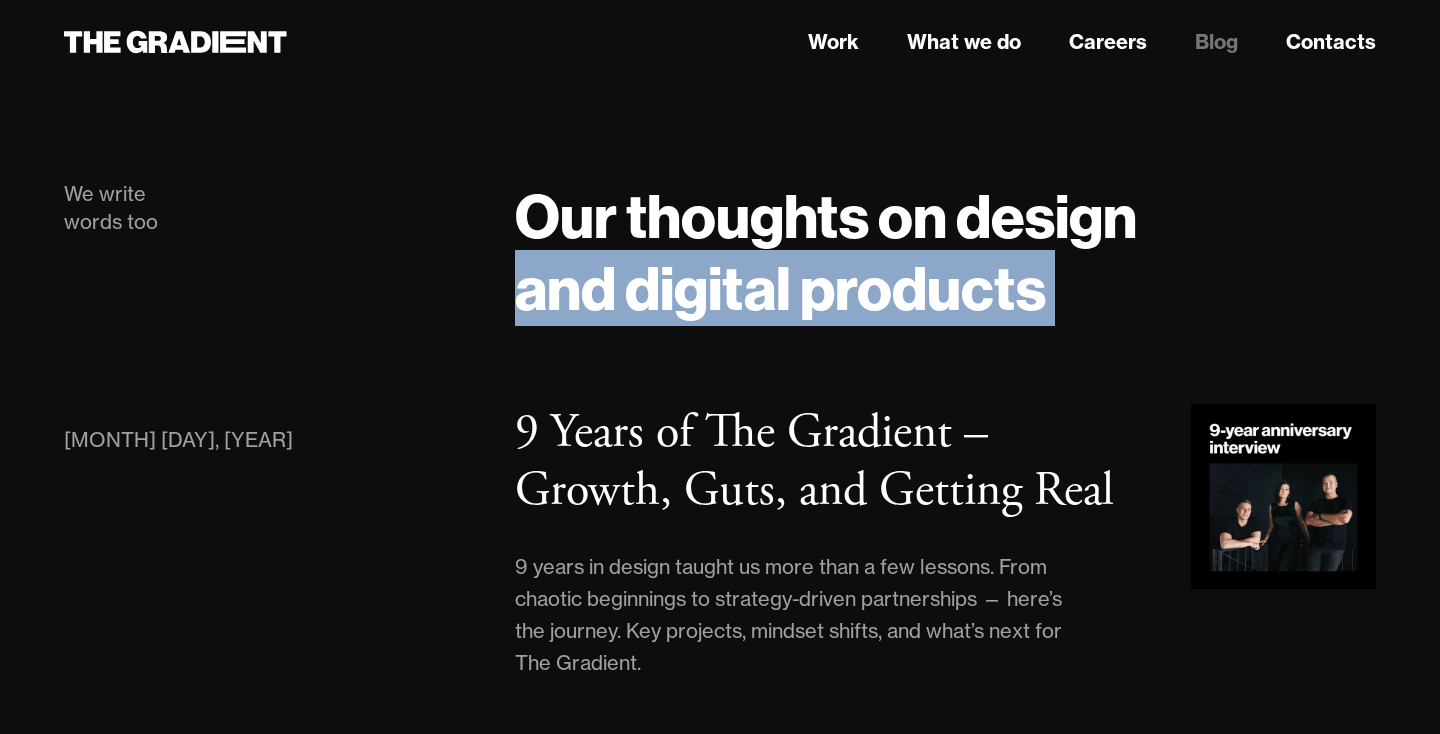 click on "Our thoughts on design and digital products" at bounding box center [945, 252] 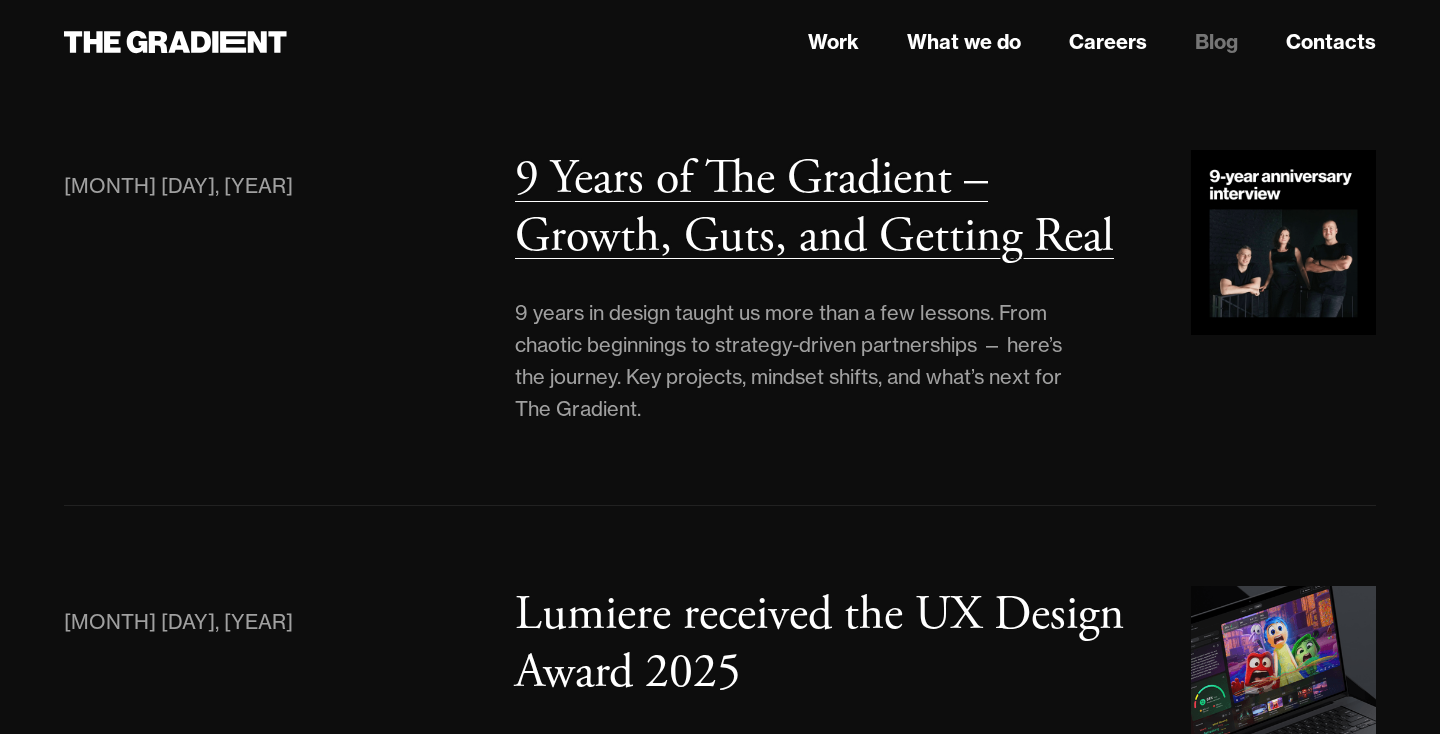 scroll, scrollTop: 0, scrollLeft: 0, axis: both 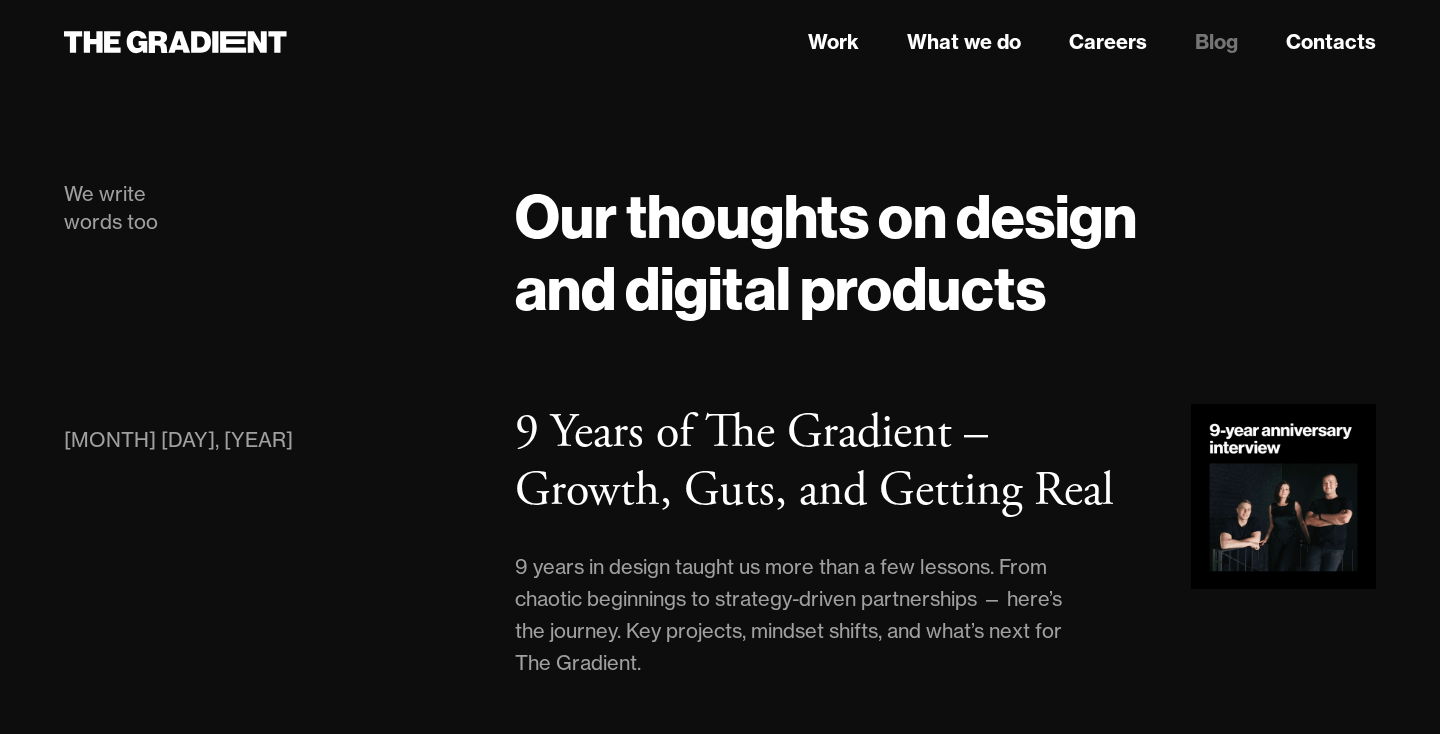 click on "Our thoughts on design and digital products" at bounding box center (945, 252) 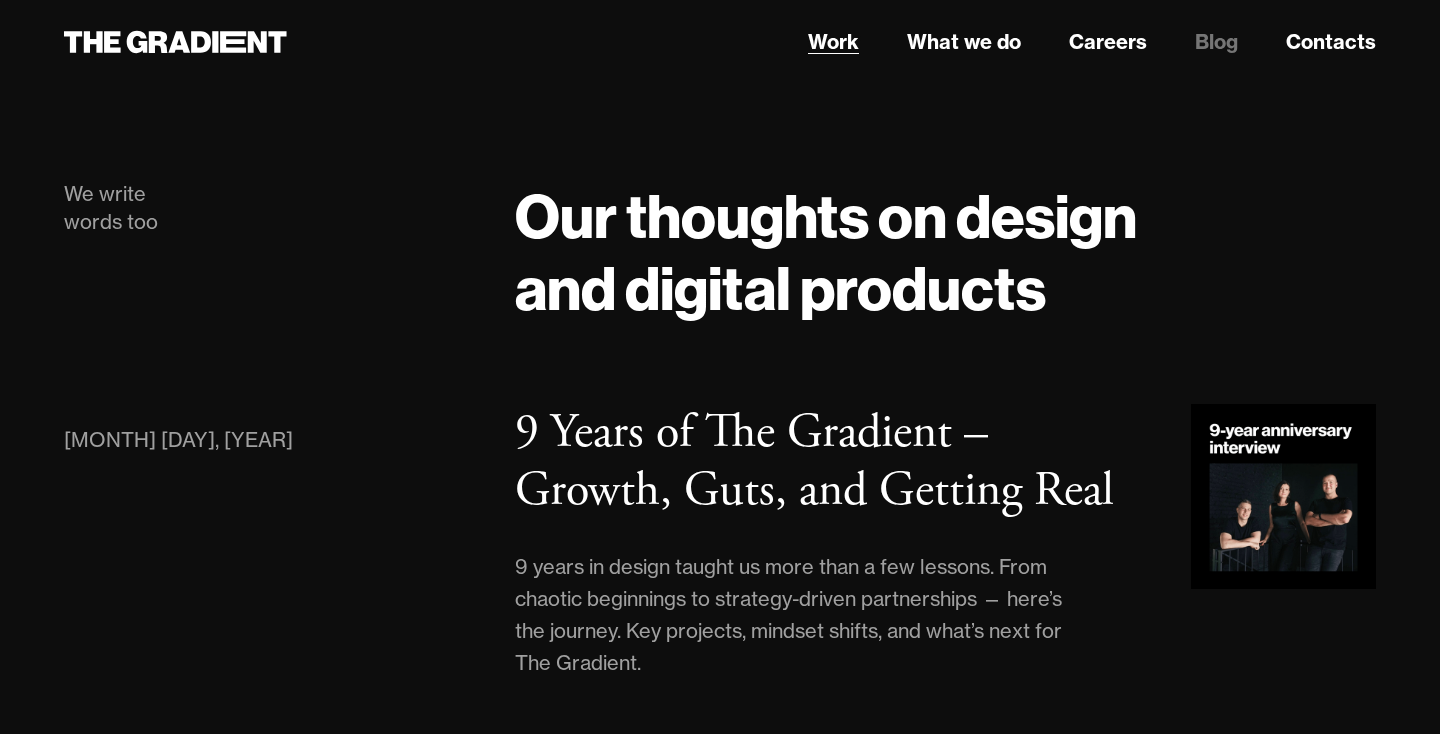 click on "Work" at bounding box center (833, 42) 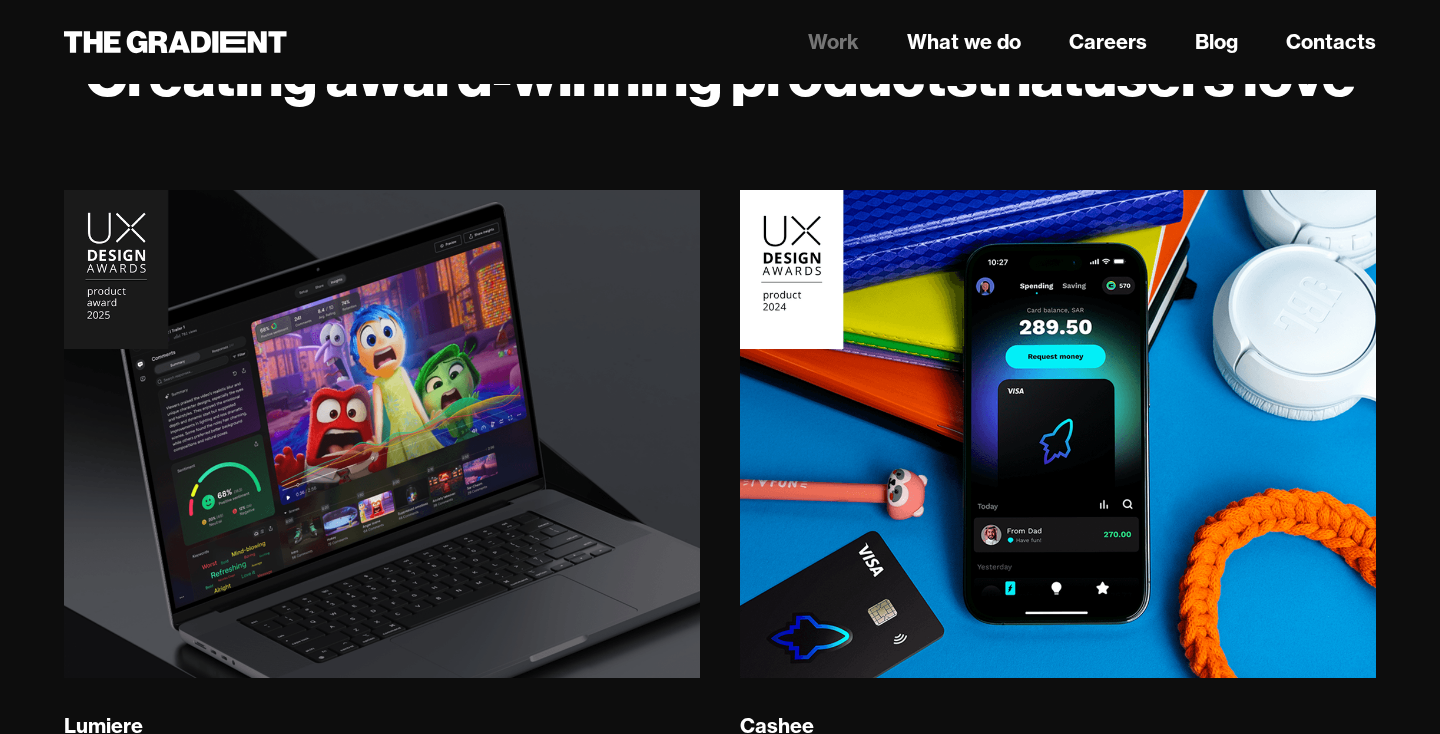 scroll, scrollTop: 148, scrollLeft: 0, axis: vertical 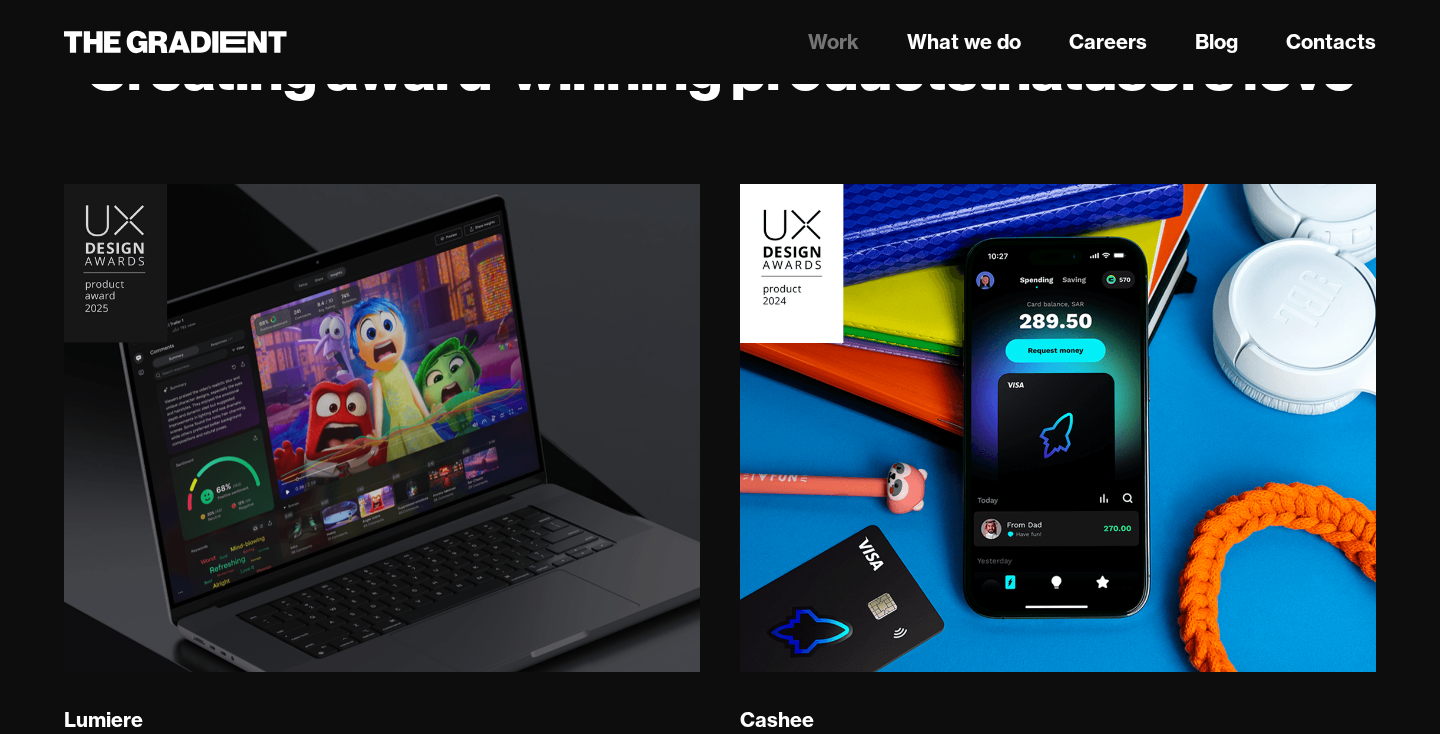 click at bounding box center [382, 427] 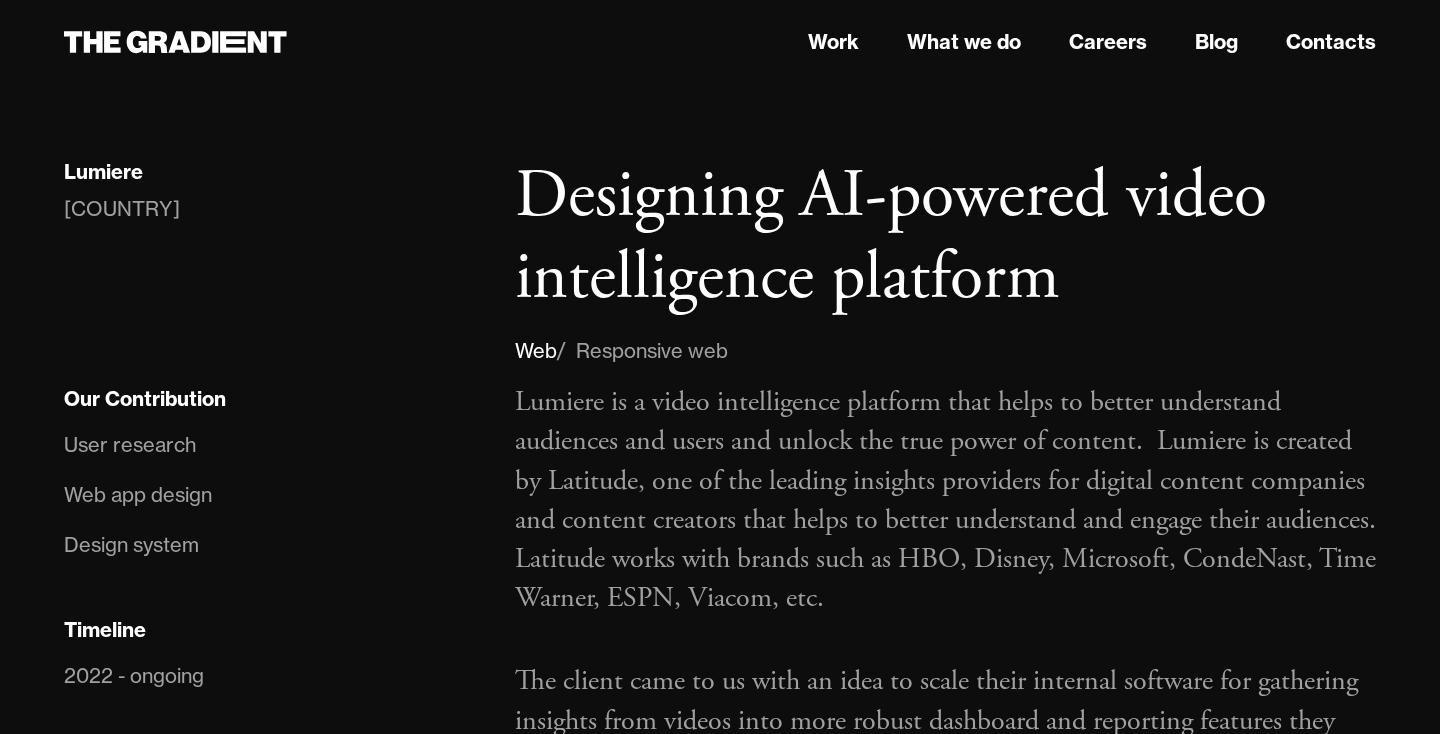 scroll, scrollTop: 0, scrollLeft: 0, axis: both 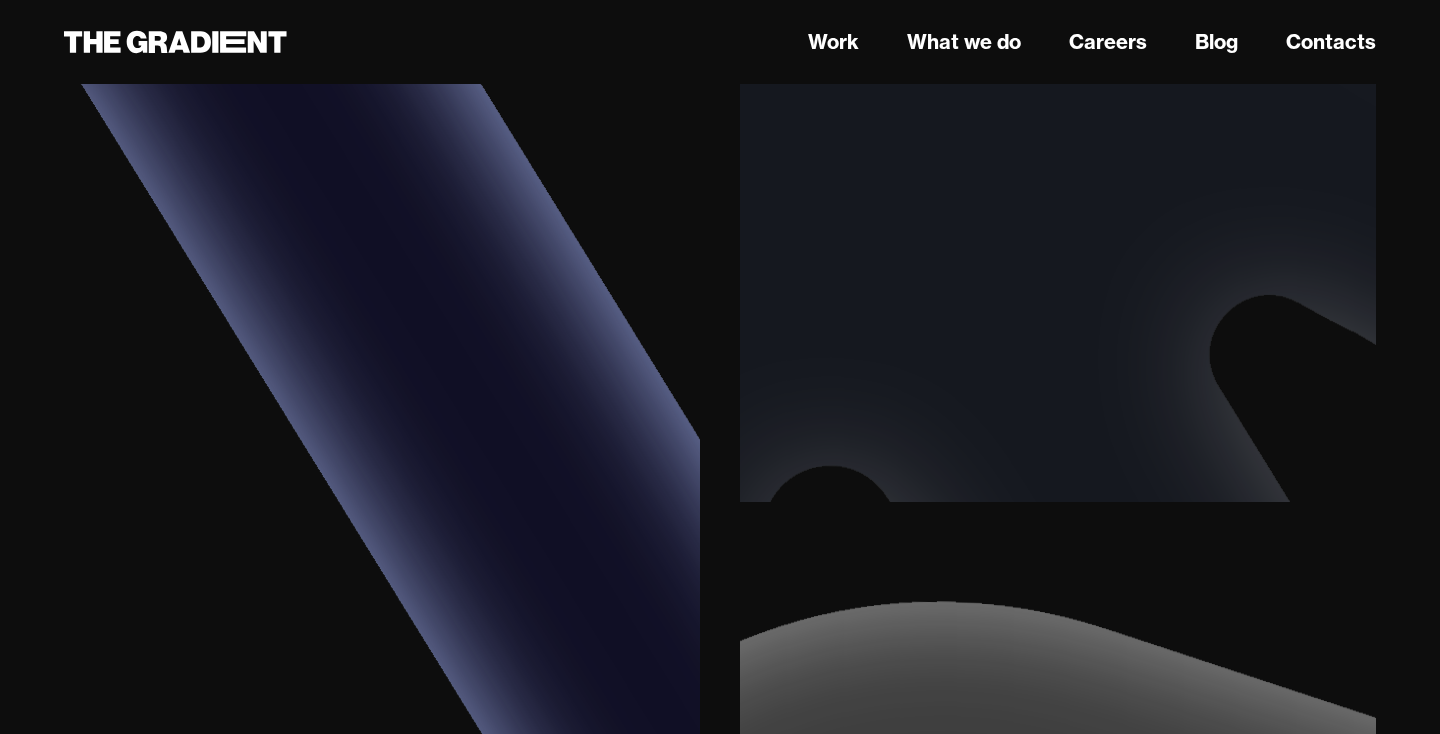 click at bounding box center [1058, 522] 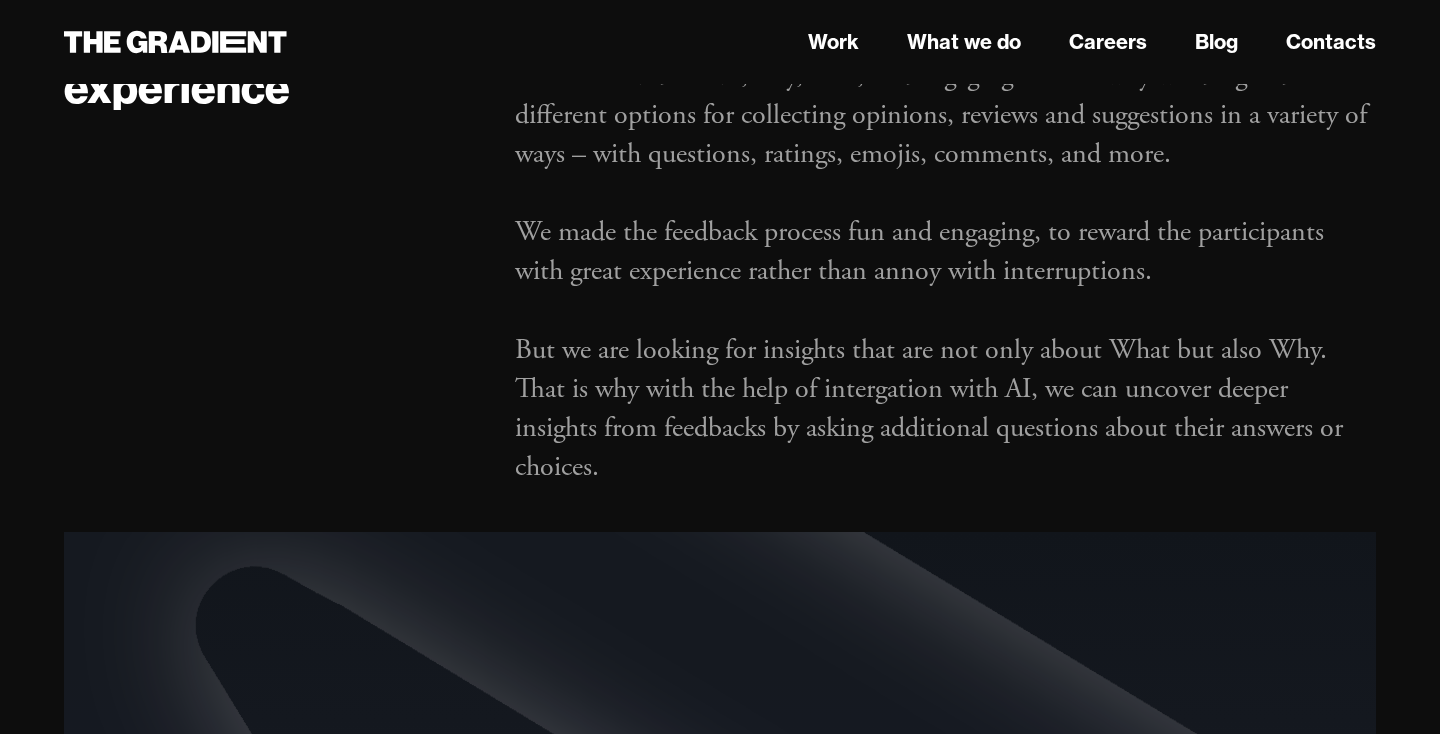 scroll, scrollTop: 4052, scrollLeft: 0, axis: vertical 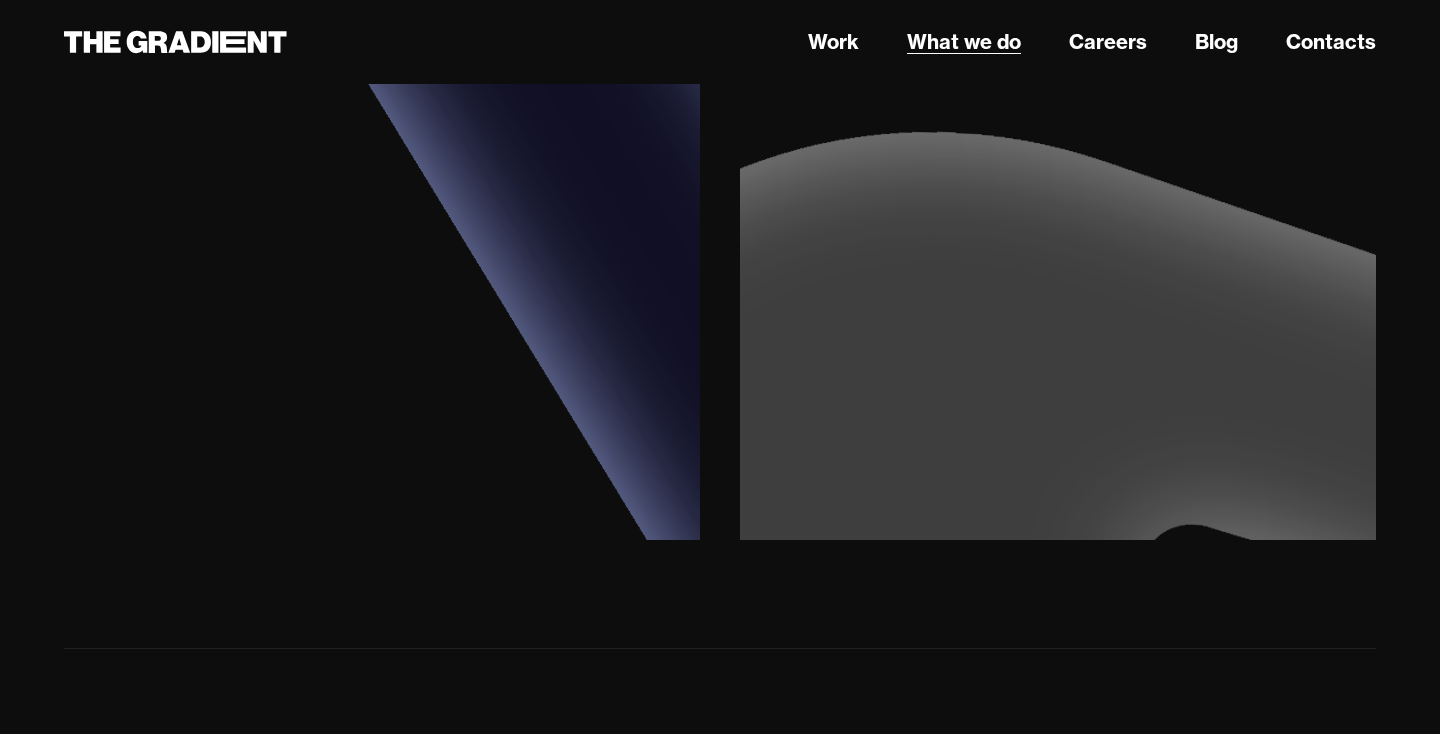 click on "What we do" at bounding box center [964, 42] 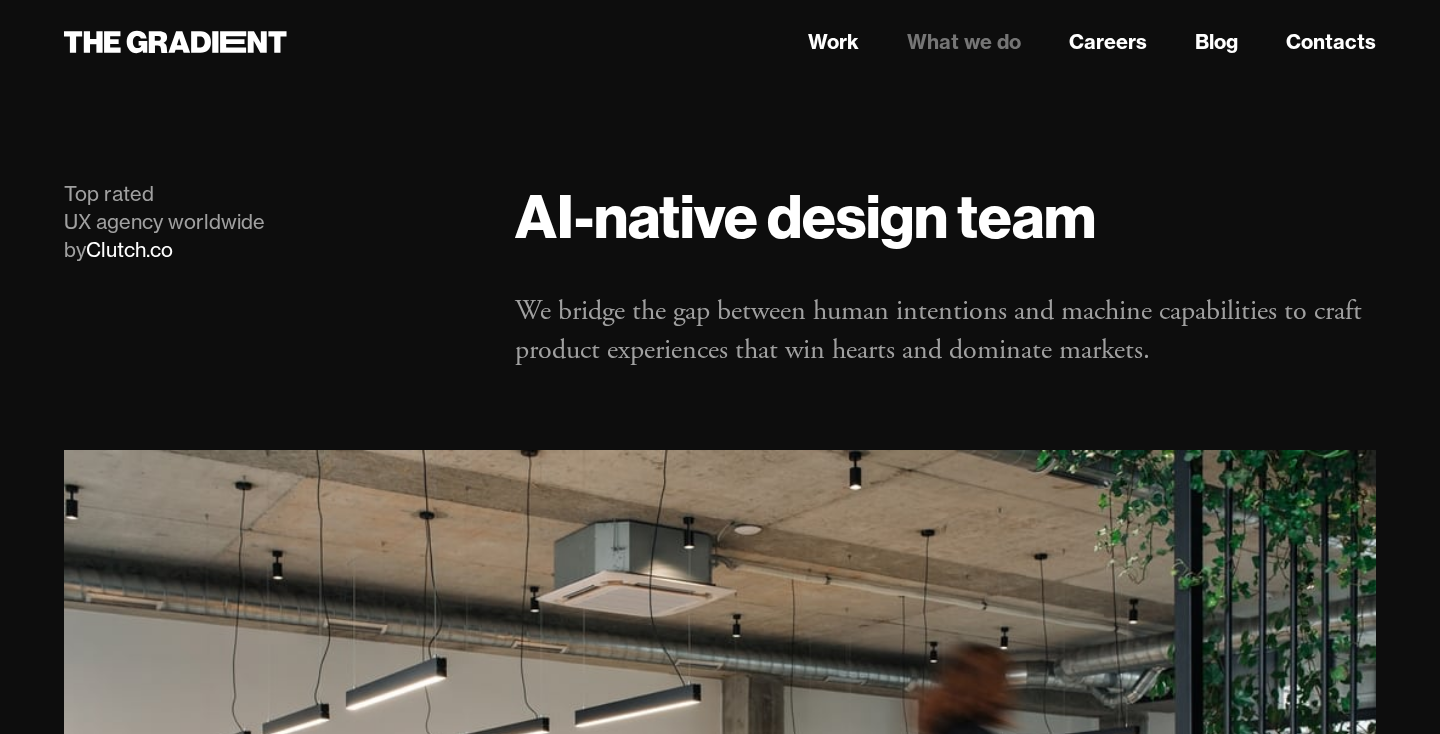 scroll, scrollTop: 0, scrollLeft: 0, axis: both 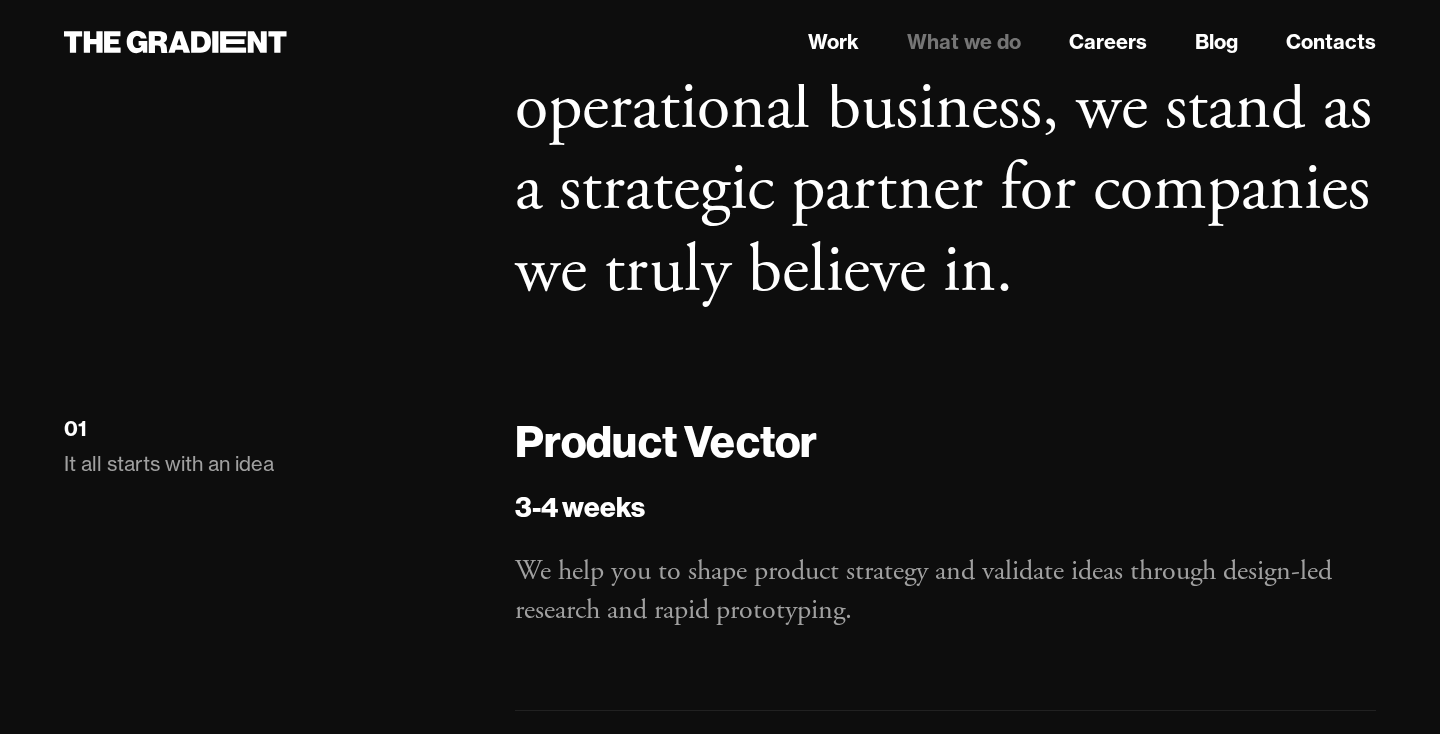 click on "Product Vector" at bounding box center (945, 441) 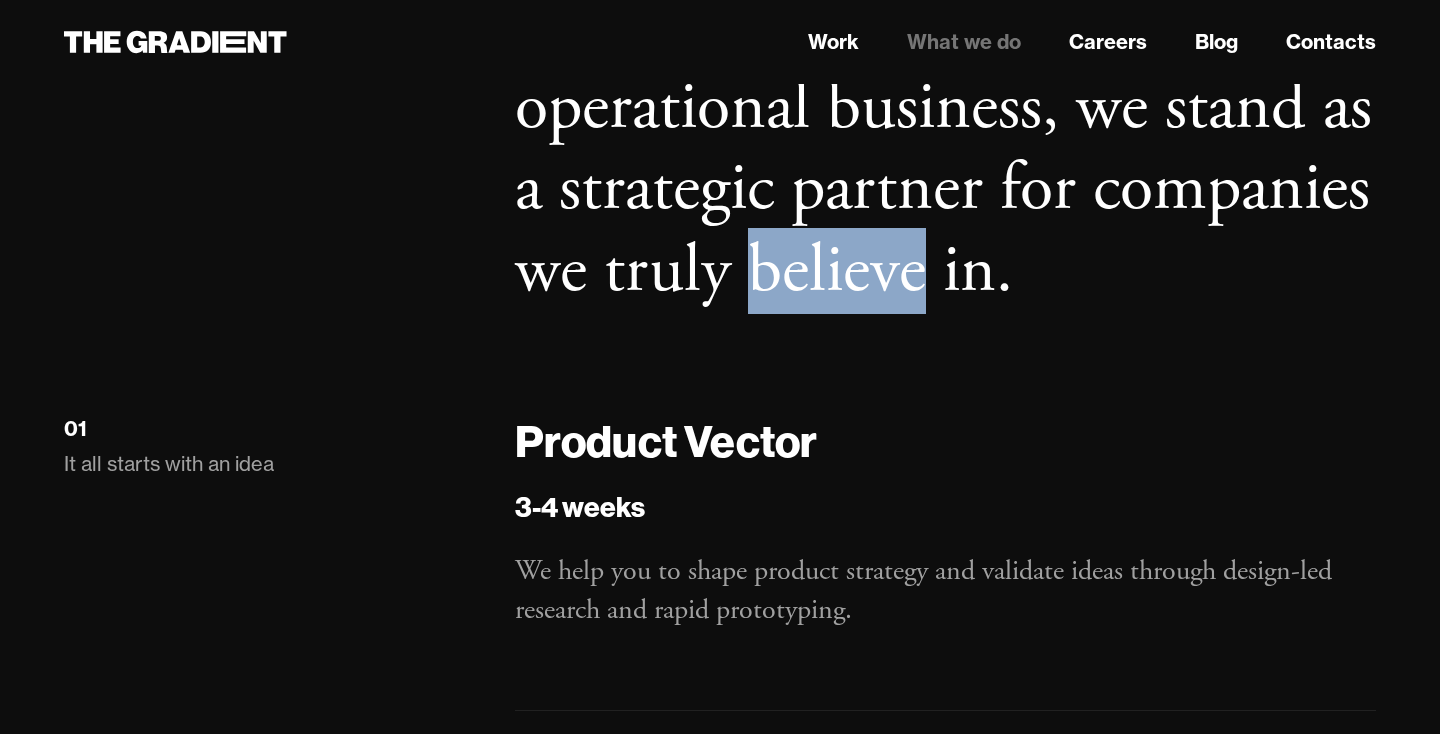 click on "From product concept to fully operational business, we stand as a strategic partner for companies we truly believe in." at bounding box center (945, 149) 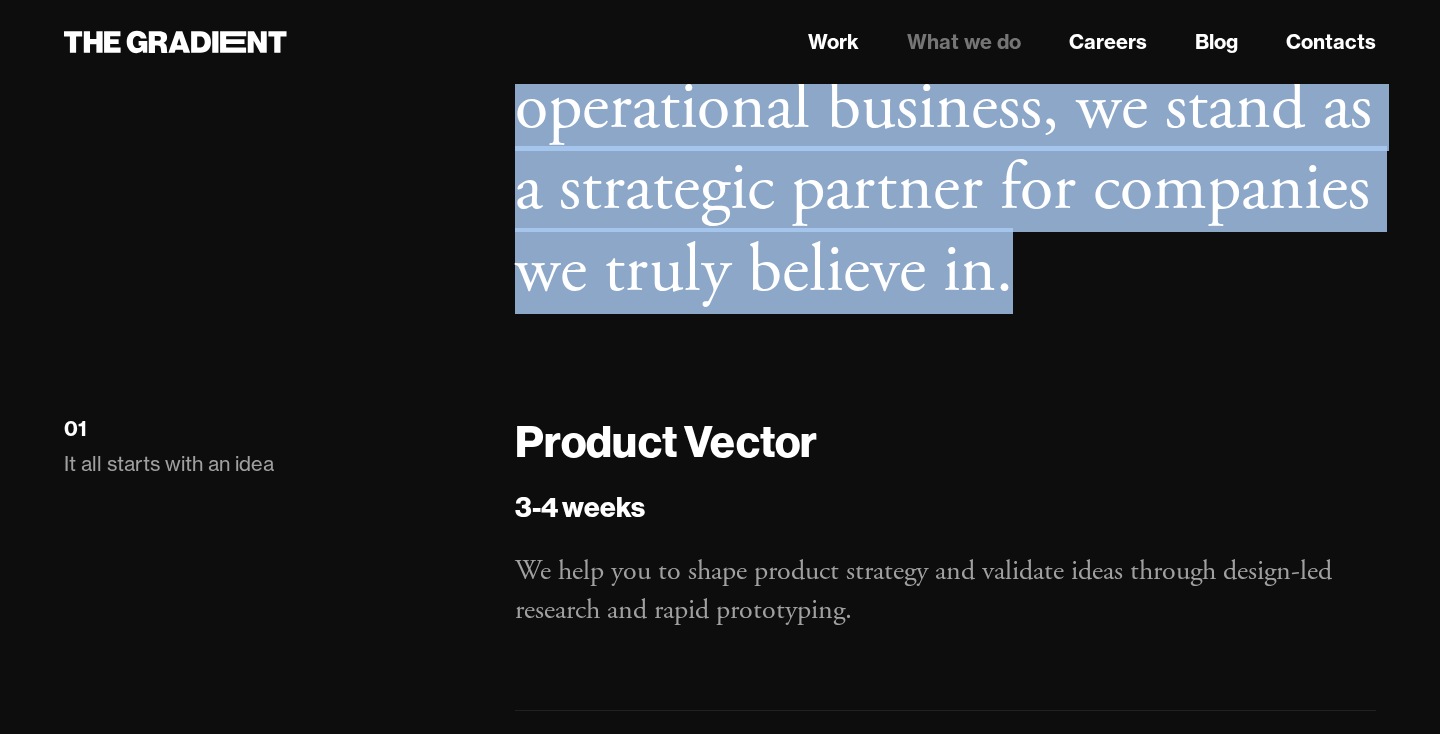 click on "From product concept to fully operational business, we stand as a strategic partner for companies we truly believe in." at bounding box center (945, 149) 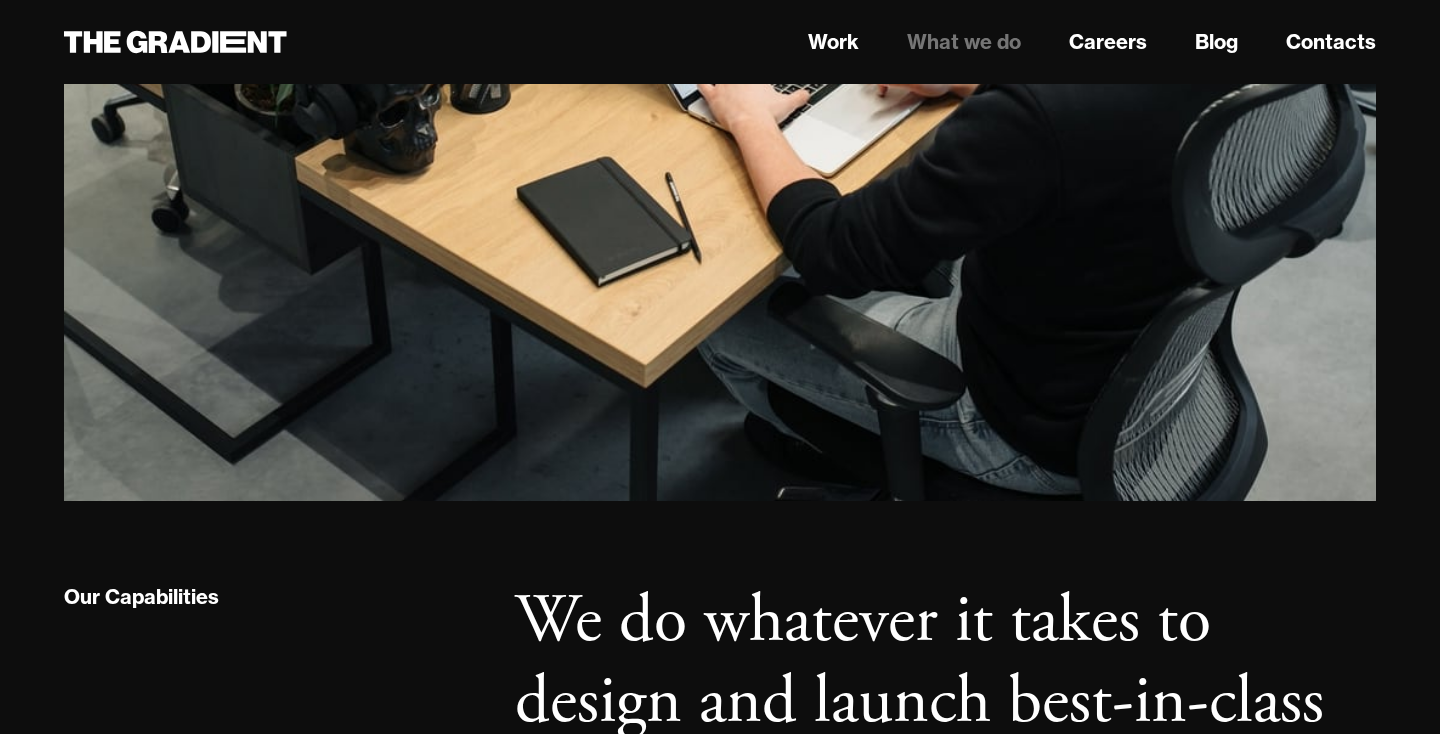 scroll, scrollTop: 787, scrollLeft: 0, axis: vertical 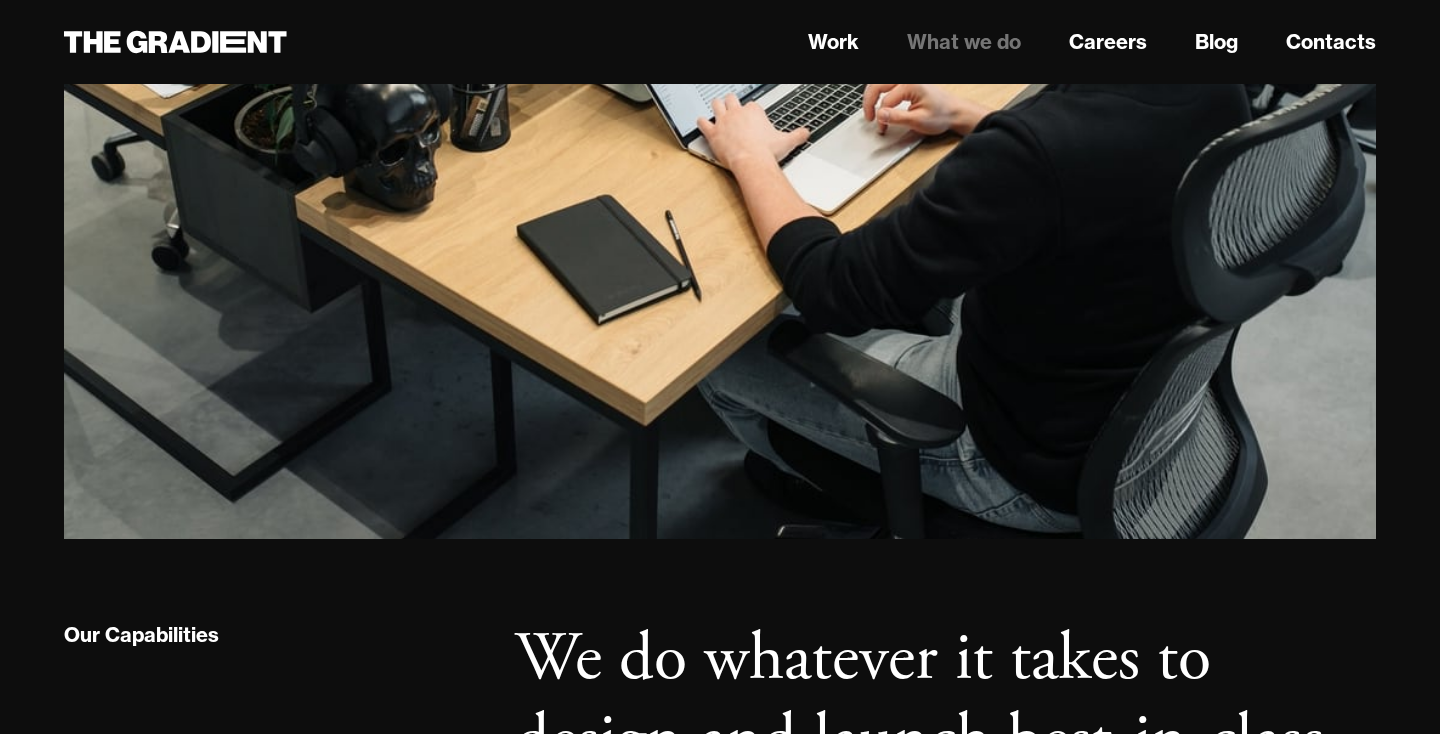 click at bounding box center [720, 101] 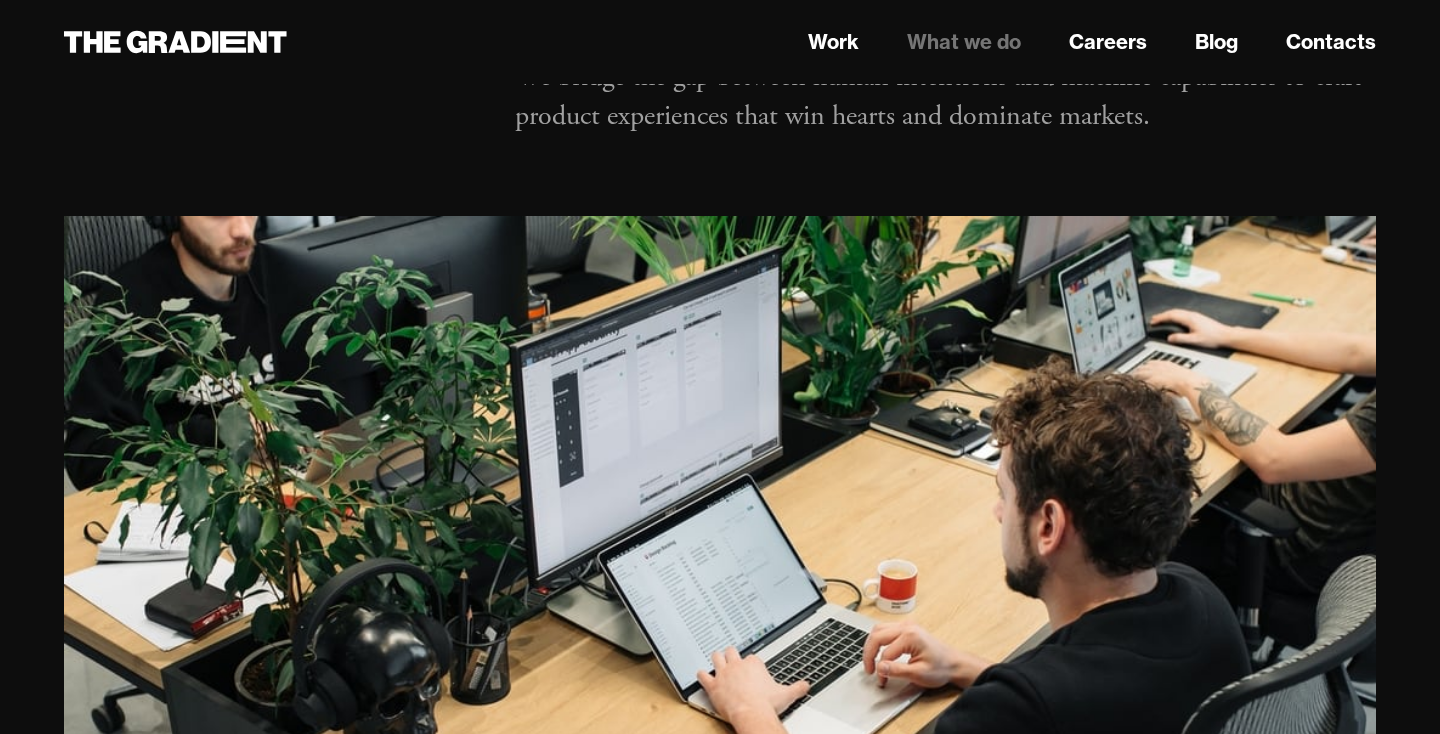 scroll, scrollTop: 0, scrollLeft: 0, axis: both 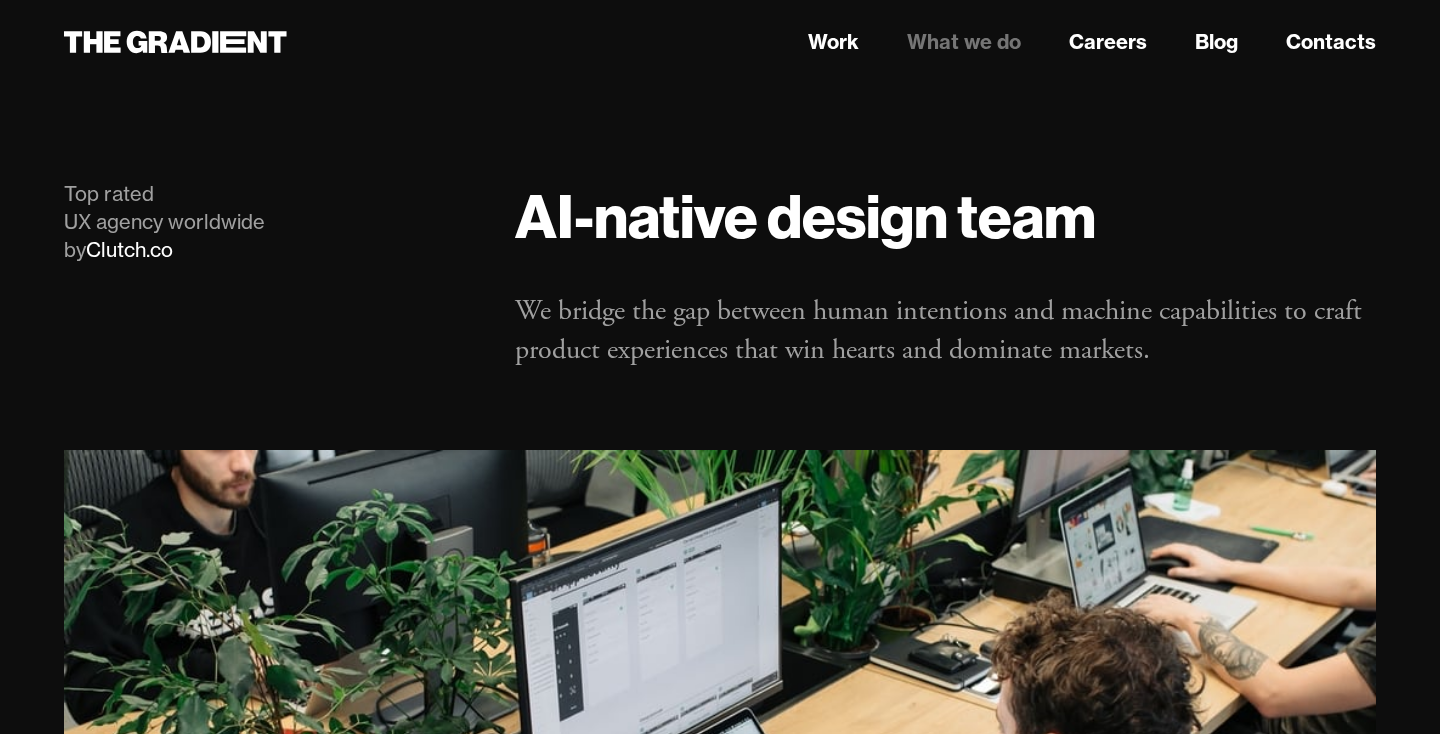 click on "We bridge the gap between human intentions and machine capabilities to craft product experiences that win hearts and dominate markets." at bounding box center [945, 331] 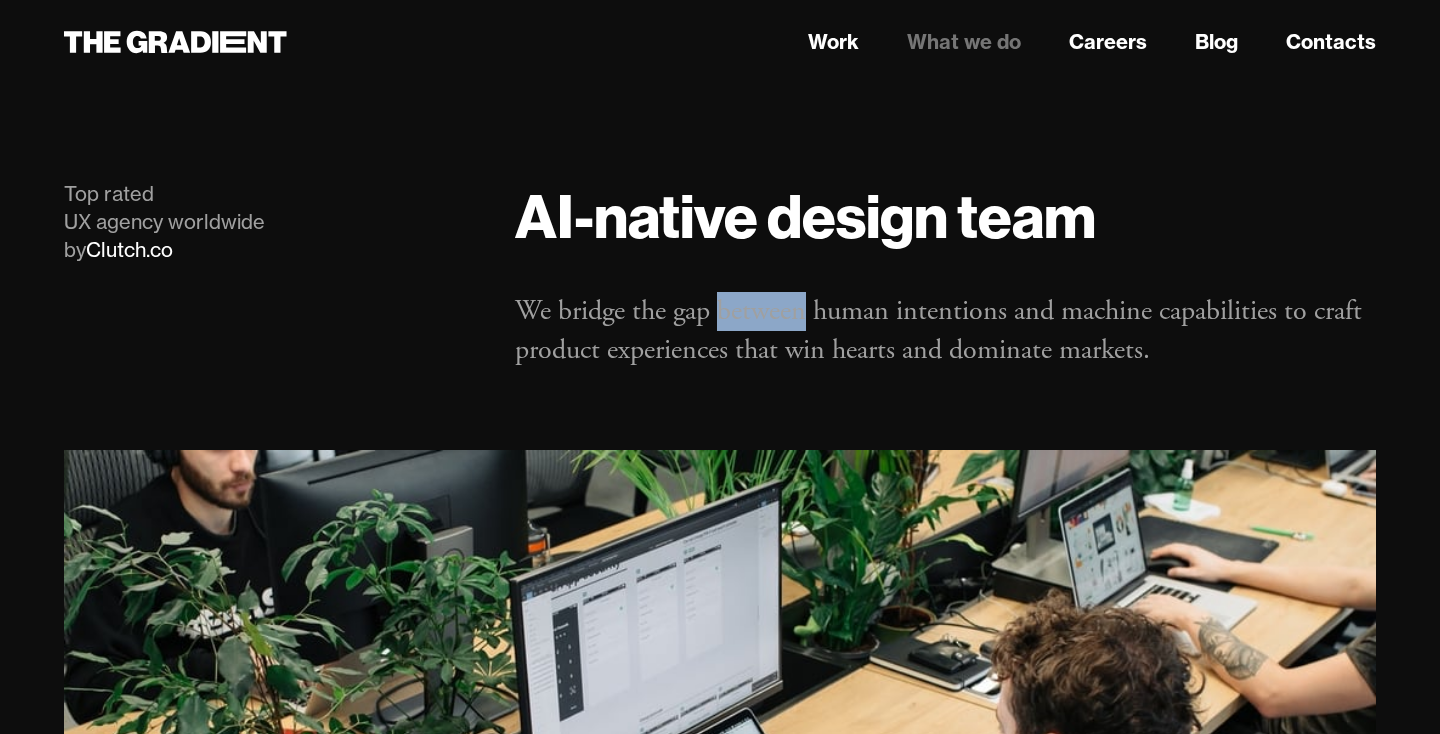 click on "We bridge the gap between human intentions and machine capabilities to craft product experiences that win hearts and dominate markets." at bounding box center [945, 331] 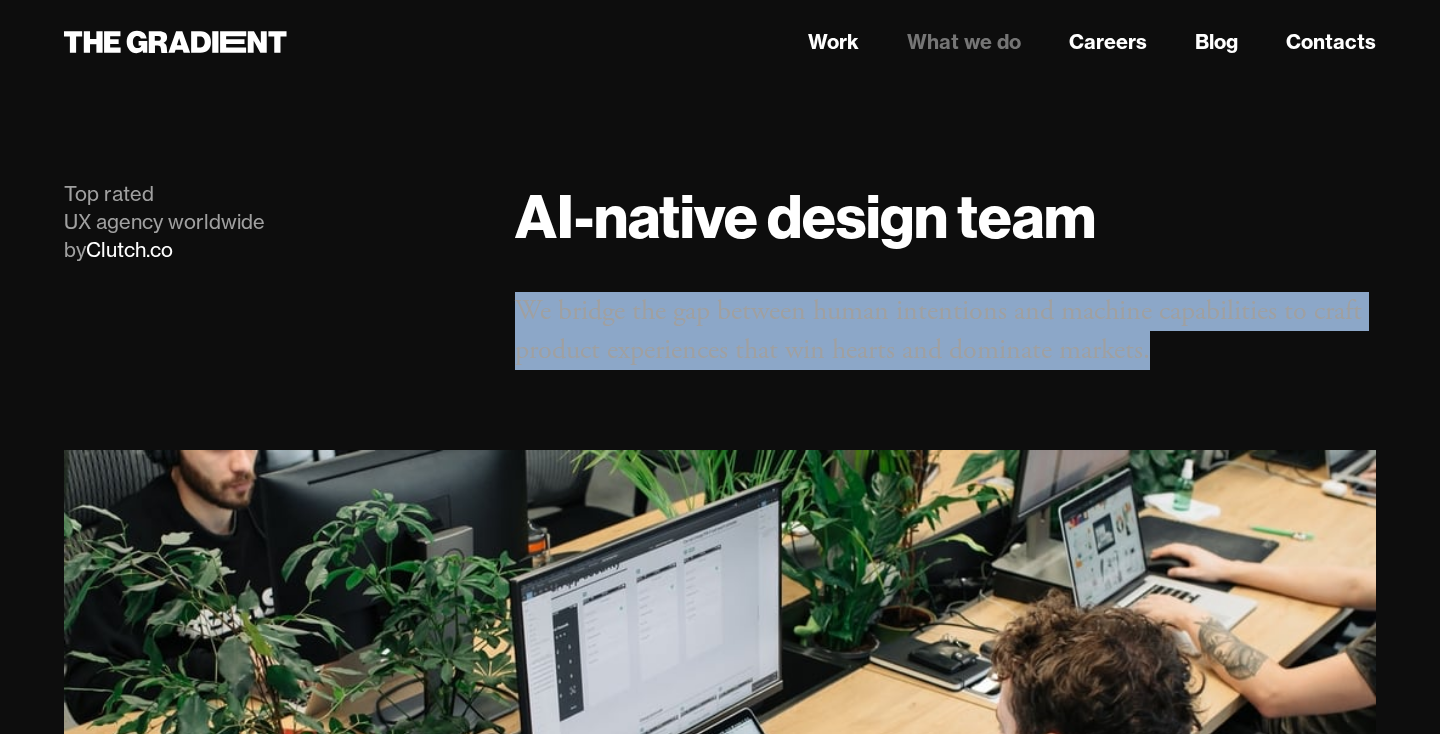 click on "We bridge the gap between human intentions and machine capabilities to craft product experiences that win hearts and dominate markets." at bounding box center (945, 331) 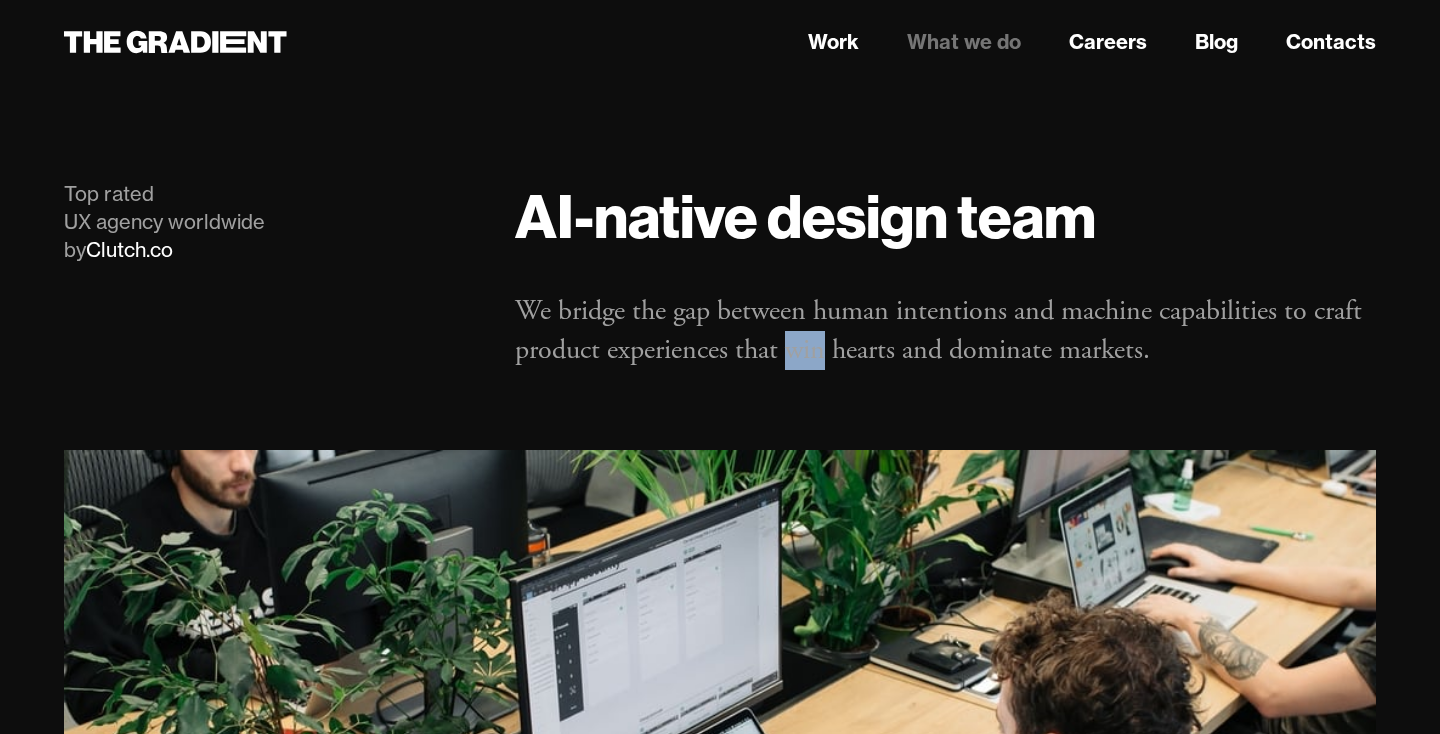 click on "We bridge the gap between human intentions and machine capabilities to craft product experiences that win hearts and dominate markets." at bounding box center (945, 331) 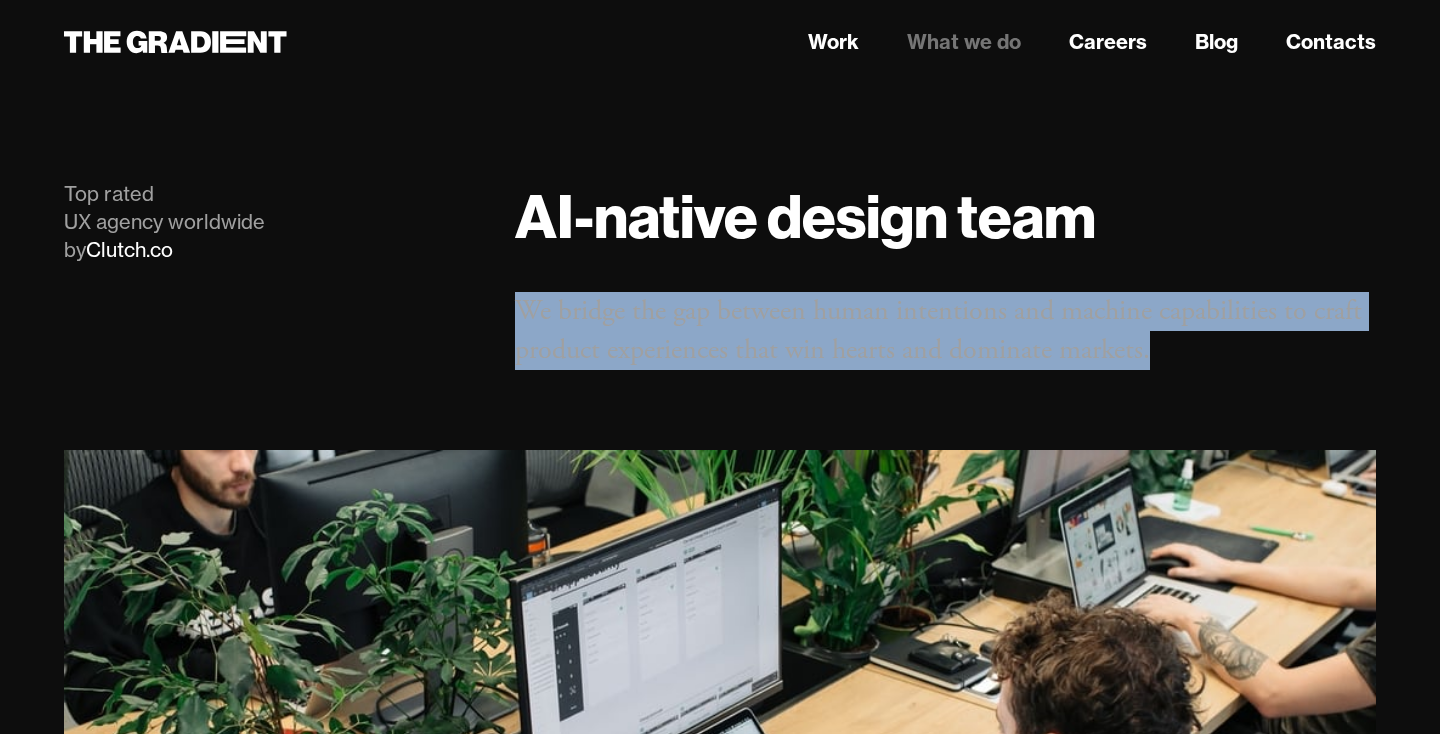 click on "We bridge the gap between human intentions and machine capabilities to craft product experiences that win hearts and dominate markets." at bounding box center [945, 331] 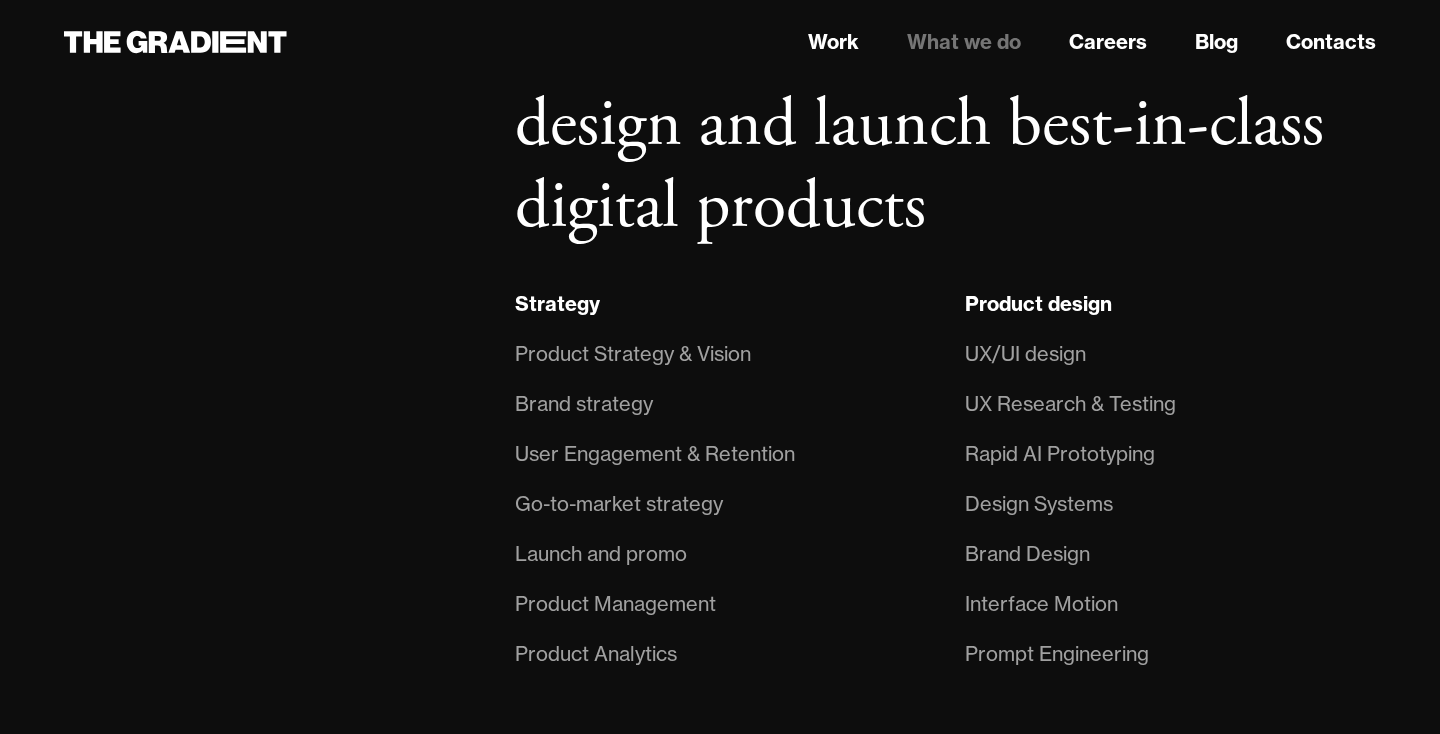 scroll, scrollTop: 1534, scrollLeft: 0, axis: vertical 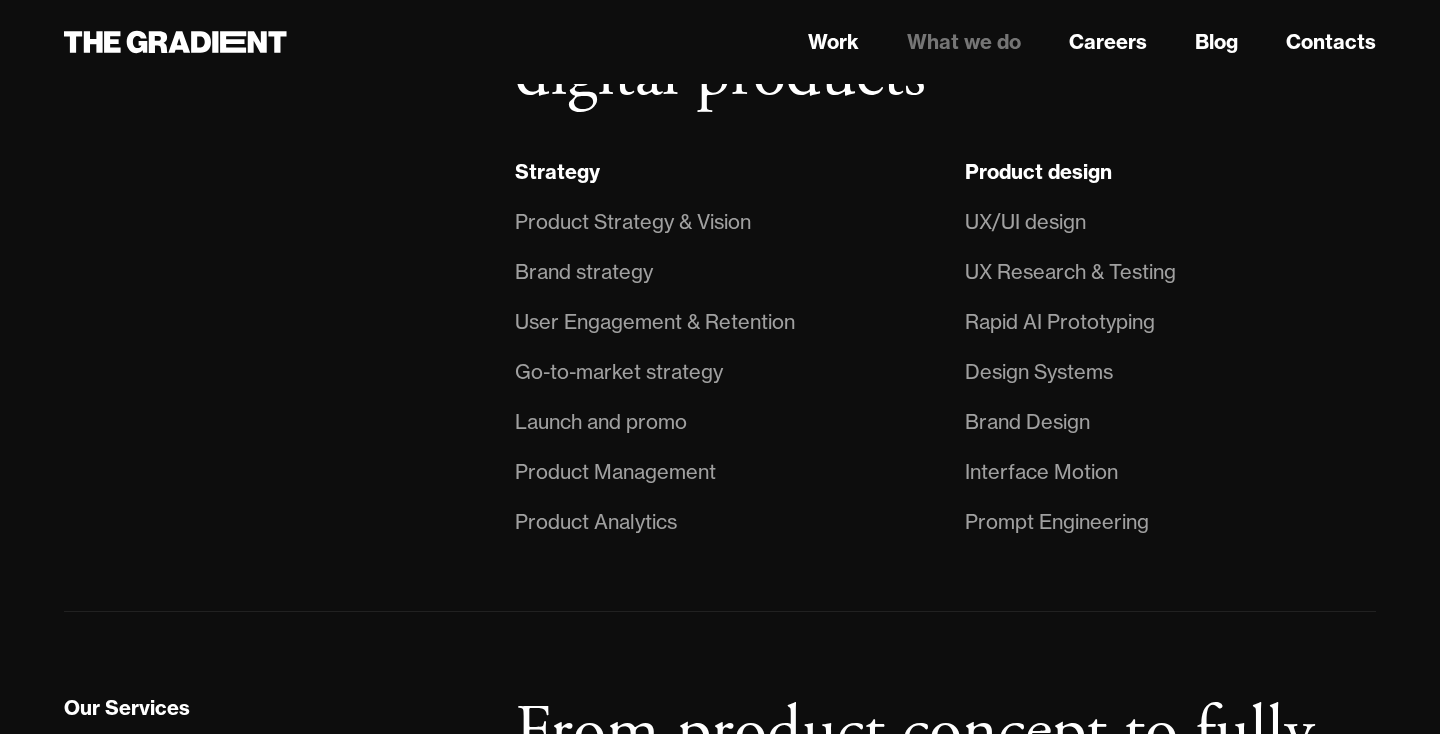 click on "User Engagement & Retention" at bounding box center [720, 322] 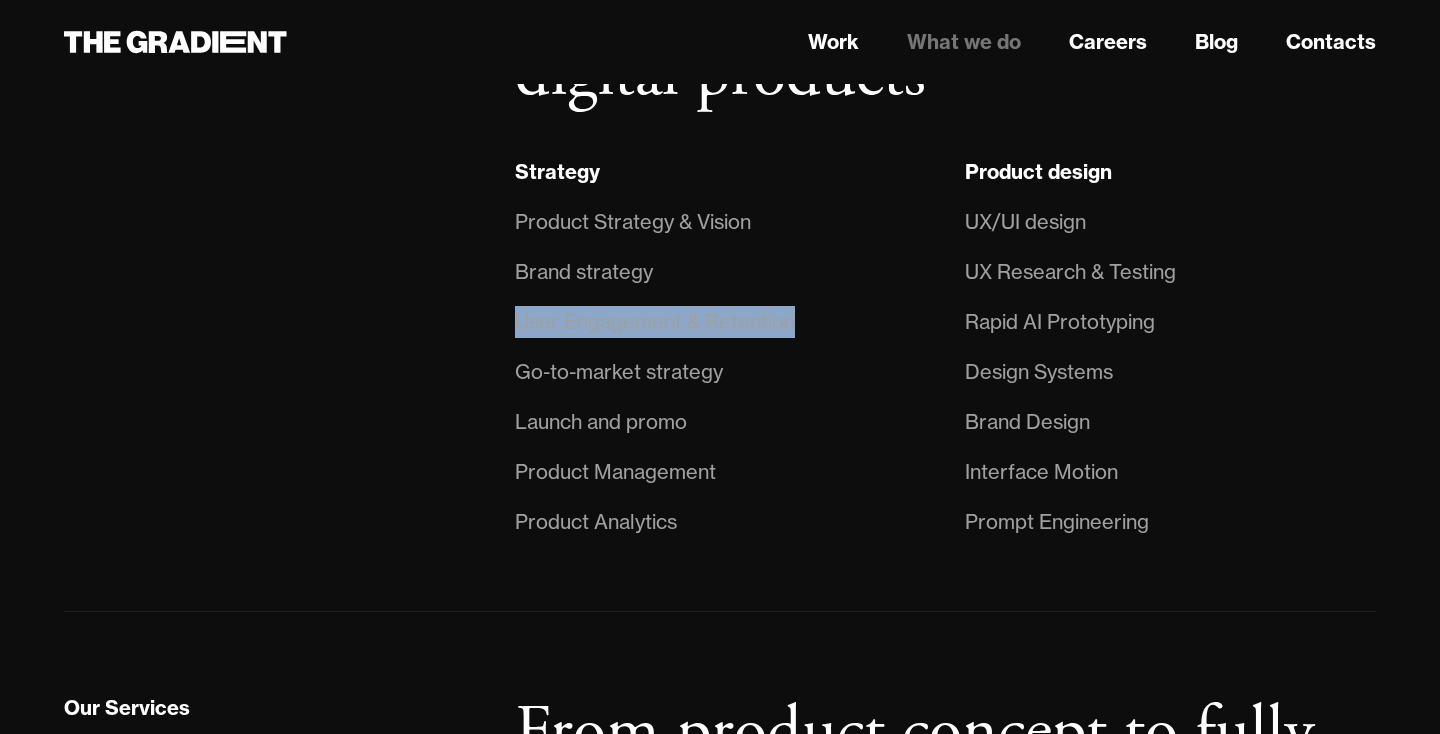 click on "User Engagement & Retention" at bounding box center [720, 322] 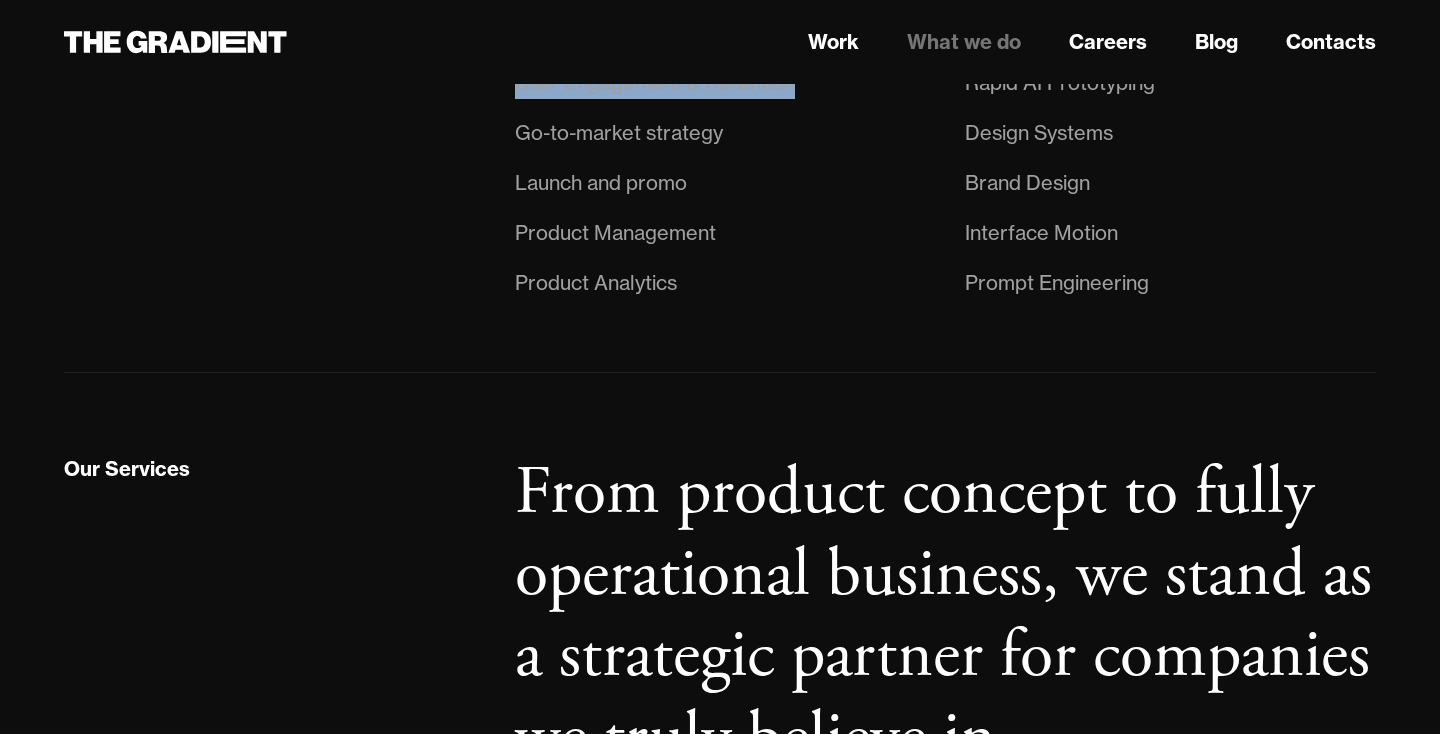 scroll, scrollTop: 1775, scrollLeft: 0, axis: vertical 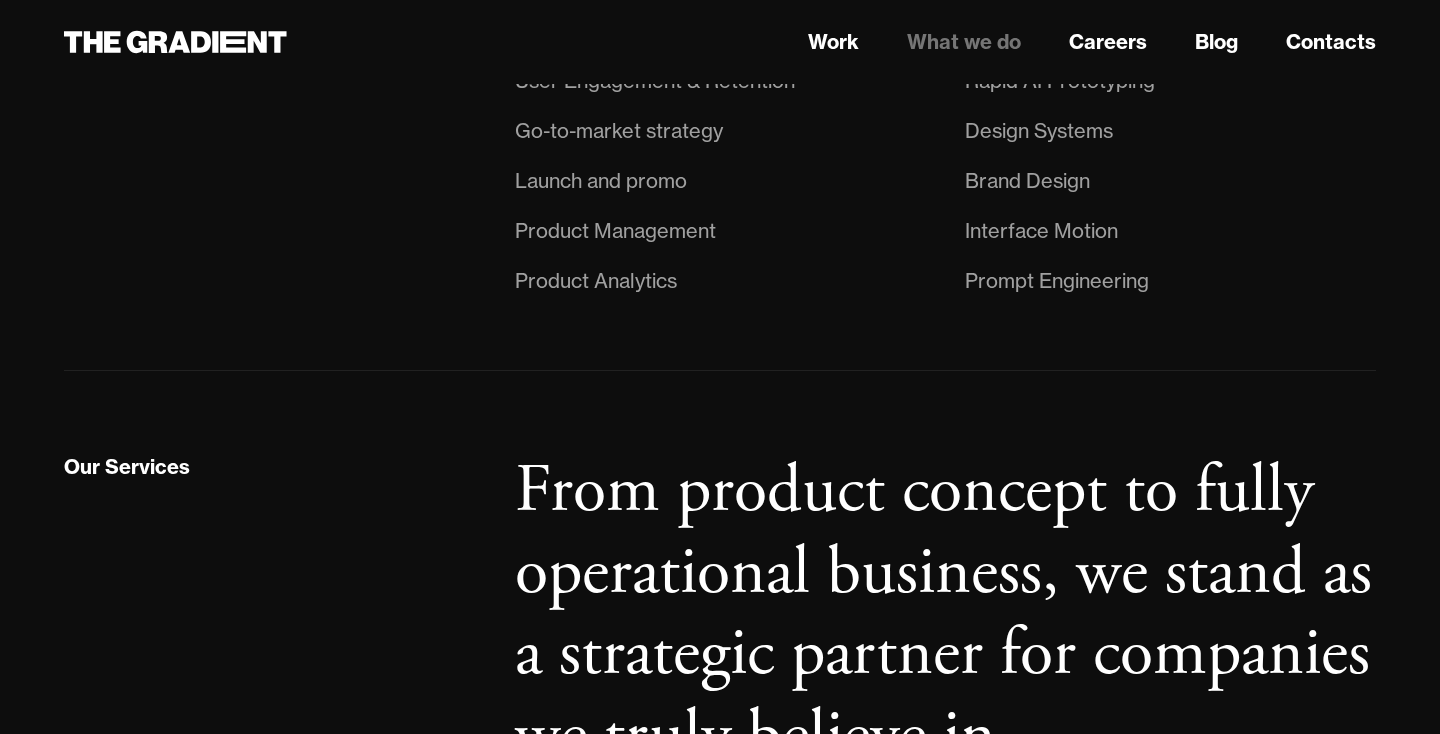 click on "From product concept to fully operational business, we stand as a strategic partner for companies we truly believe in." at bounding box center (945, 614) 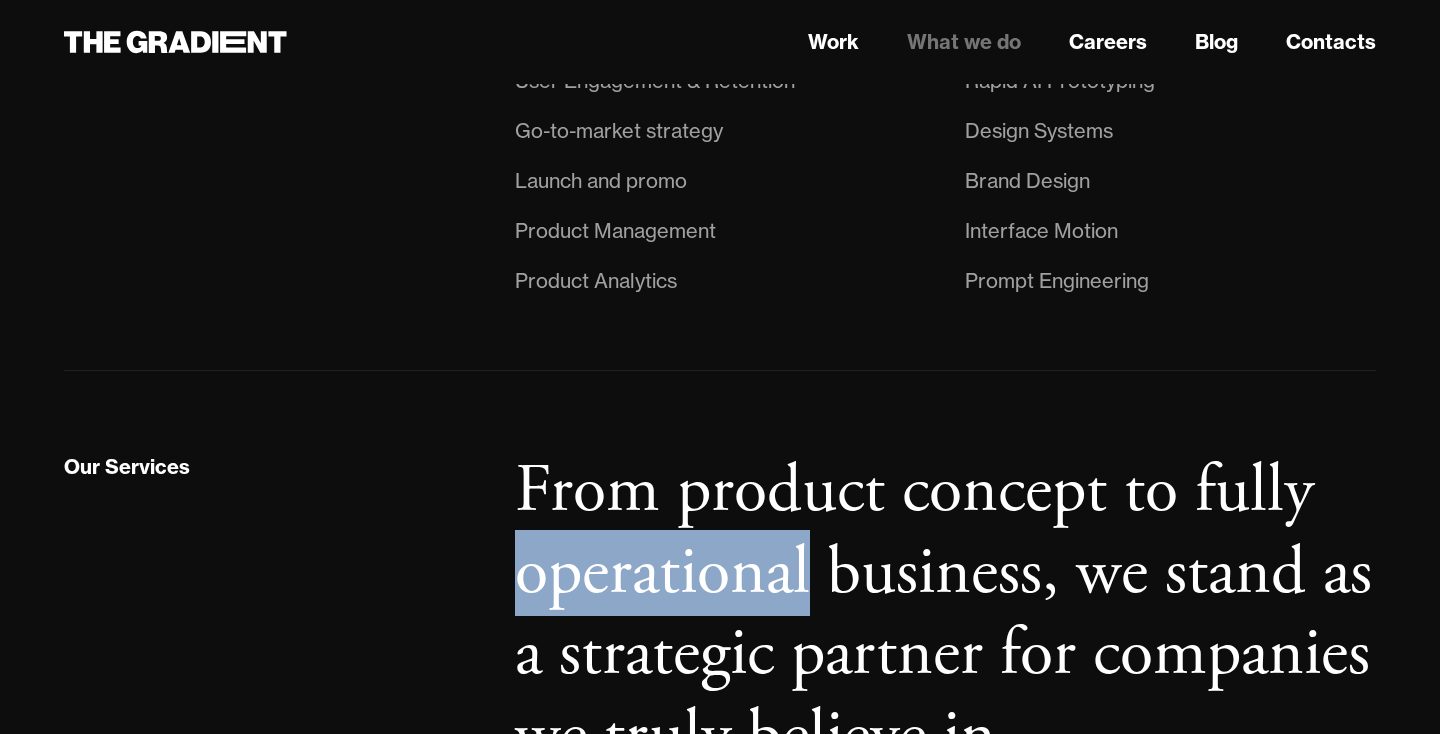 click on "From product concept to fully operational business, we stand as a strategic partner for companies we truly believe in." at bounding box center [945, 614] 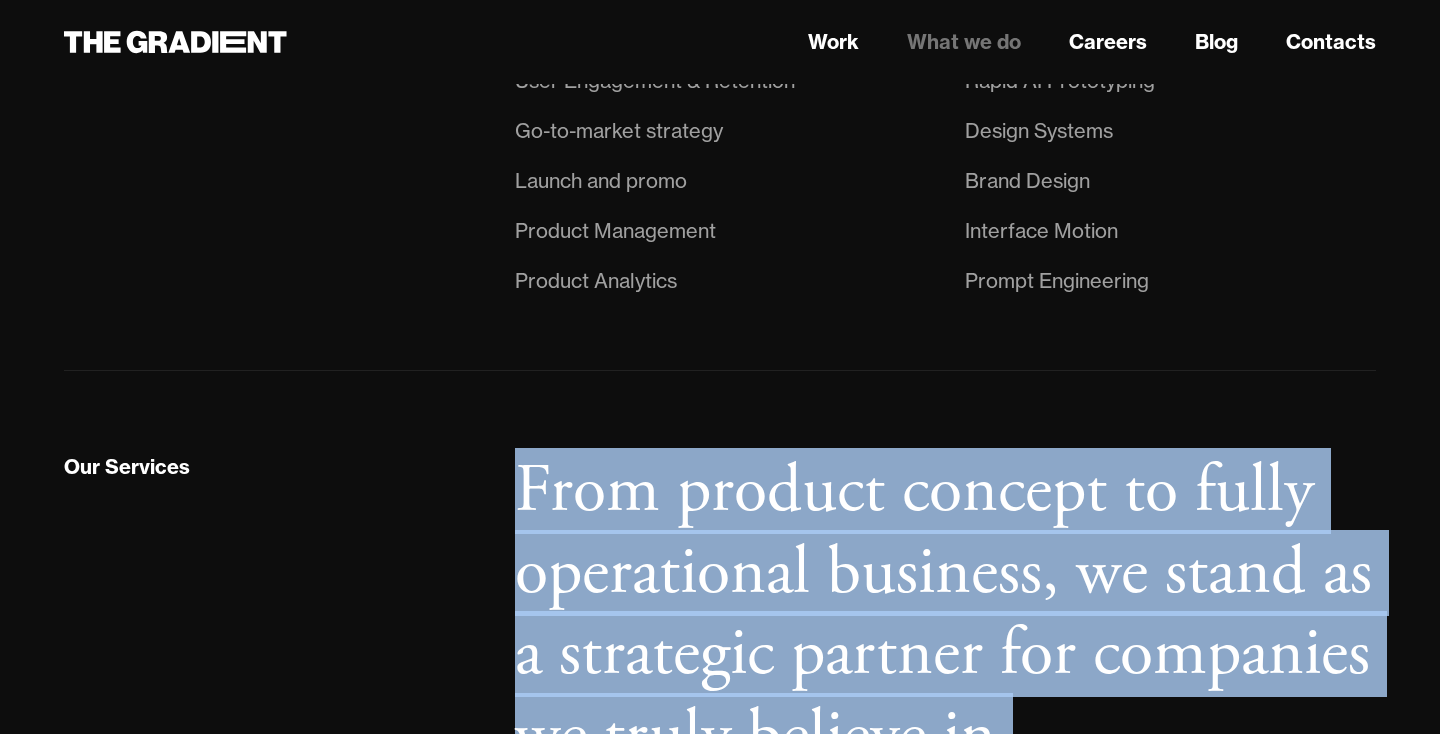 click on "From product concept to fully operational business, we stand as a strategic partner for companies we truly believe in." at bounding box center (945, 614) 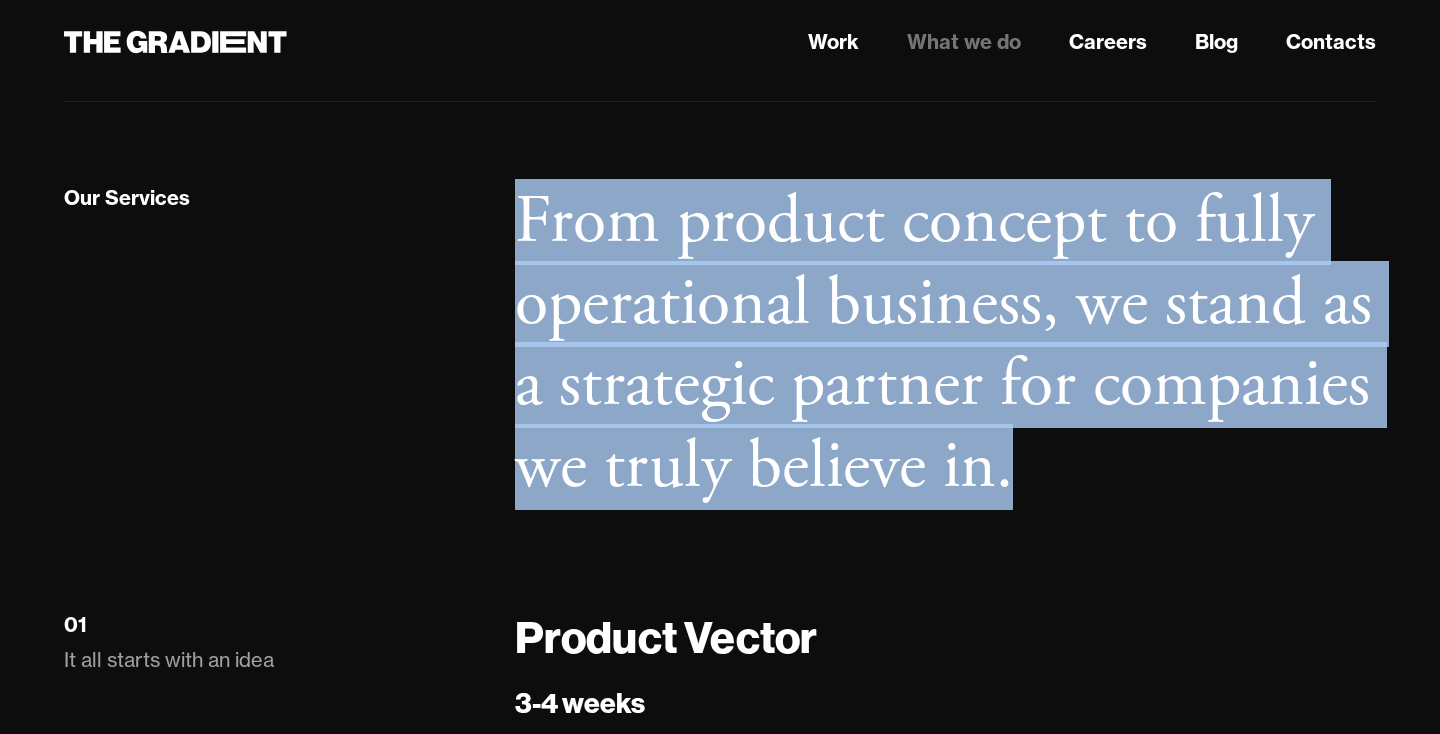 scroll, scrollTop: 2045, scrollLeft: 0, axis: vertical 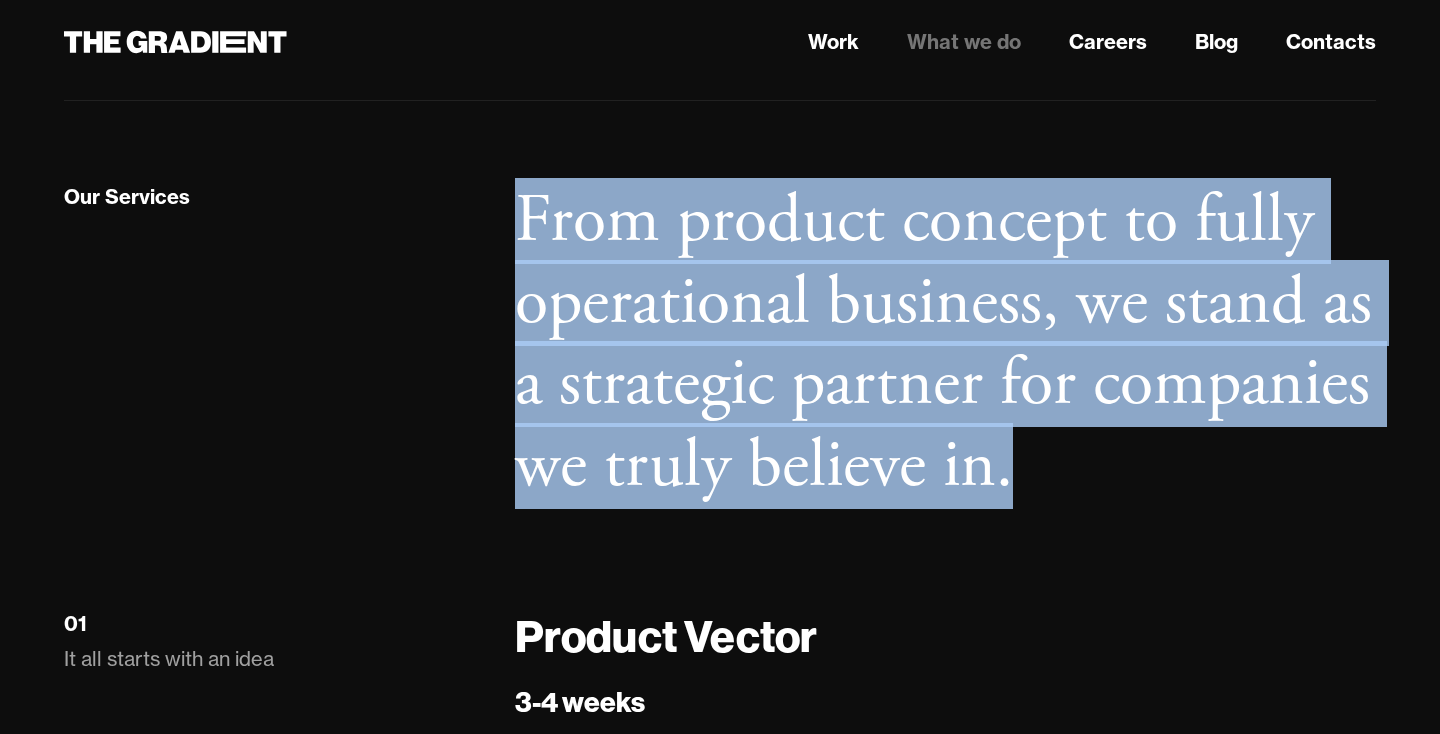 click on "From product concept to fully operational business, we stand as a strategic partner for companies we truly believe in." at bounding box center (945, 344) 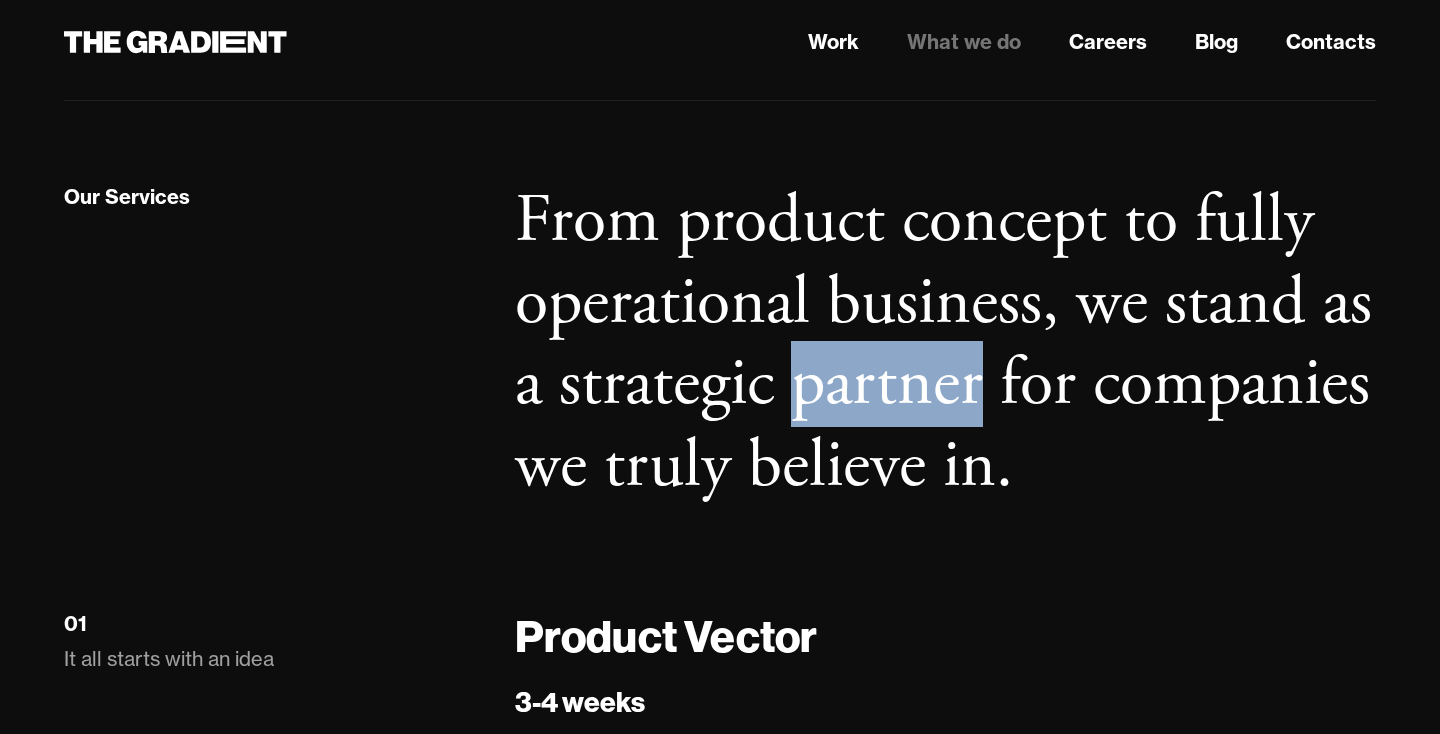 click on "From product concept to fully operational business, we stand as a strategic partner for companies we truly believe in." at bounding box center [945, 344] 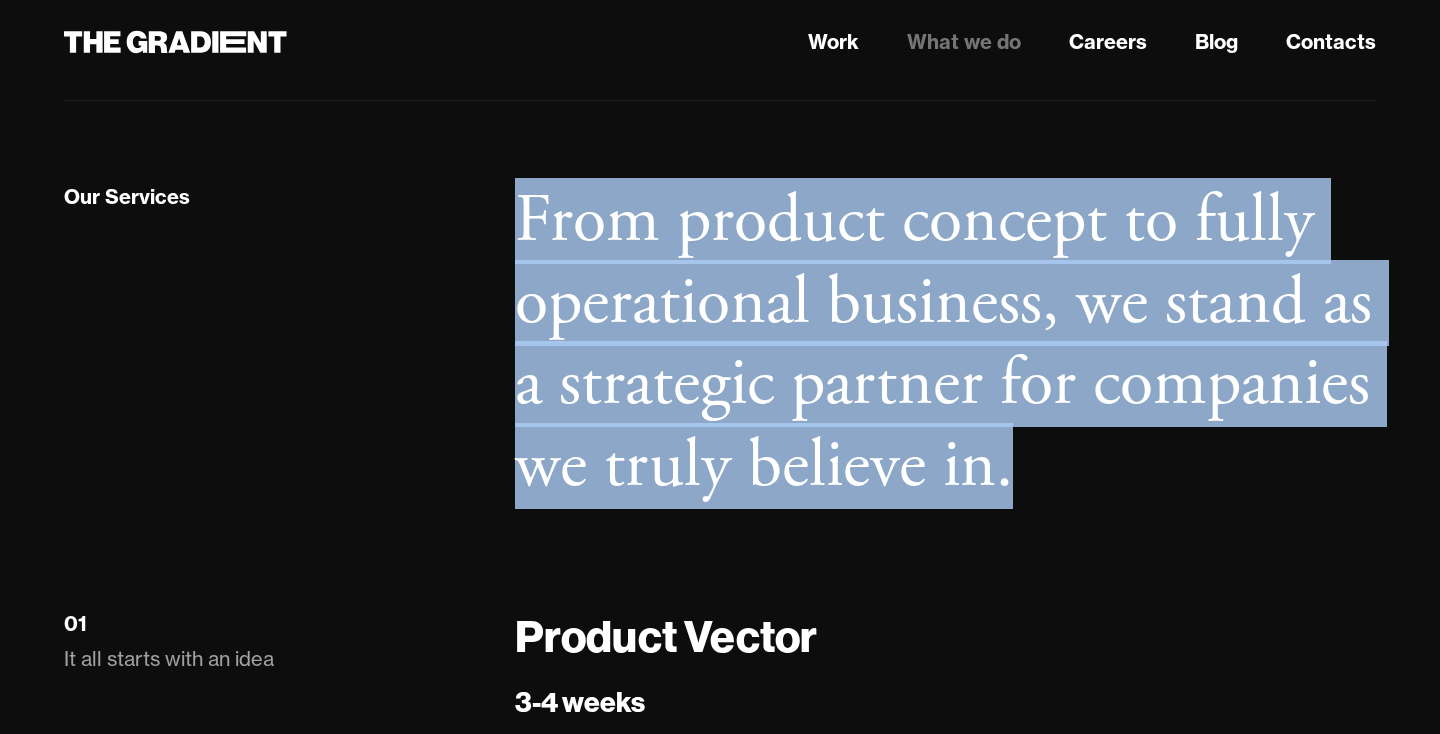 click on "From product concept to fully operational business, we stand as a strategic partner for companies we truly believe in." at bounding box center [945, 344] 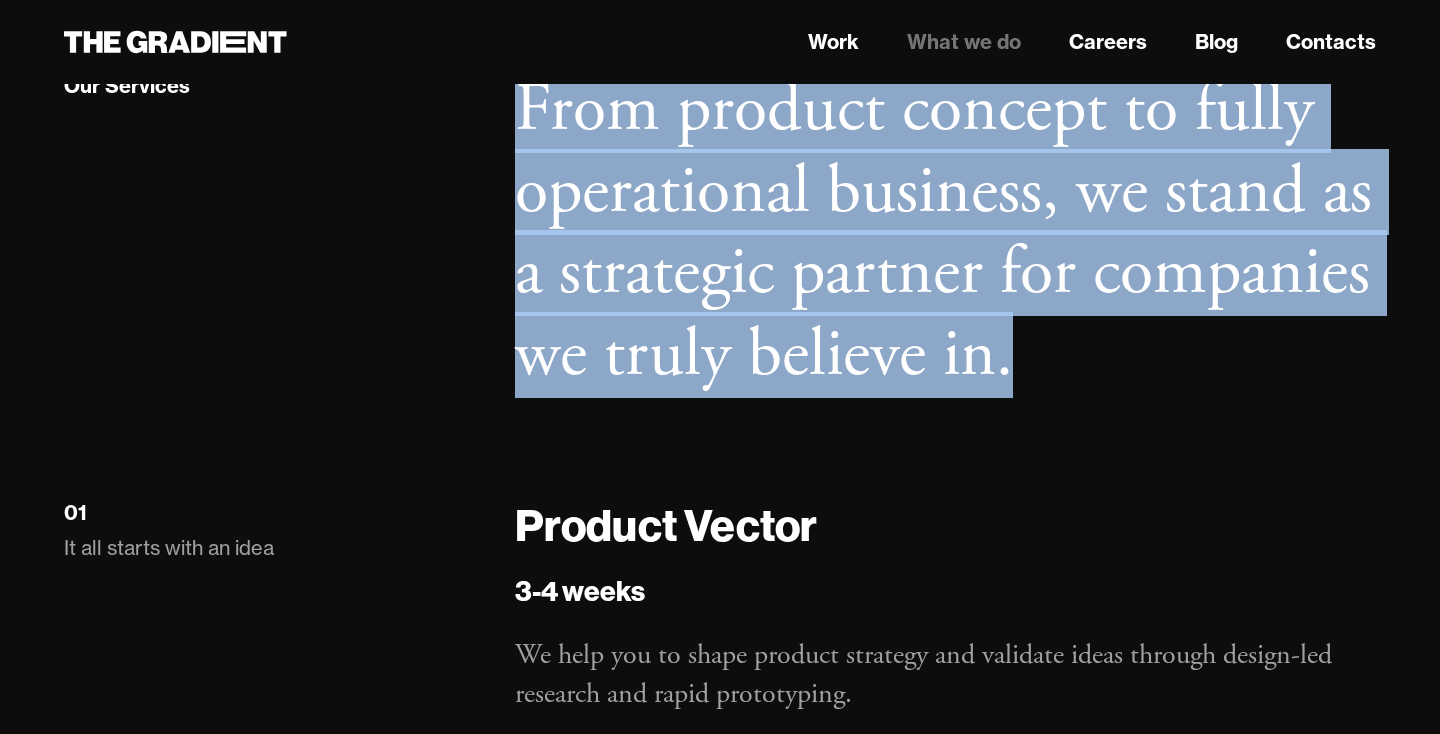 scroll, scrollTop: 2157, scrollLeft: 0, axis: vertical 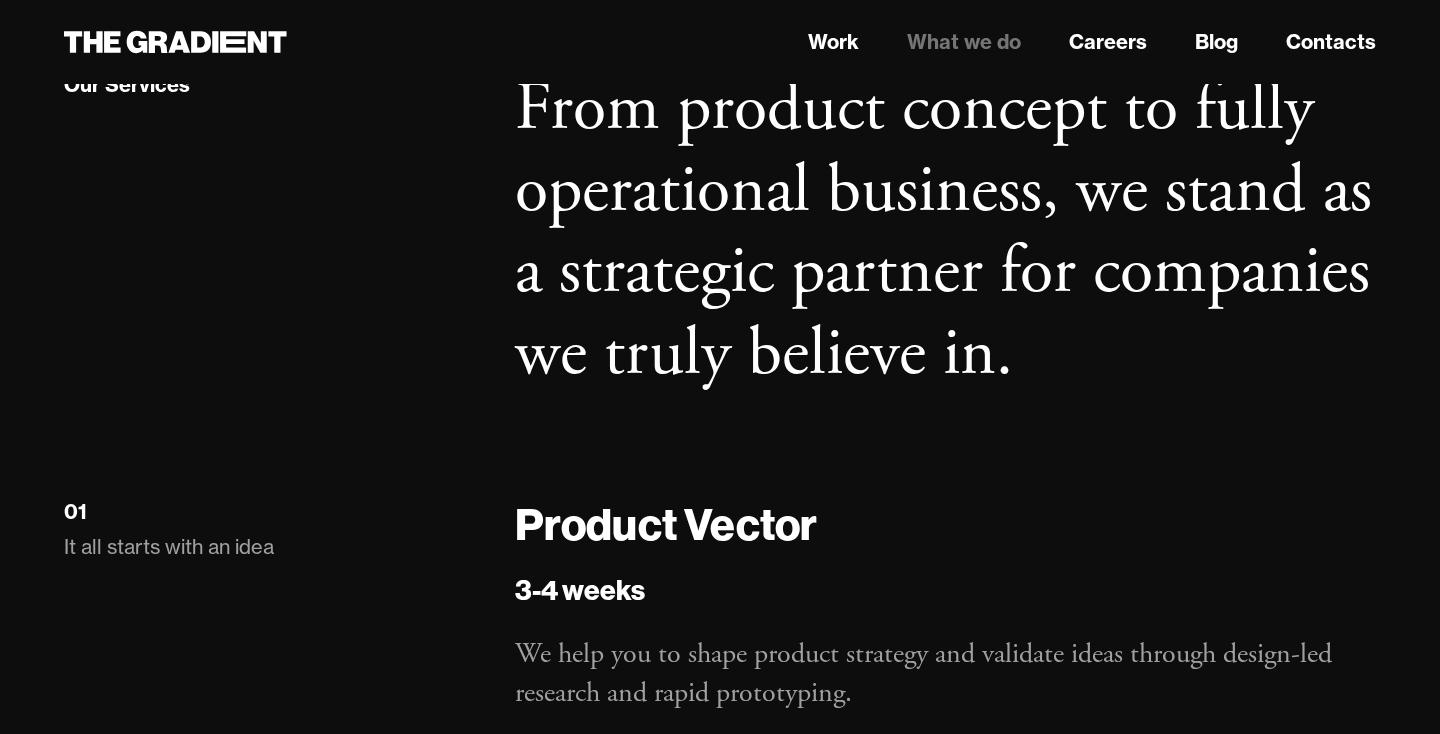click on "From product concept to fully operational business, we stand as a strategic partner for companies we truly believe in." at bounding box center (945, 232) 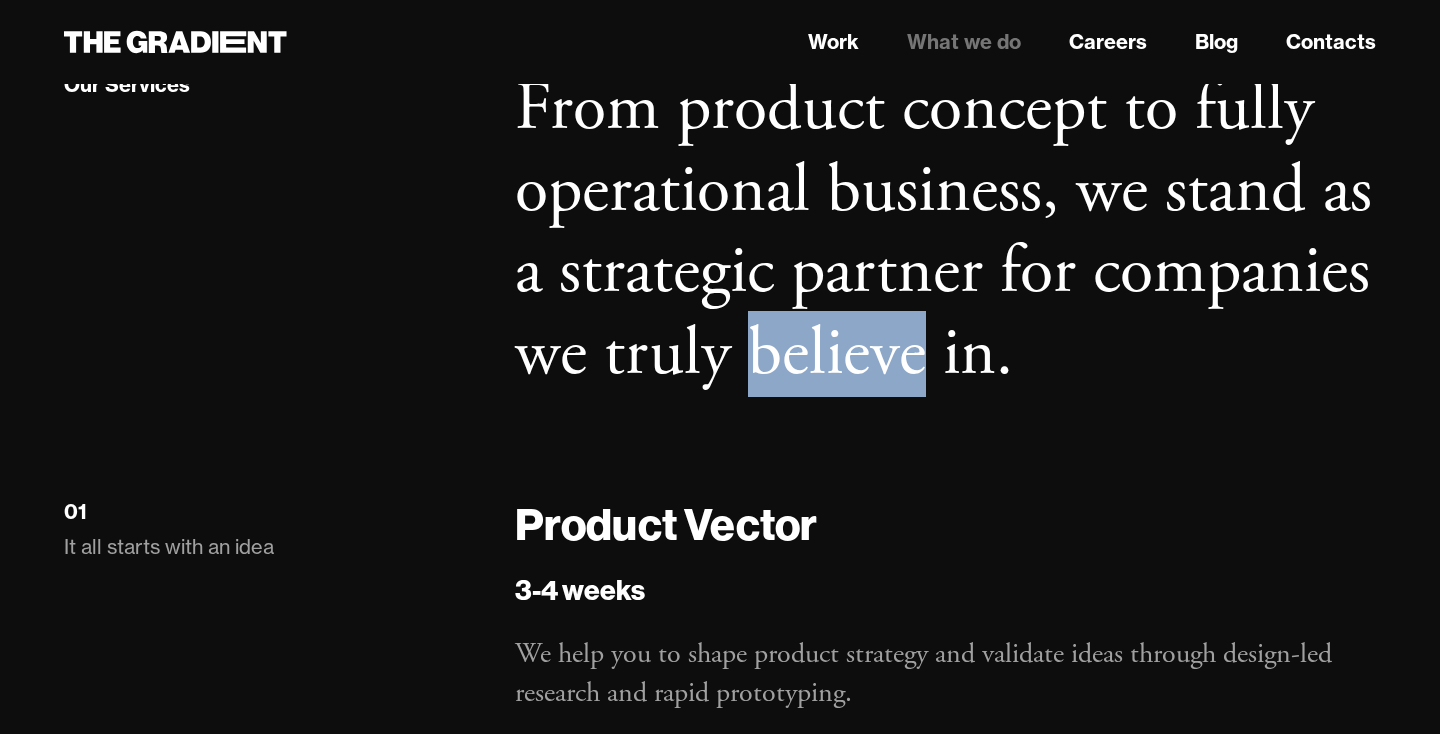 click on "From product concept to fully operational business, we stand as a strategic partner for companies we truly believe in." at bounding box center [945, 232] 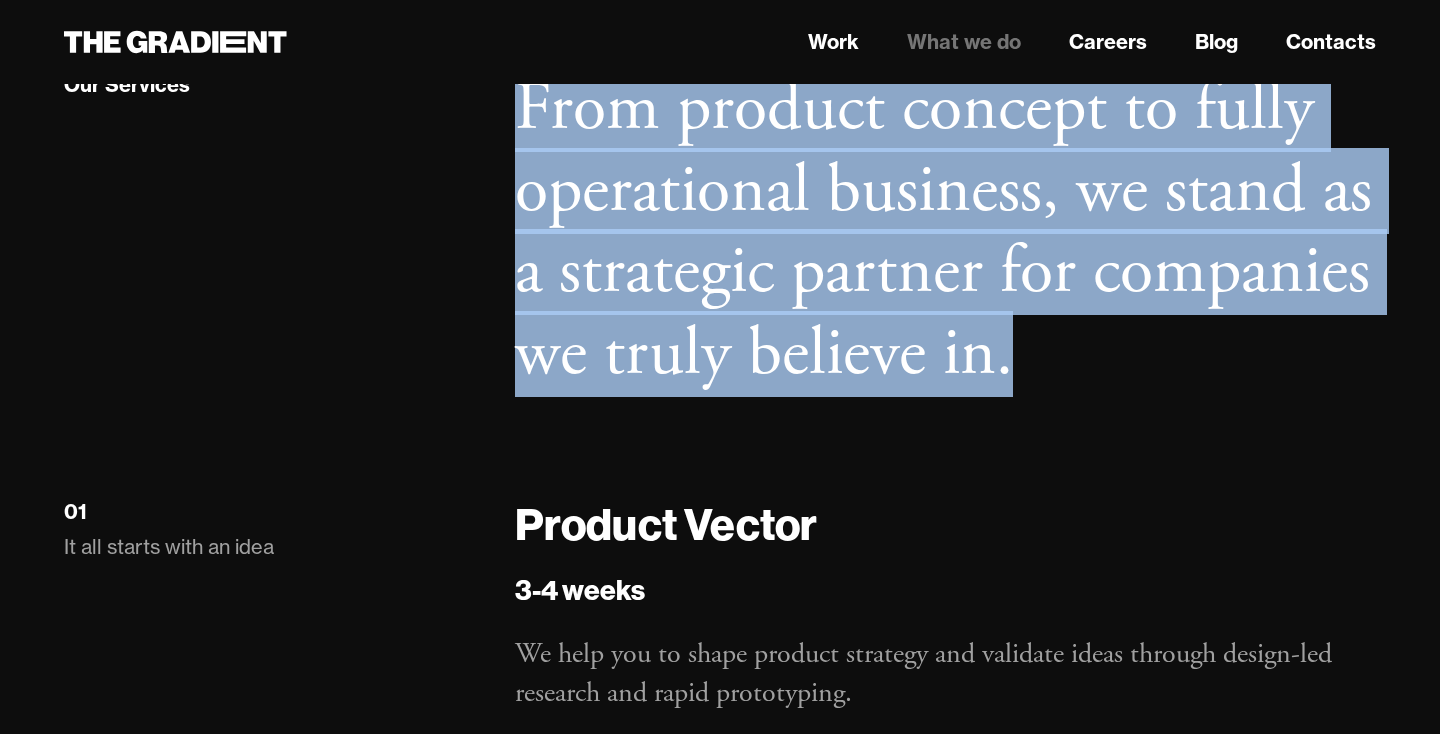 click on "From product concept to fully operational business, we stand as a strategic partner for companies we truly believe in." at bounding box center (945, 232) 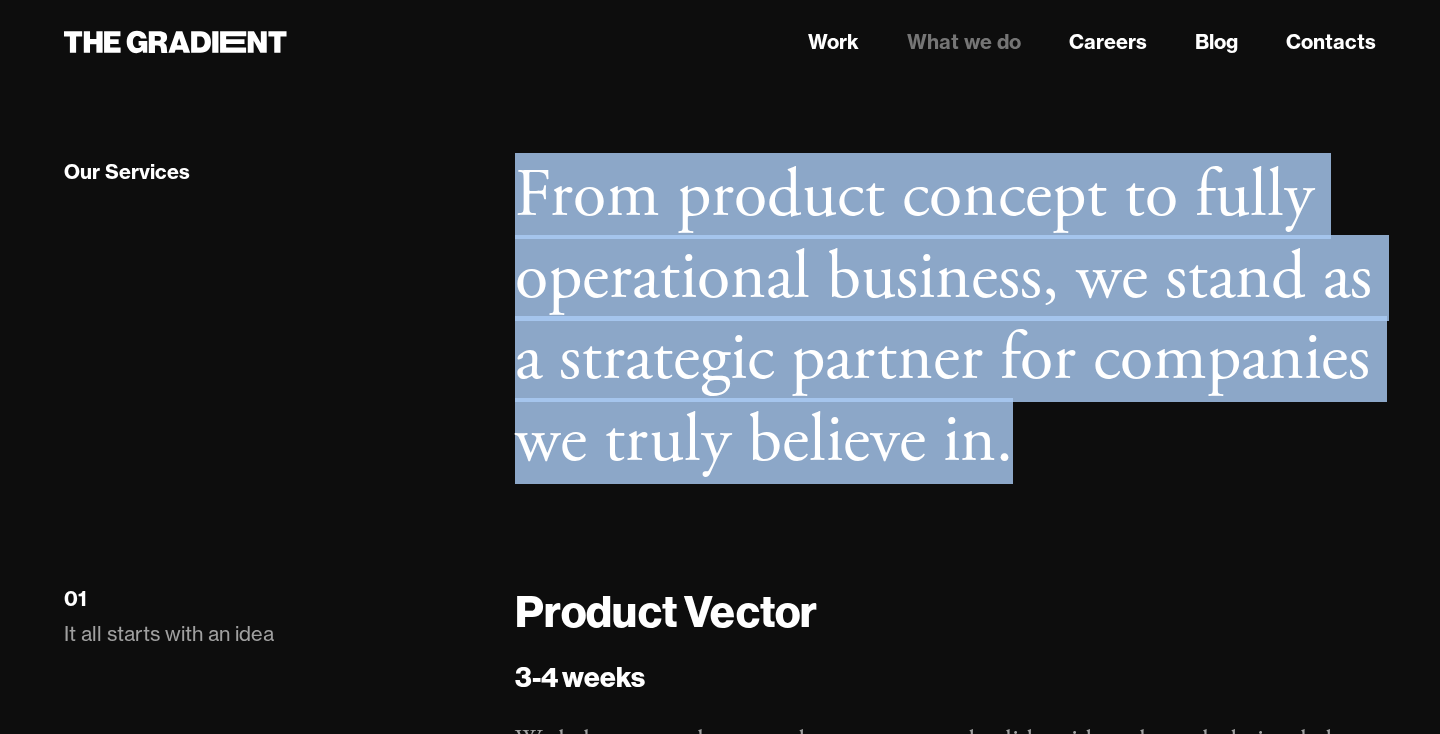 scroll, scrollTop: 2022, scrollLeft: 0, axis: vertical 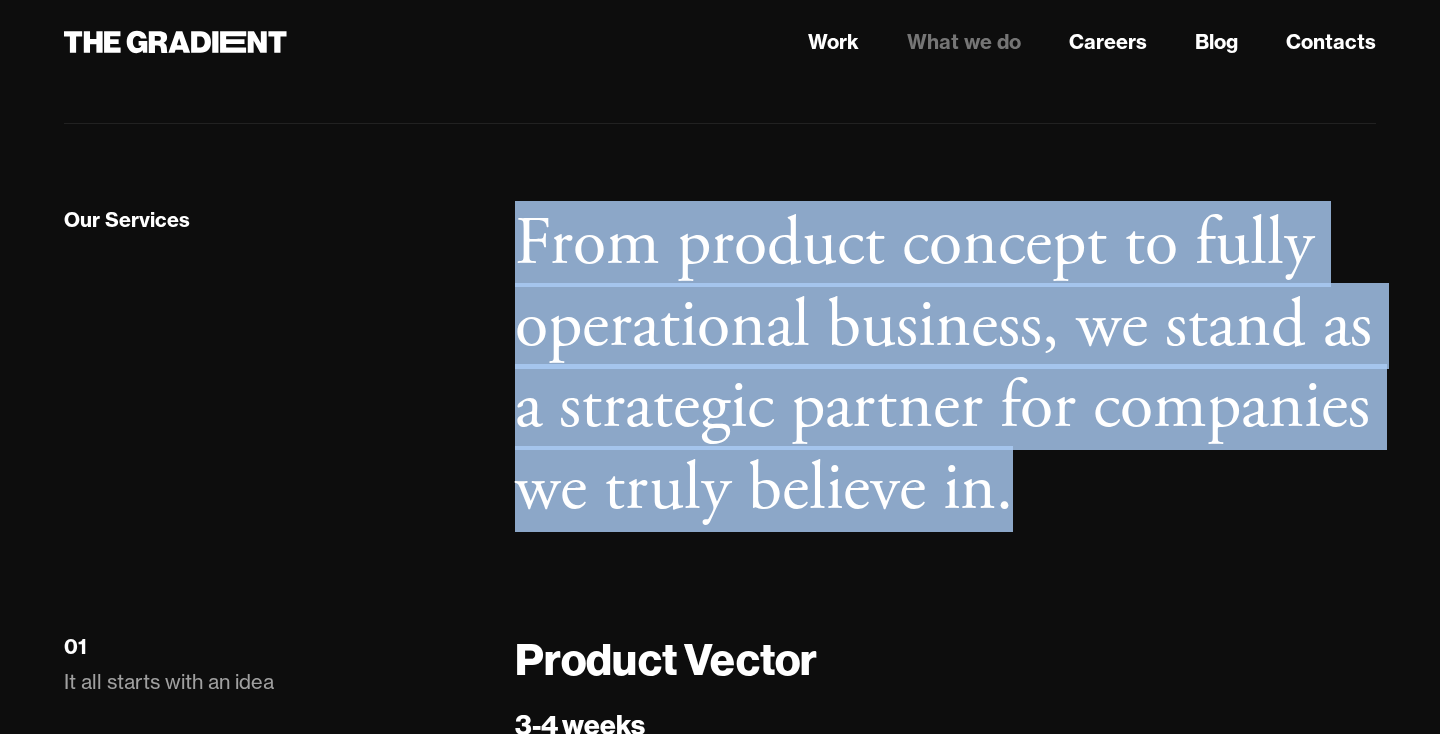 click on "From product concept to fully operational business, we stand as a strategic partner for companies we truly believe in." at bounding box center (945, 367) 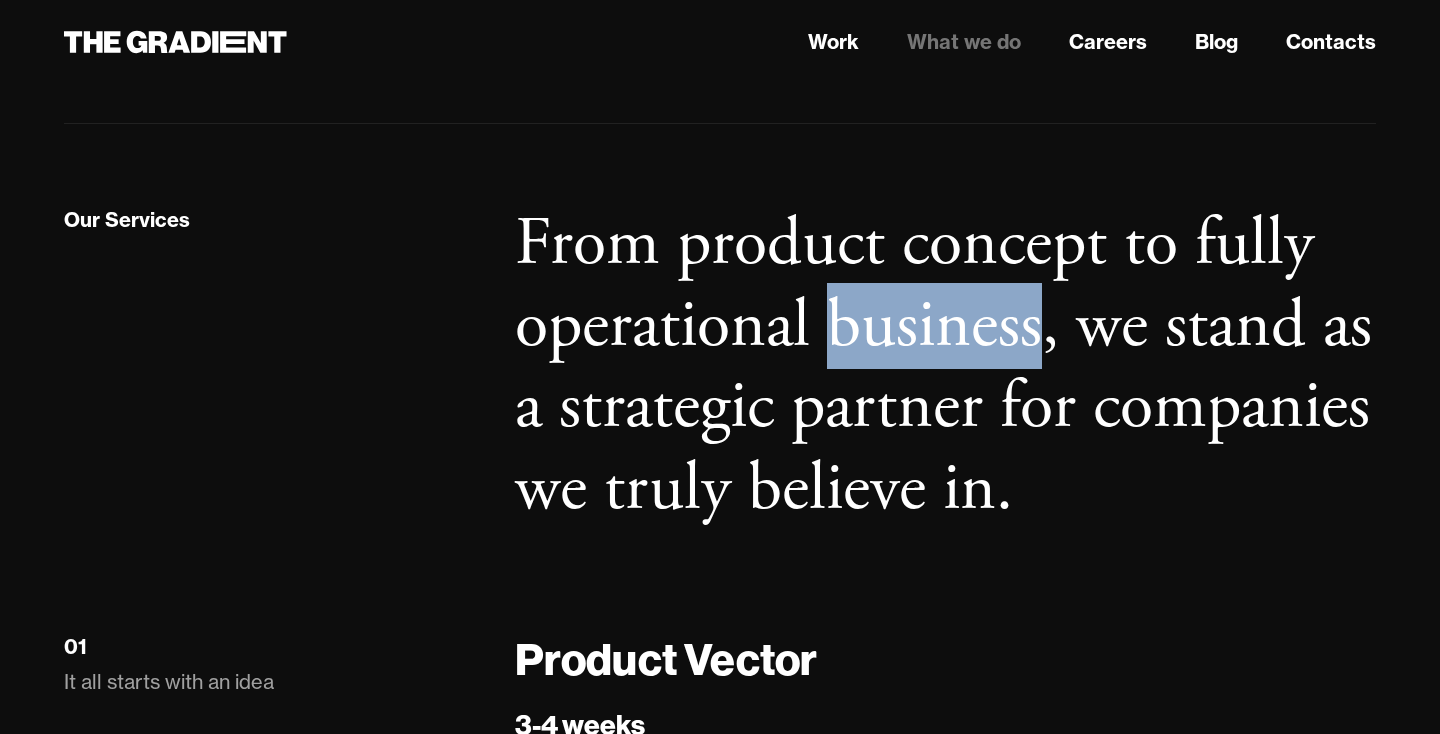 click on "From product concept to fully operational business, we stand as a strategic partner for companies we truly believe in." at bounding box center (945, 367) 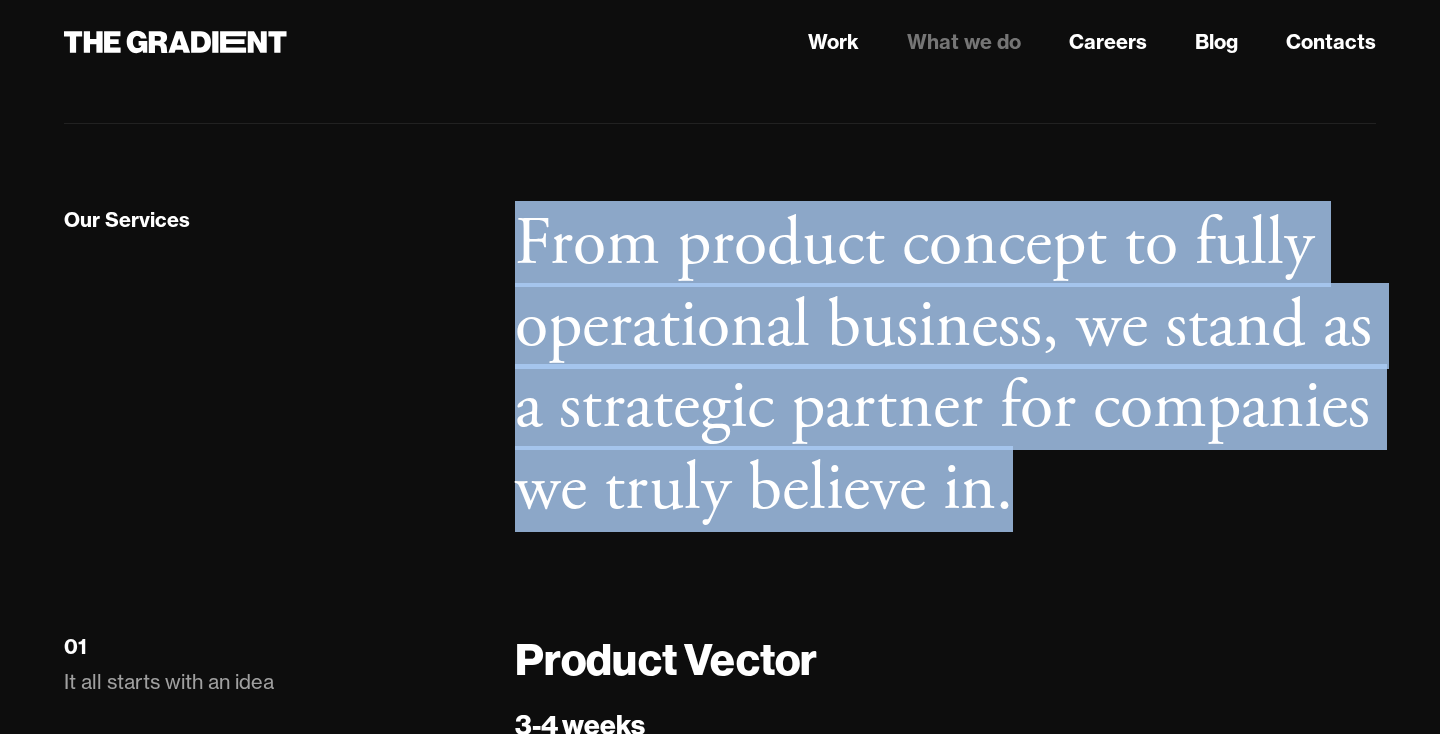 click on "From product concept to fully operational business, we stand as a strategic partner for companies we truly believe in." at bounding box center [945, 367] 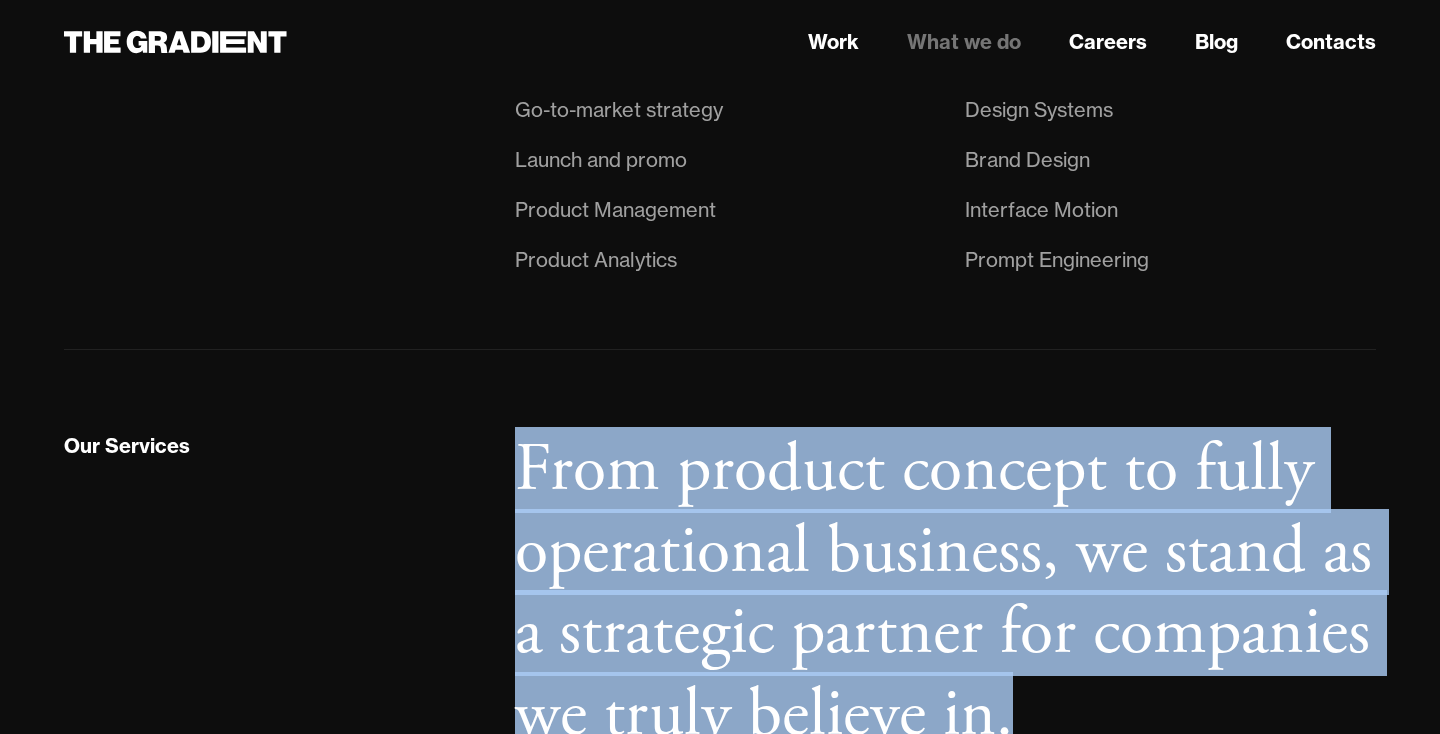 scroll, scrollTop: 1791, scrollLeft: 0, axis: vertical 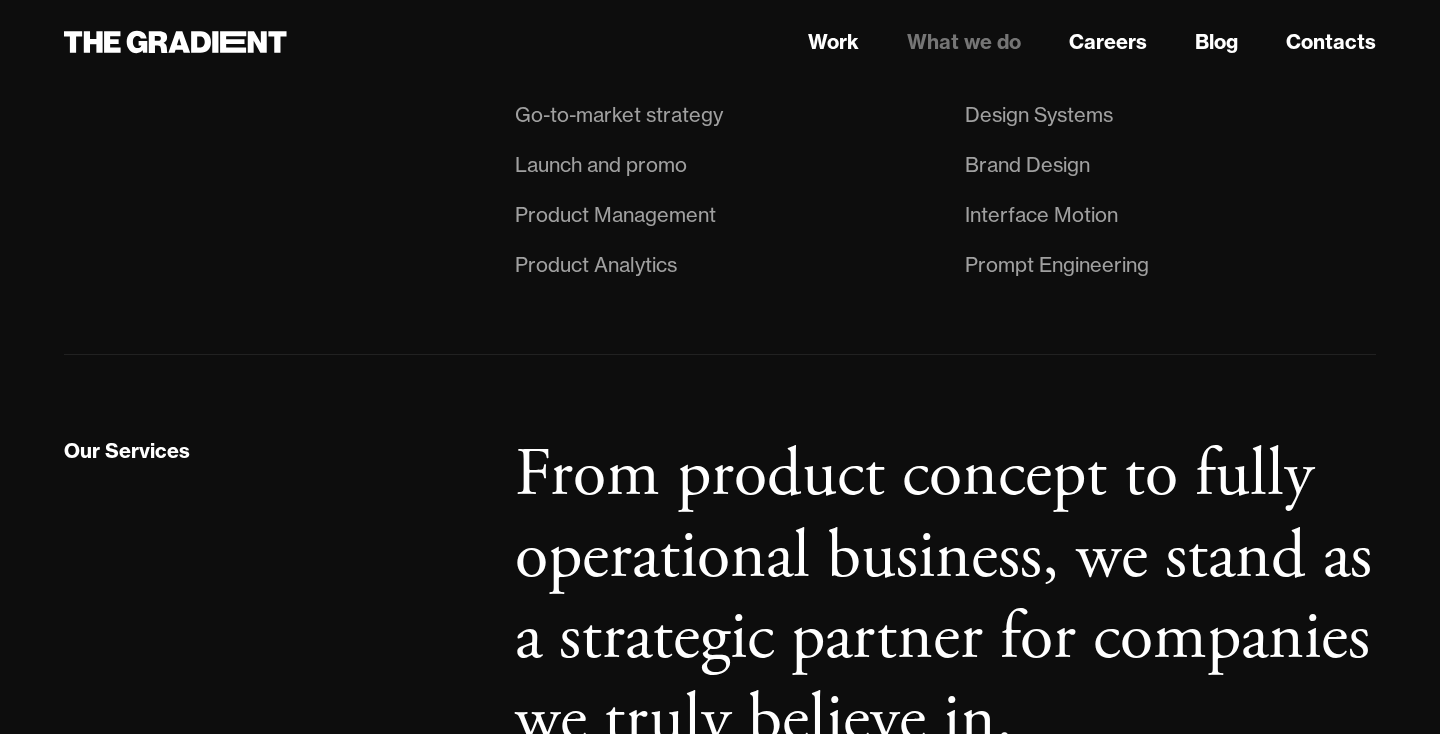 click on "Our Services From product concept to fully operational business, we stand as a strategic partner for companies we truly believe in. 01 It all starts with an idea Product Vector 3-4 weeks We help you to shape product strategy and validate ideas through design-led research and rapid prototyping. 02 Test and validate Experience Pilot 8-12 weeks We help you to get early traction, raise funds or get stakeholders buy-in before building full product. 03 It's time to launch From 0 to 1 product design 12+ weeks We design and help your team to build and launch MVP that people will love, use and pay for. 04 It's time to grow Product Revamp 12+ weeks We optimise key product metrics by elevating and pushing user experiences to the next level." at bounding box center [720, 1317] 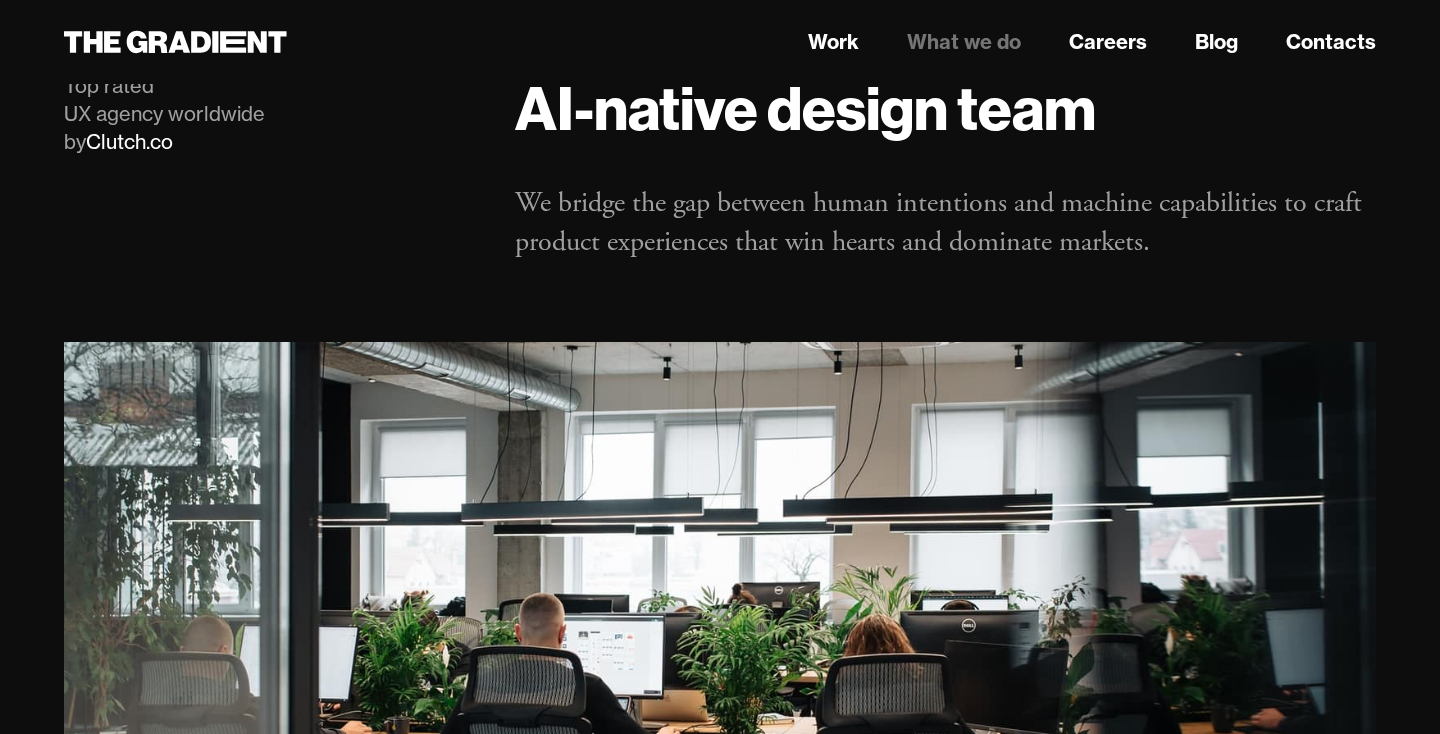 scroll, scrollTop: 0, scrollLeft: 0, axis: both 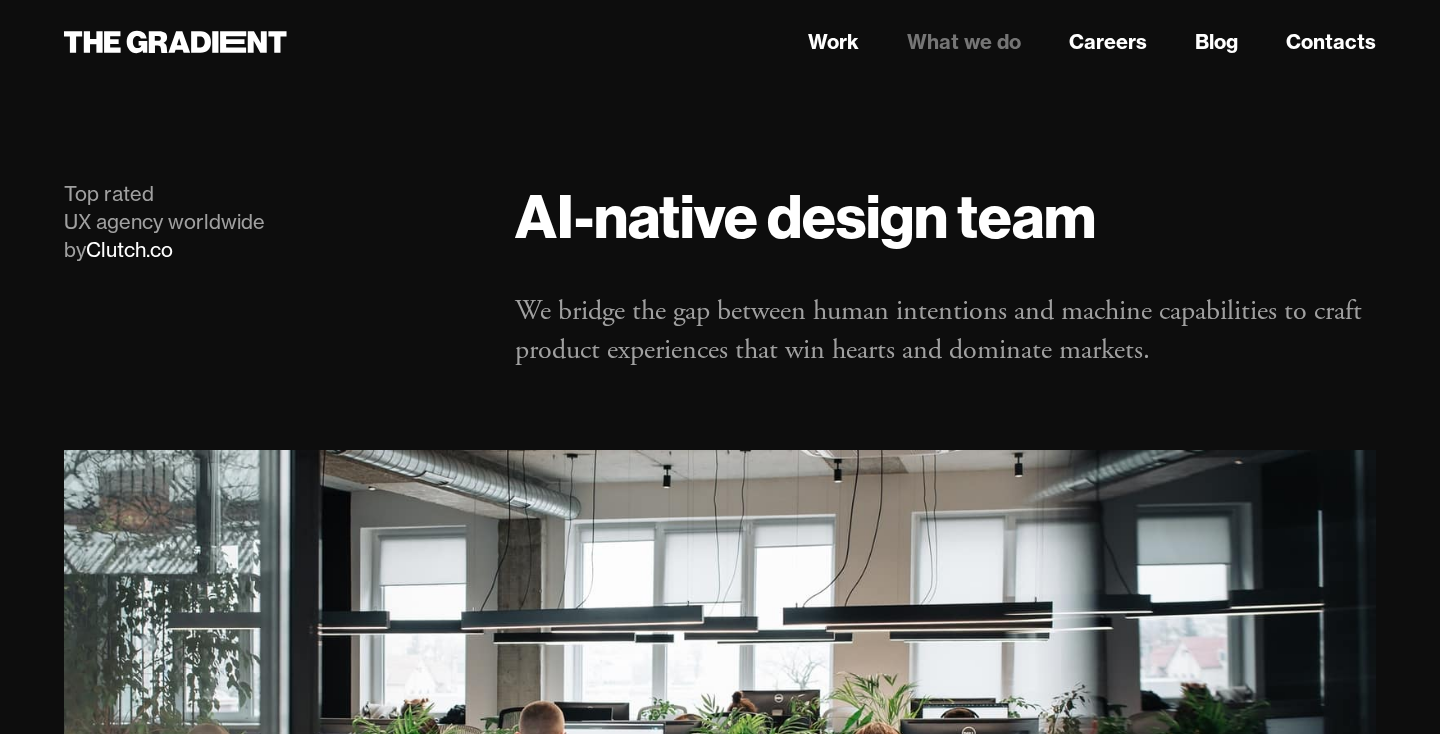 click on "We bridge the gap between human intentions and machine capabilities to craft product experiences that win hearts and dominate markets." at bounding box center (945, 331) 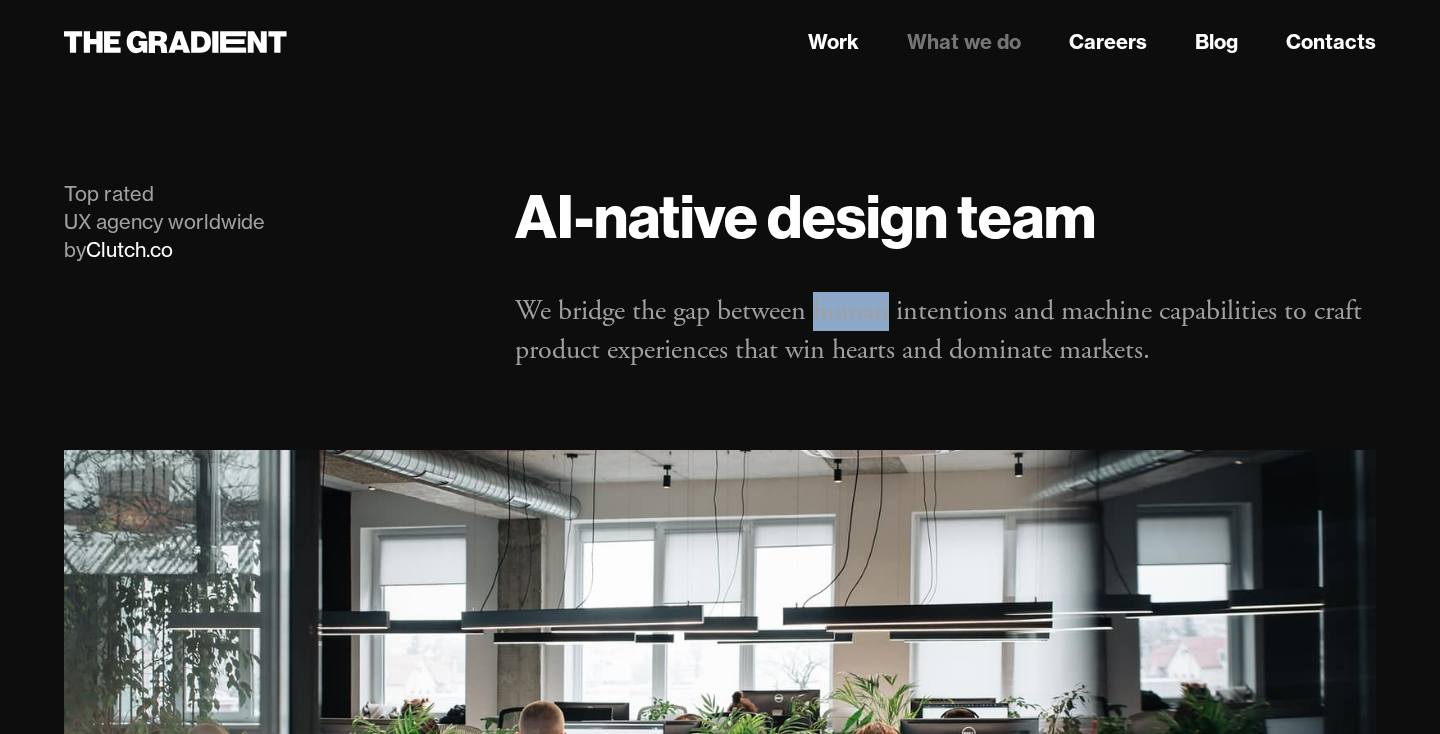 click on "We bridge the gap between human intentions and machine capabilities to craft product experiences that win hearts and dominate markets." at bounding box center [945, 331] 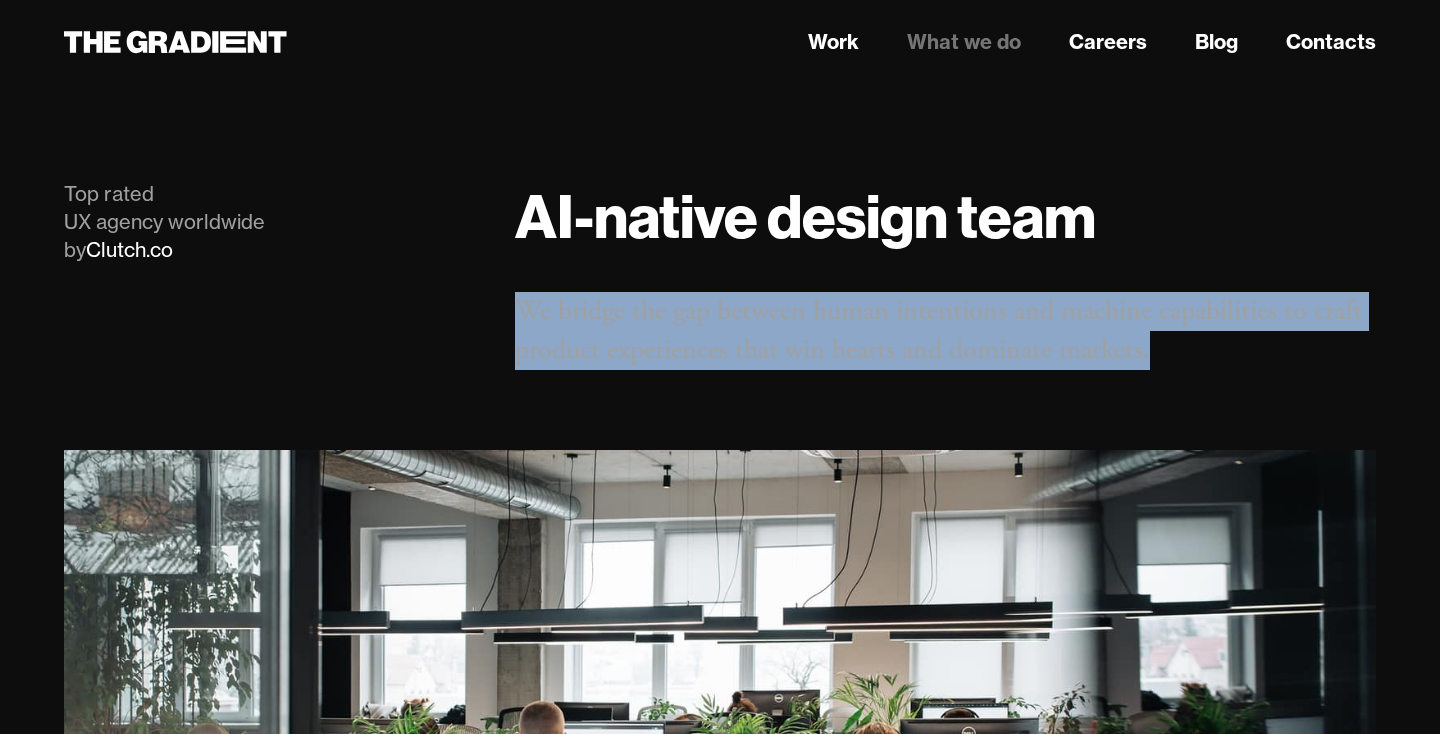click on "We bridge the gap between human intentions and machine capabilities to craft product experiences that win hearts and dominate markets." at bounding box center (945, 331) 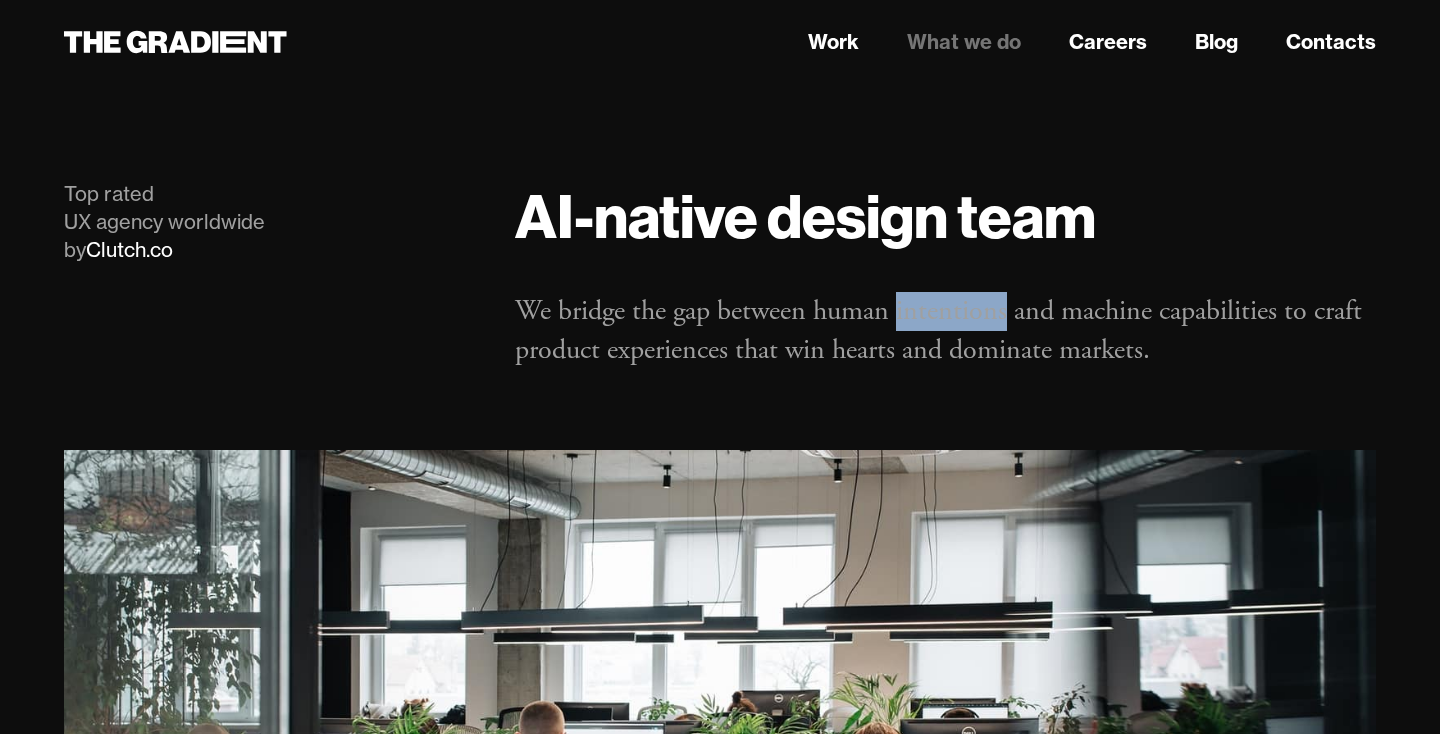 click on "We bridge the gap between human intentions and machine capabilities to craft product experiences that win hearts and dominate markets." at bounding box center [945, 331] 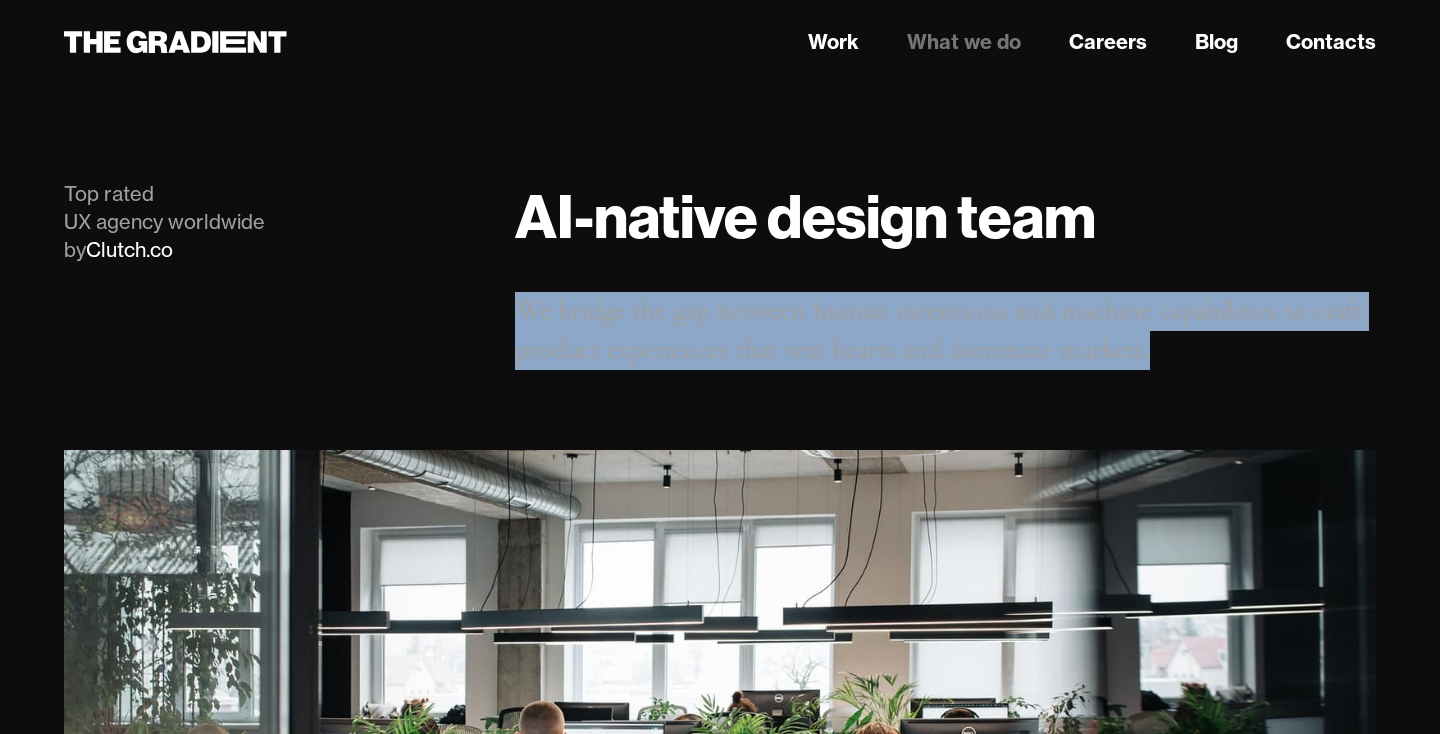 click on "We bridge the gap between human intentions and machine capabilities to craft product experiences that win hearts and dominate markets." at bounding box center (945, 331) 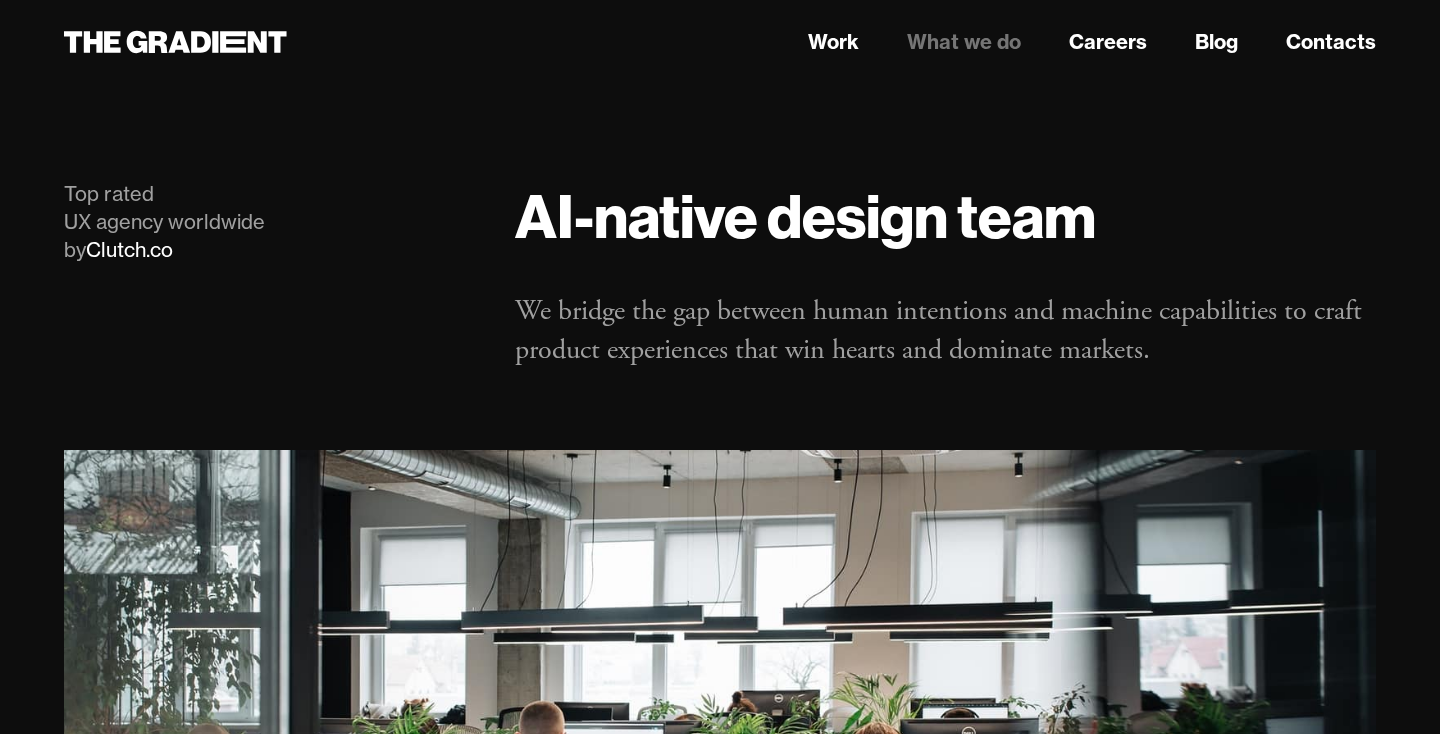 click on "We bridge the gap between human intentions and machine capabilities to craft product experiences that win hearts and dominate markets." at bounding box center [945, 331] 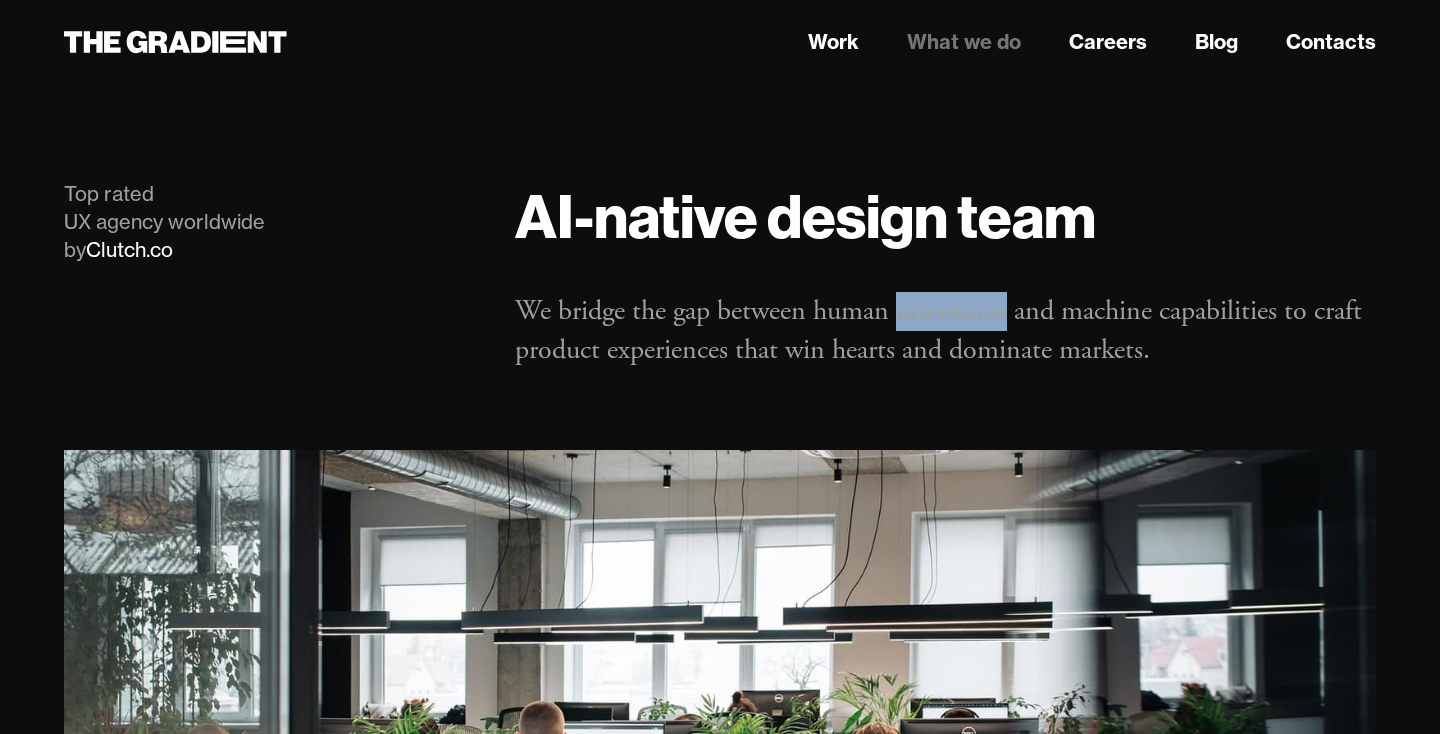 click on "We bridge the gap between human intentions and machine capabilities to craft product experiences that win hearts and dominate markets." at bounding box center (945, 331) 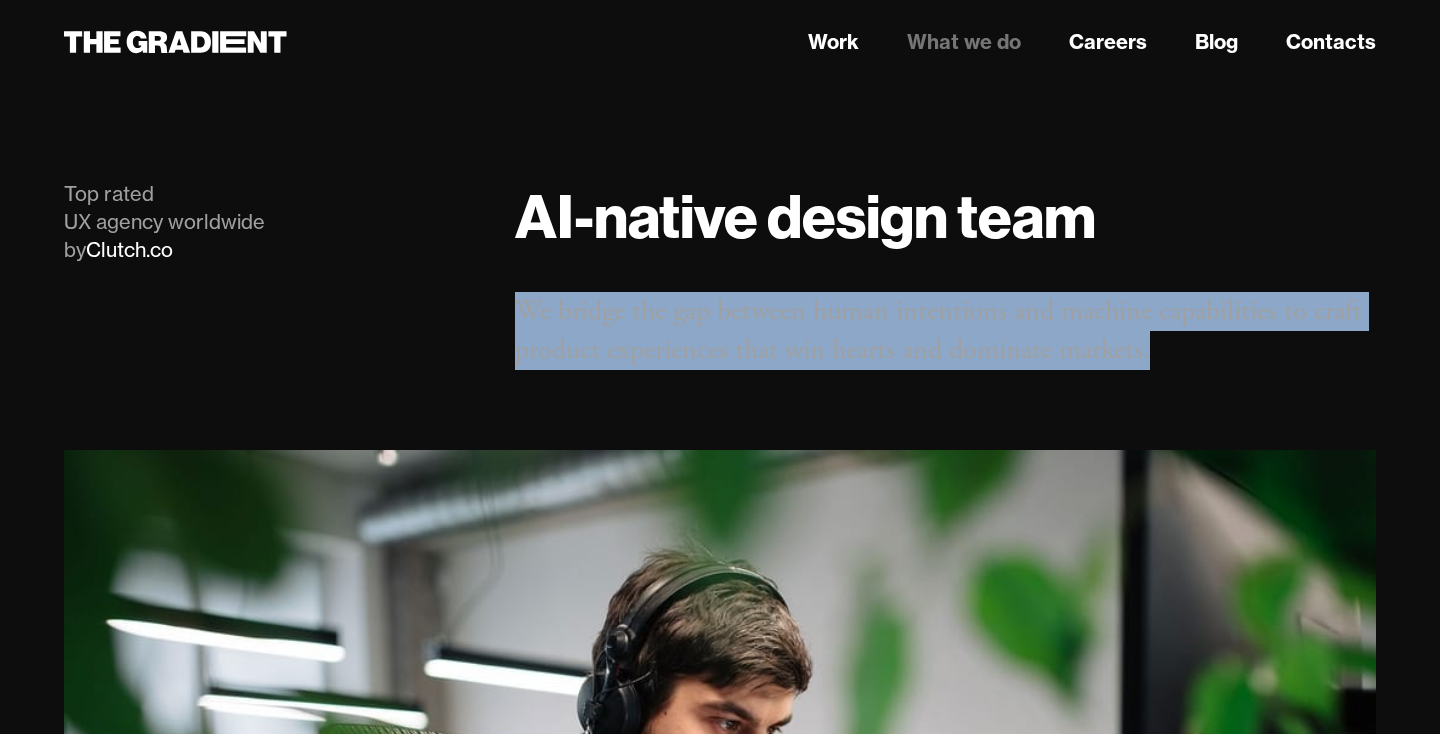 click on "We bridge the gap between human intentions and machine capabilities to craft product experiences that win hearts and dominate markets." at bounding box center [945, 331] 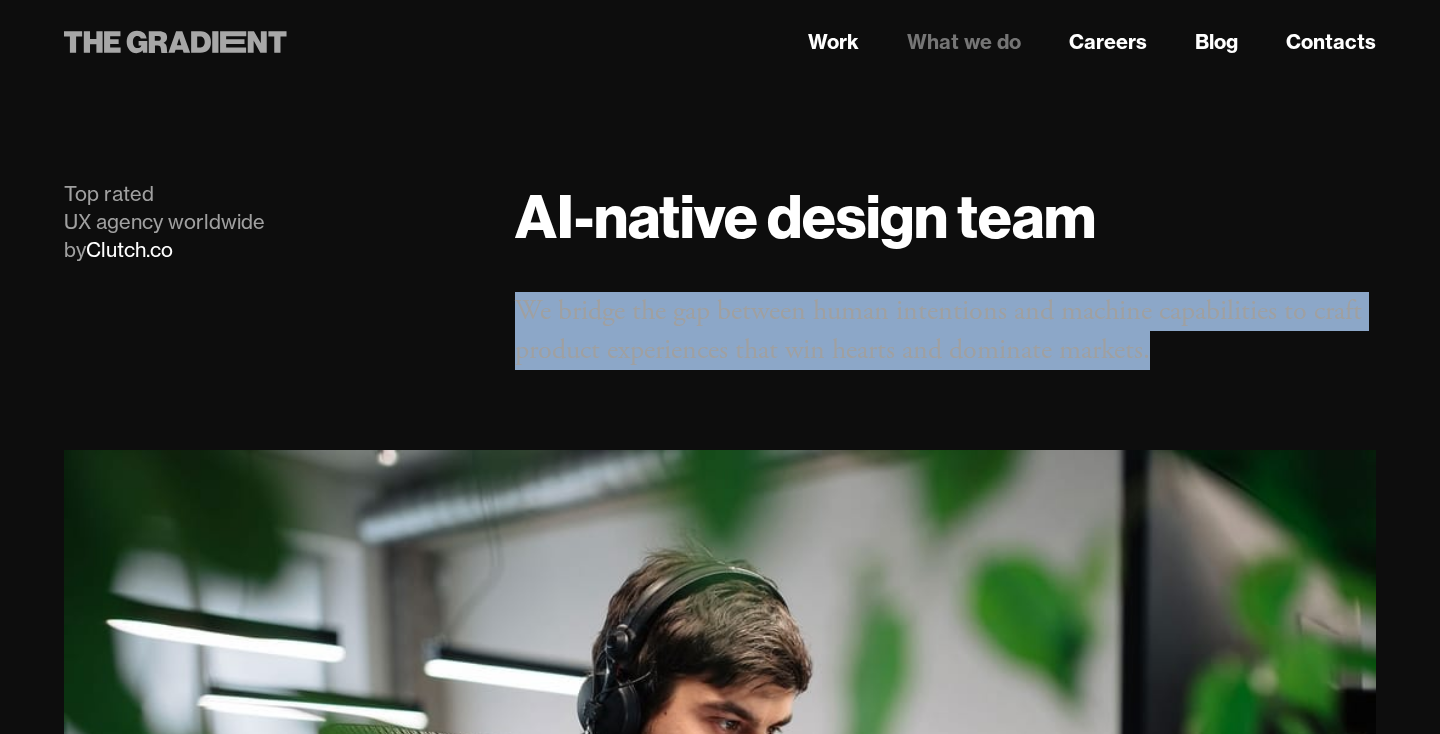click 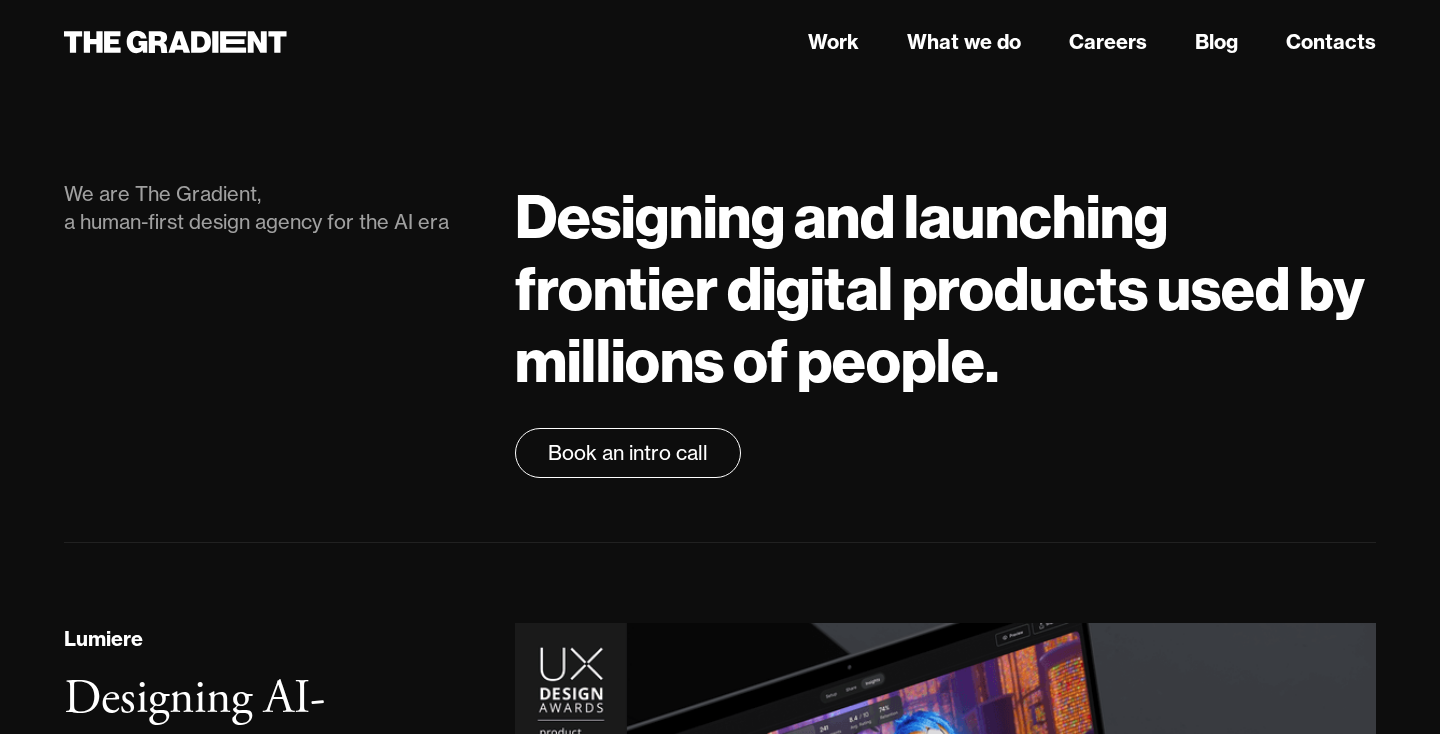 scroll, scrollTop: 0, scrollLeft: 0, axis: both 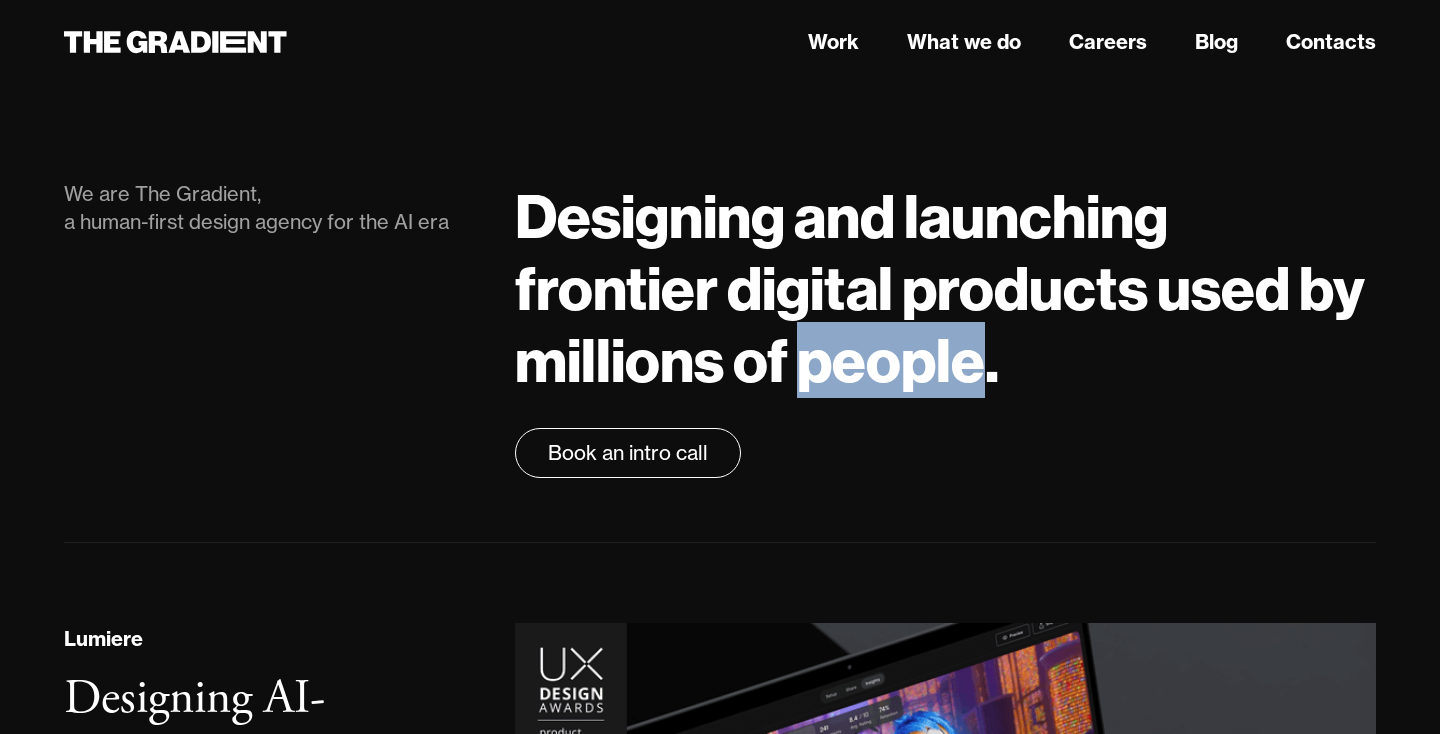 click on "Designing and launching frontier digital products used by millions of people." at bounding box center (945, 288) 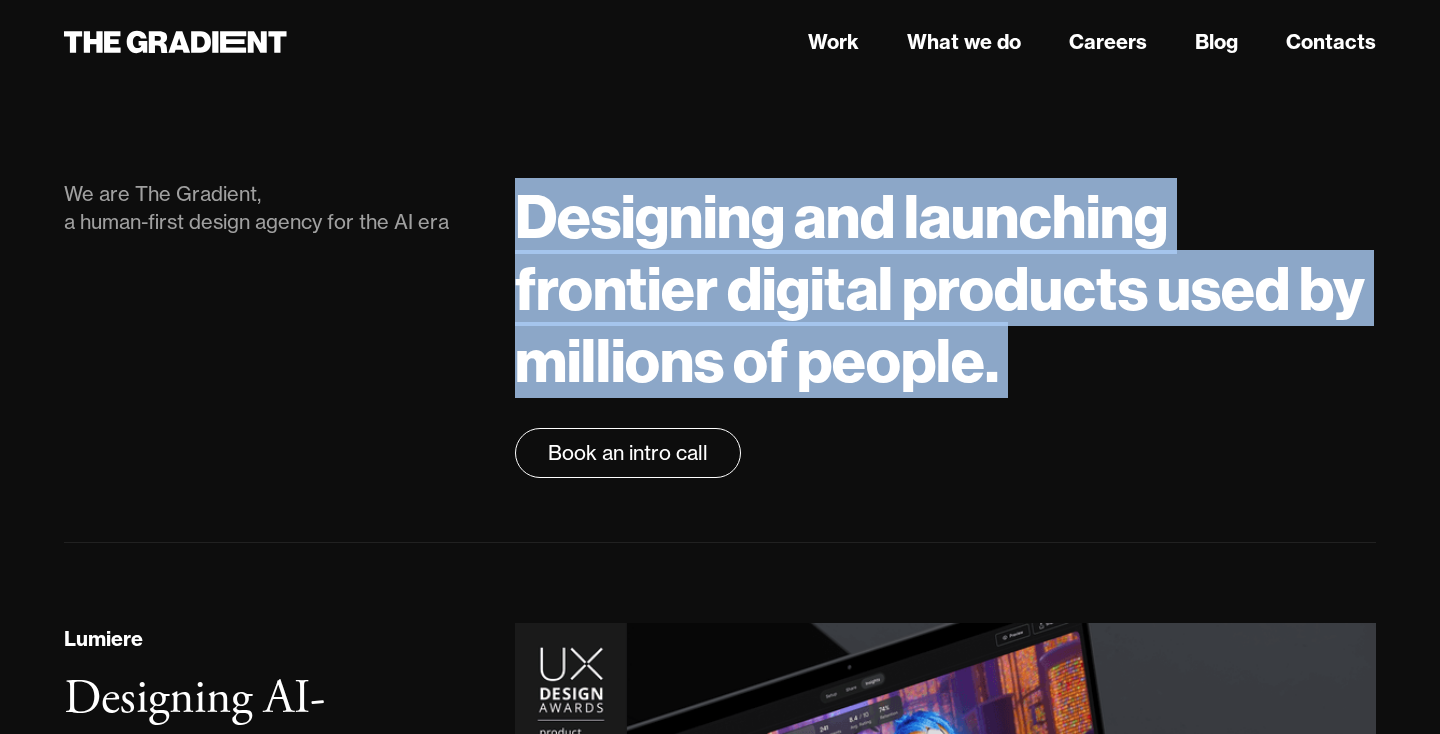 click on "Designing and launching frontier digital products used by millions of people." at bounding box center [945, 288] 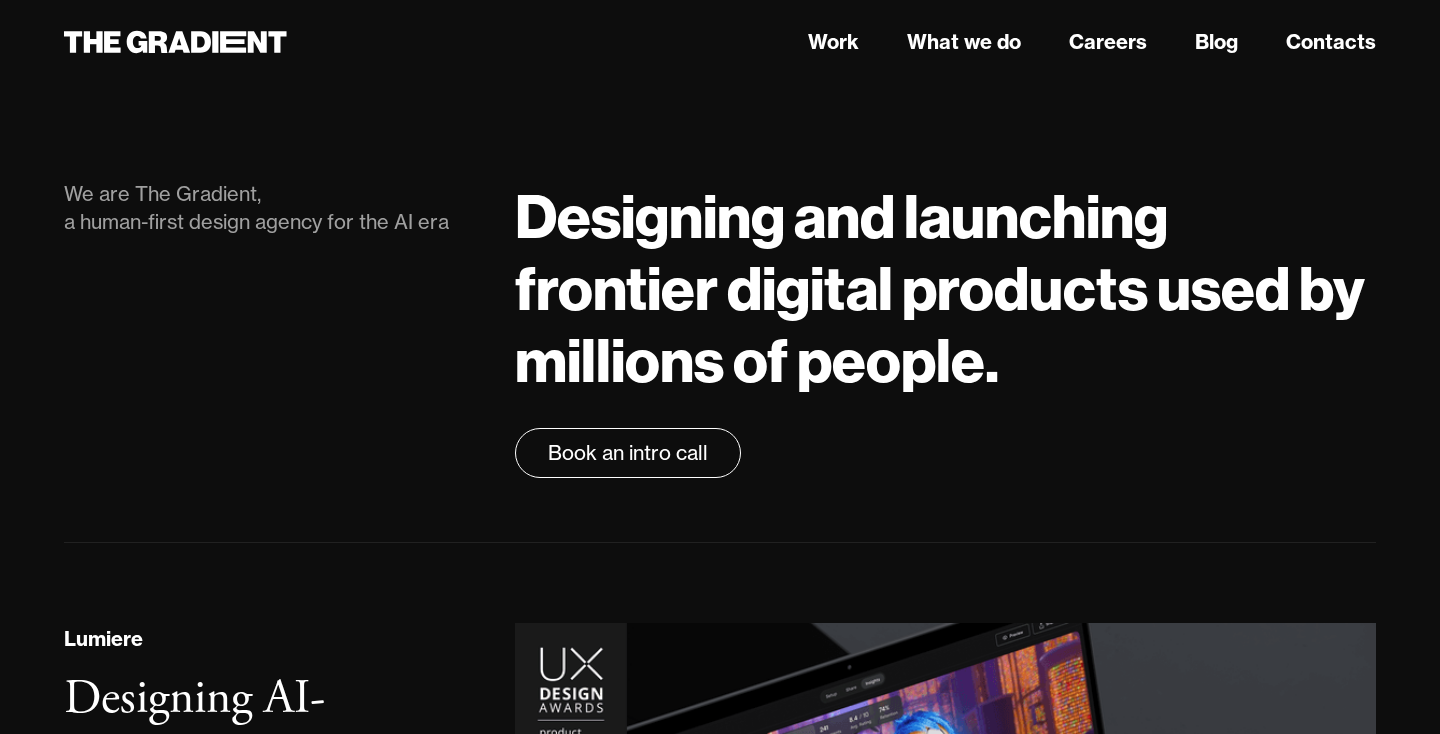 click on "Designing and launching frontier digital products used by millions of people." at bounding box center (945, 288) 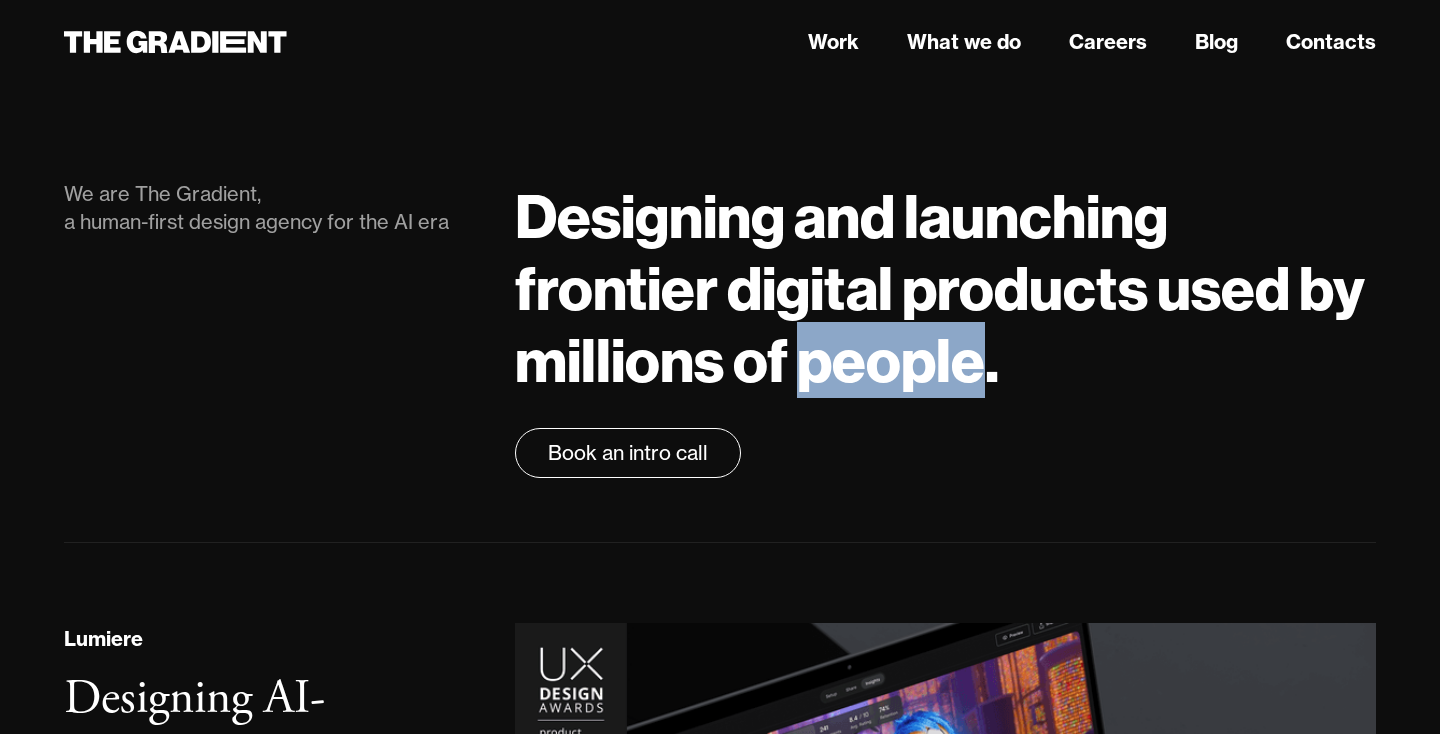 click on "Designing and launching frontier digital products used by millions of people." at bounding box center [945, 288] 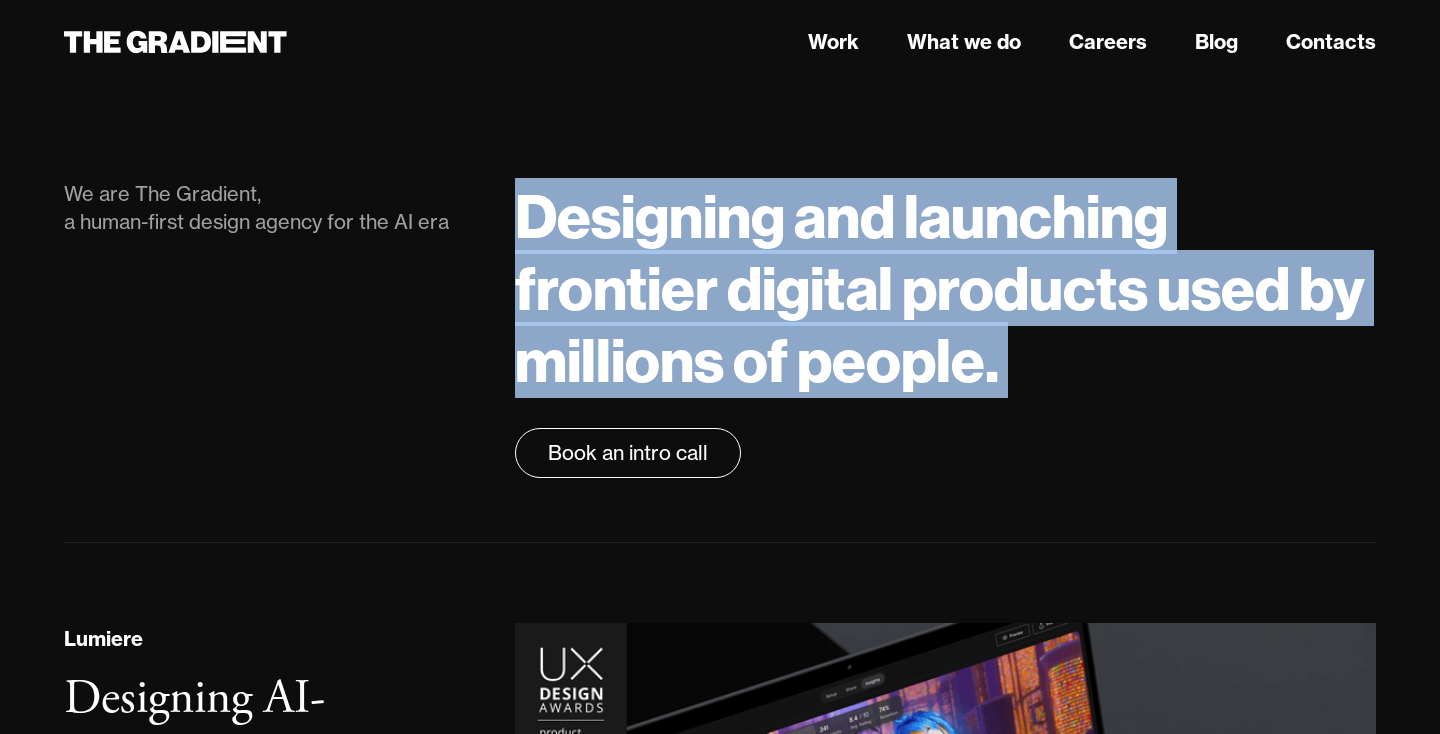 click on "Designing and launching frontier digital products used by millions of people." at bounding box center (945, 288) 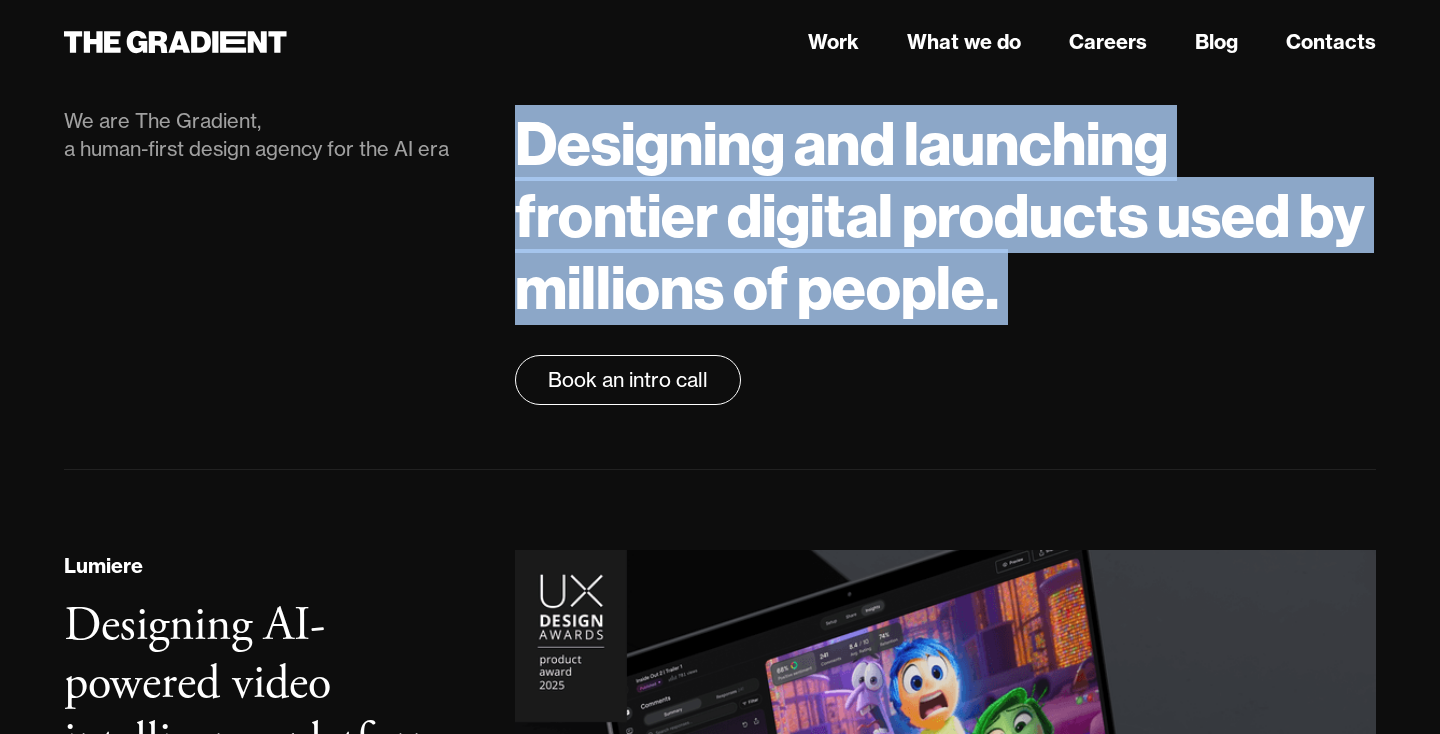 scroll, scrollTop: 91, scrollLeft: 0, axis: vertical 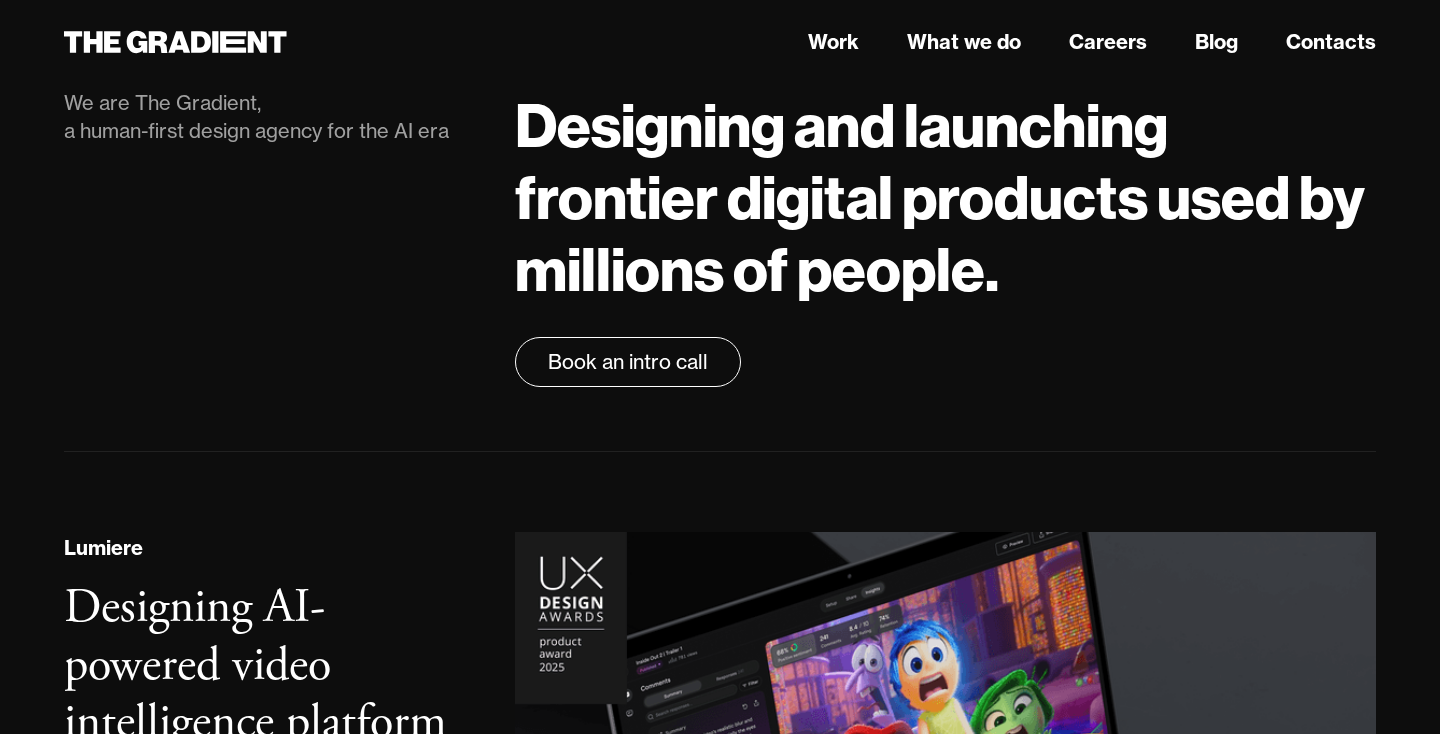 click on "Designing and launching frontier digital products used by millions of people. Book an intro call" at bounding box center [945, 238] 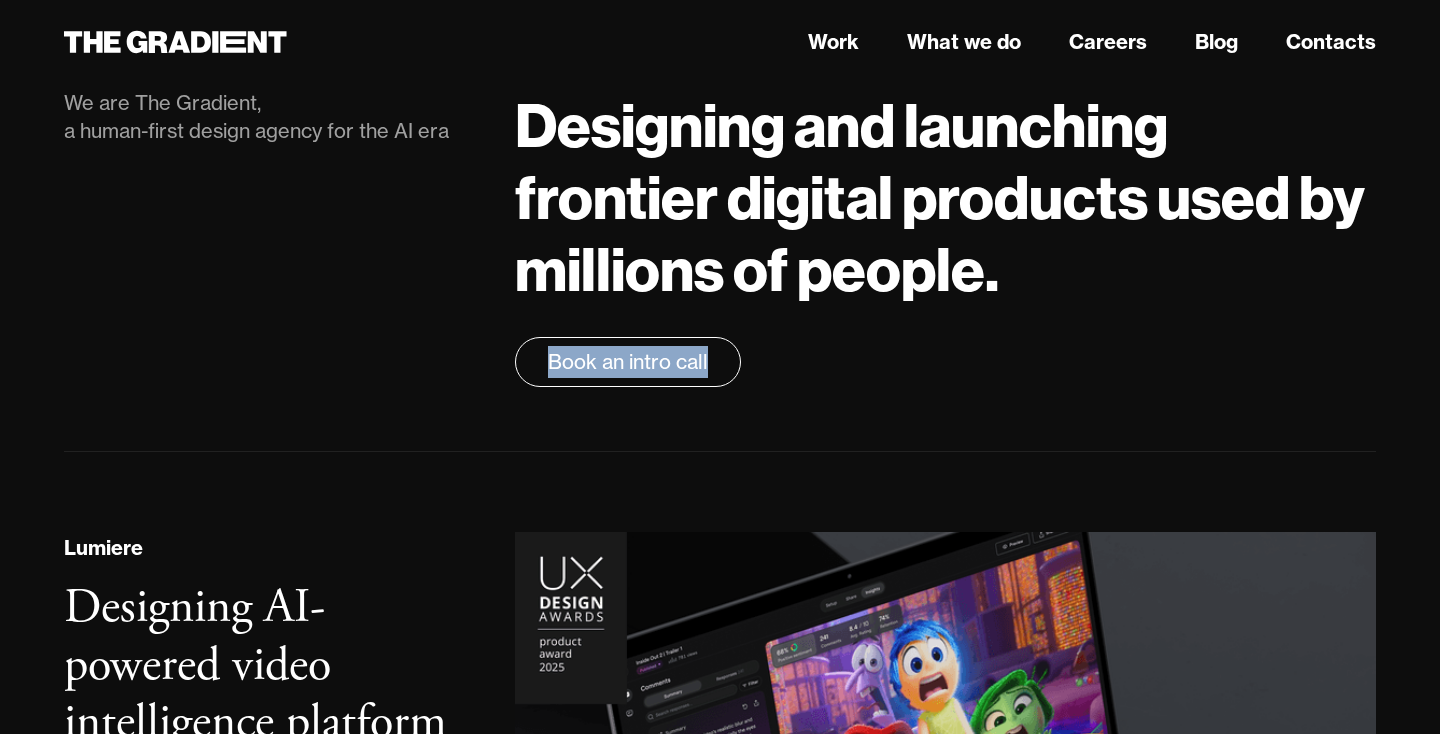 click on "Designing and launching frontier digital products used by millions of people. Book an intro call" at bounding box center [945, 238] 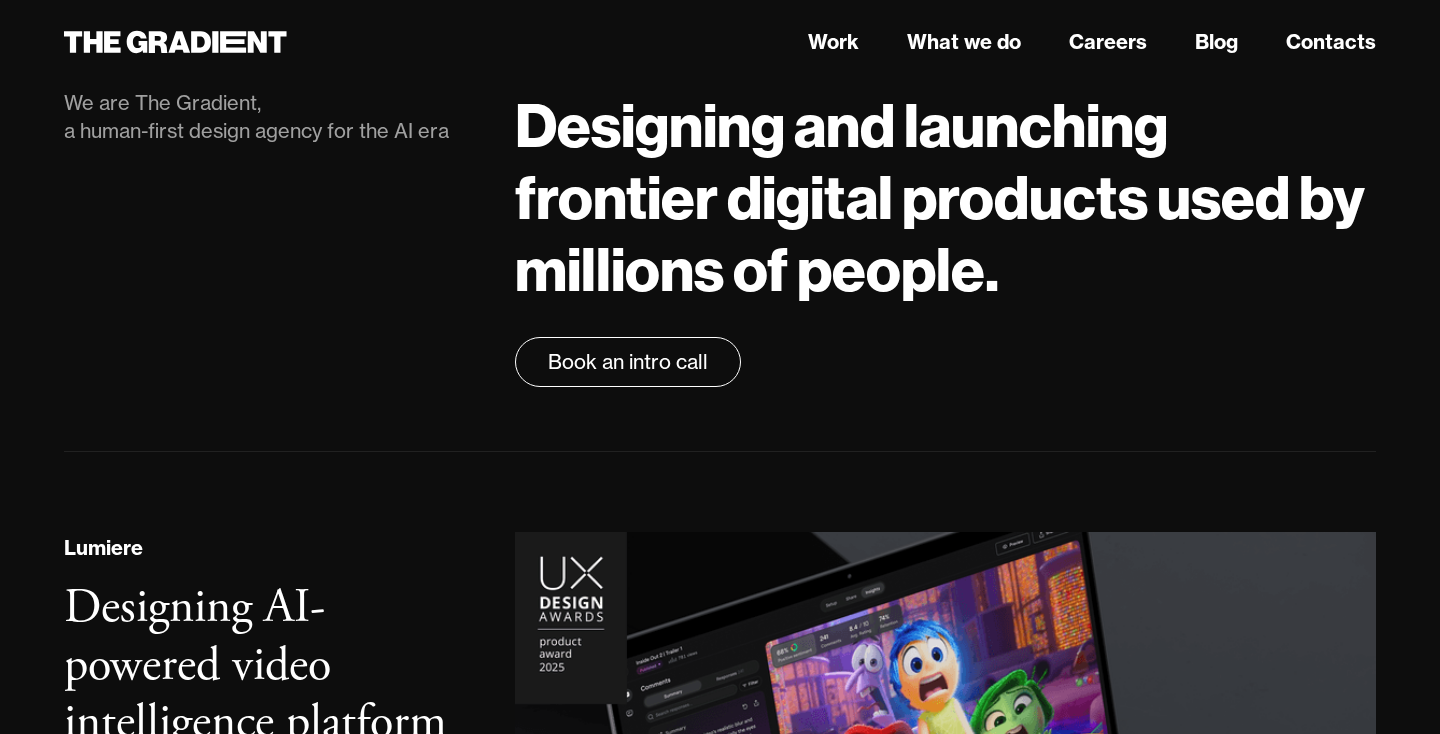click on "Designing and launching frontier digital products used by millions of people." at bounding box center (945, 197) 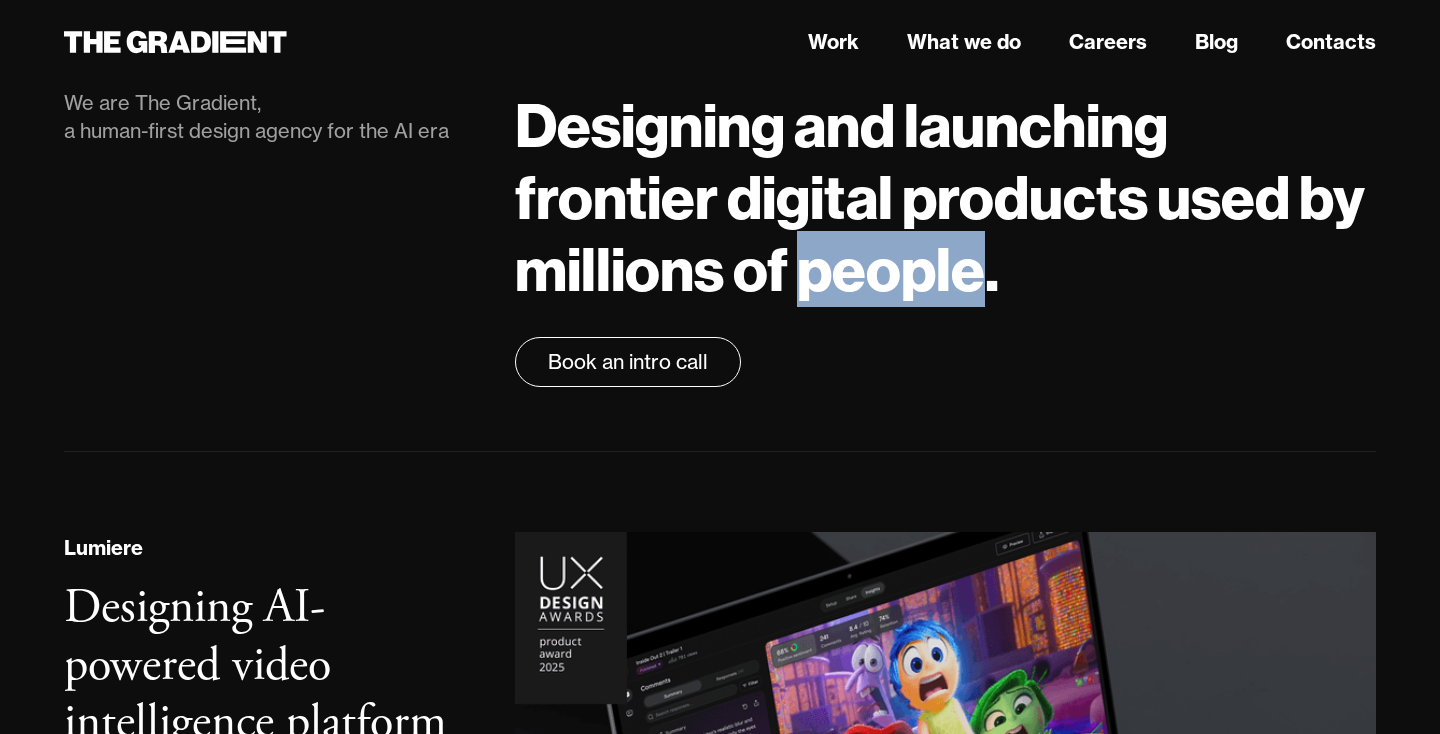 click on "Designing and launching frontier digital products used by millions of people." at bounding box center (945, 197) 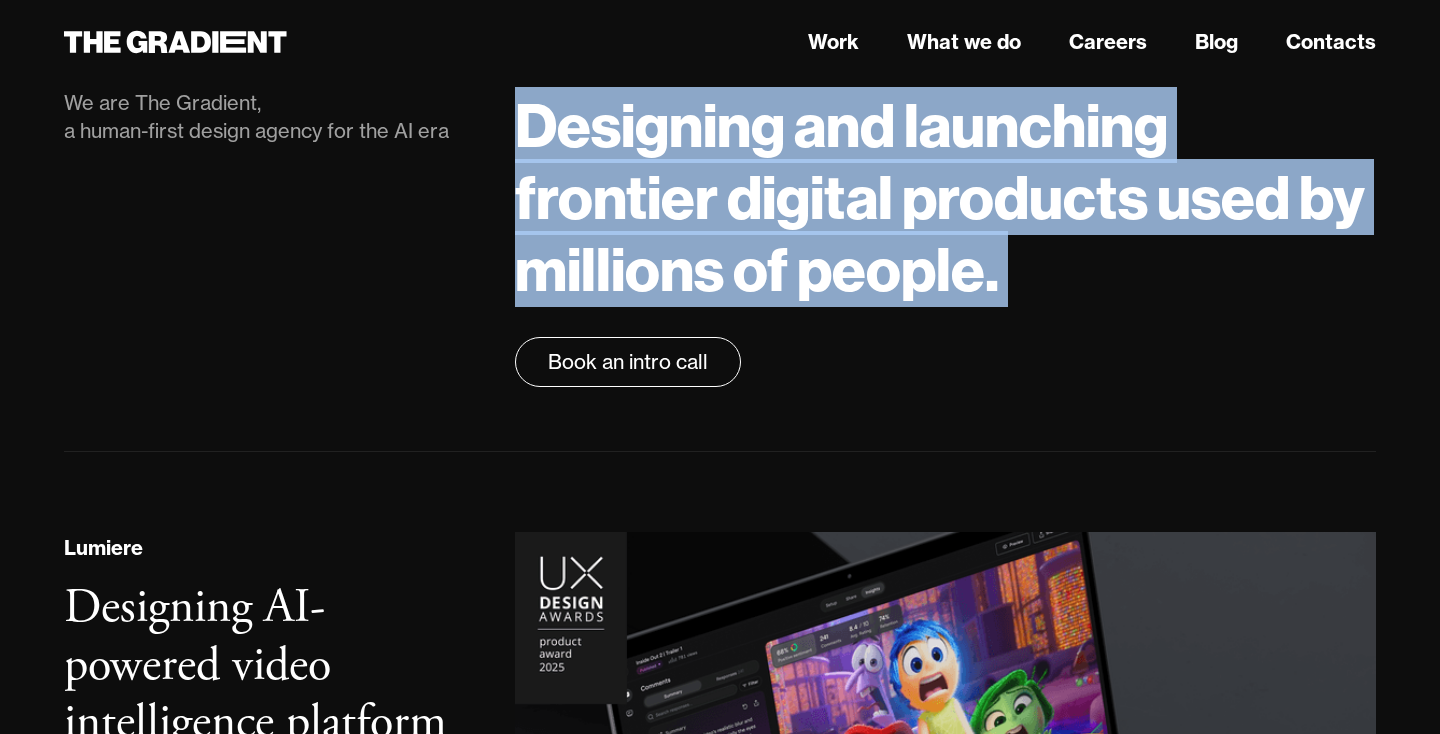 click on "Designing and launching frontier digital products used by millions of people." at bounding box center (945, 197) 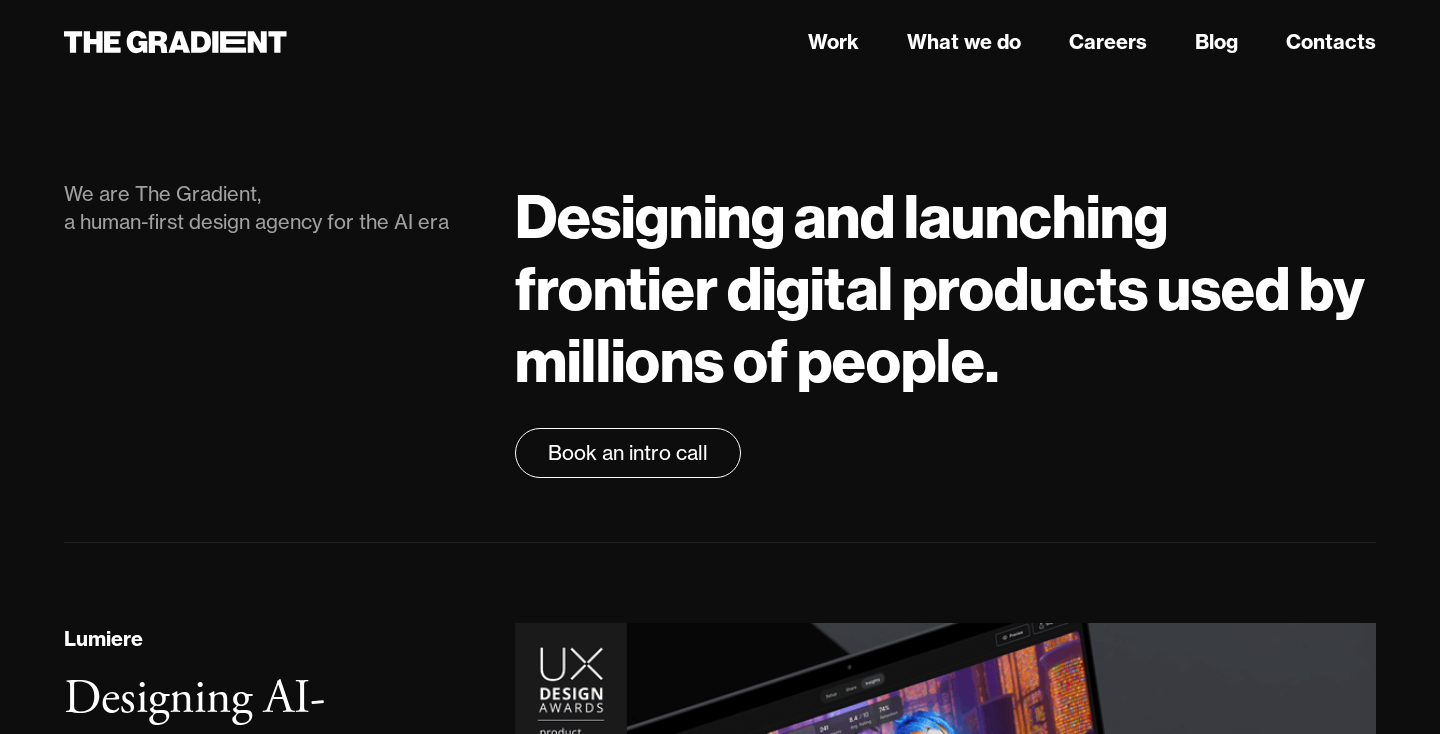 click on "Designing and launching frontier digital products used by millions of people." at bounding box center [945, 288] 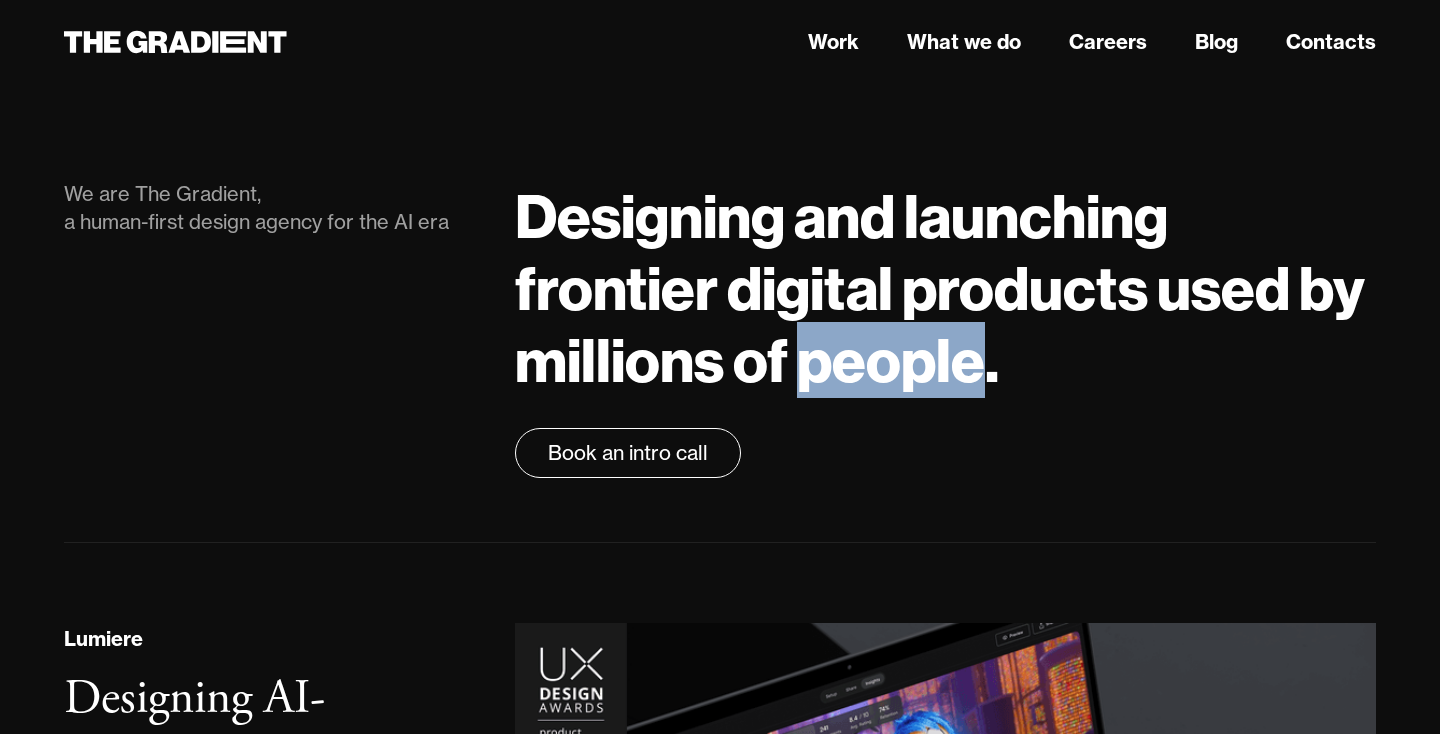 click on "Designing and launching frontier digital products used by millions of people." at bounding box center (945, 288) 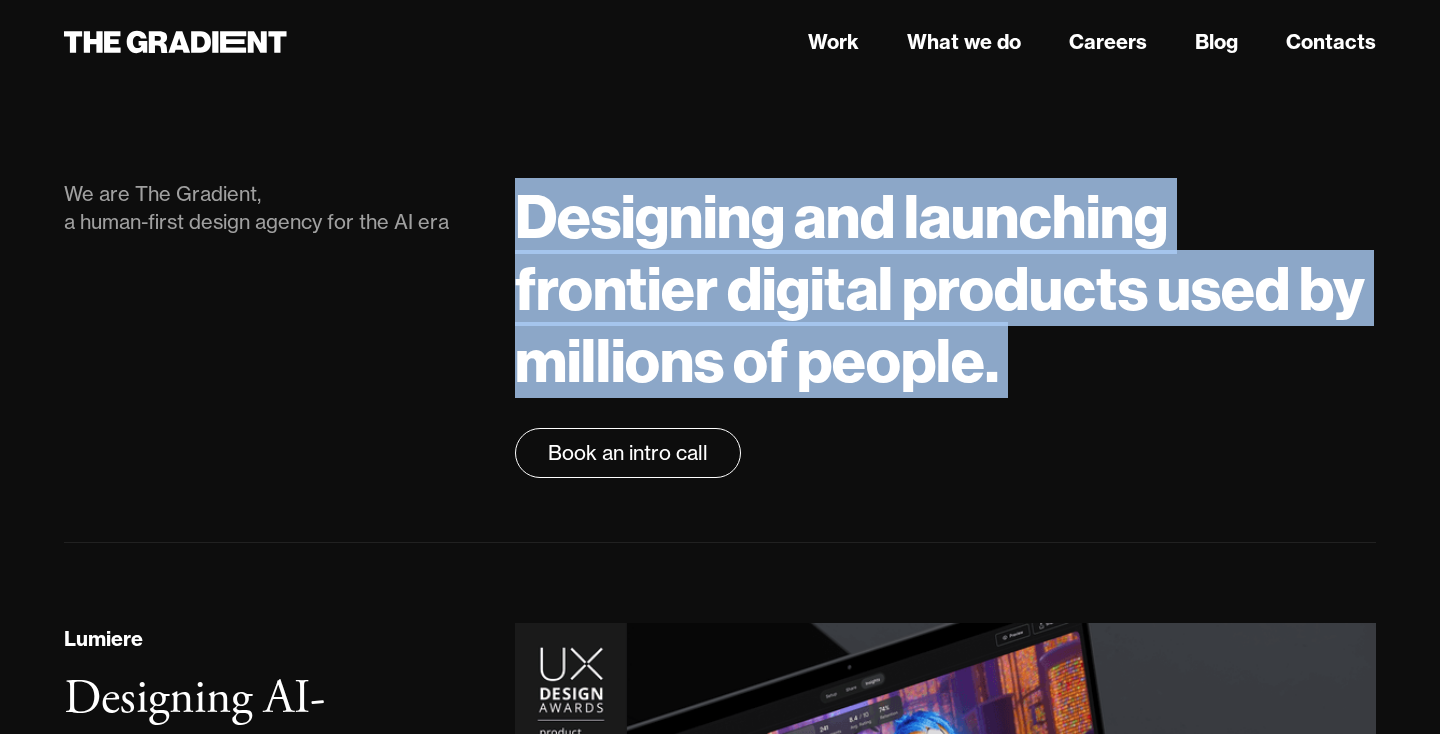 click on "Designing and launching frontier digital products used by millions of people." at bounding box center (945, 288) 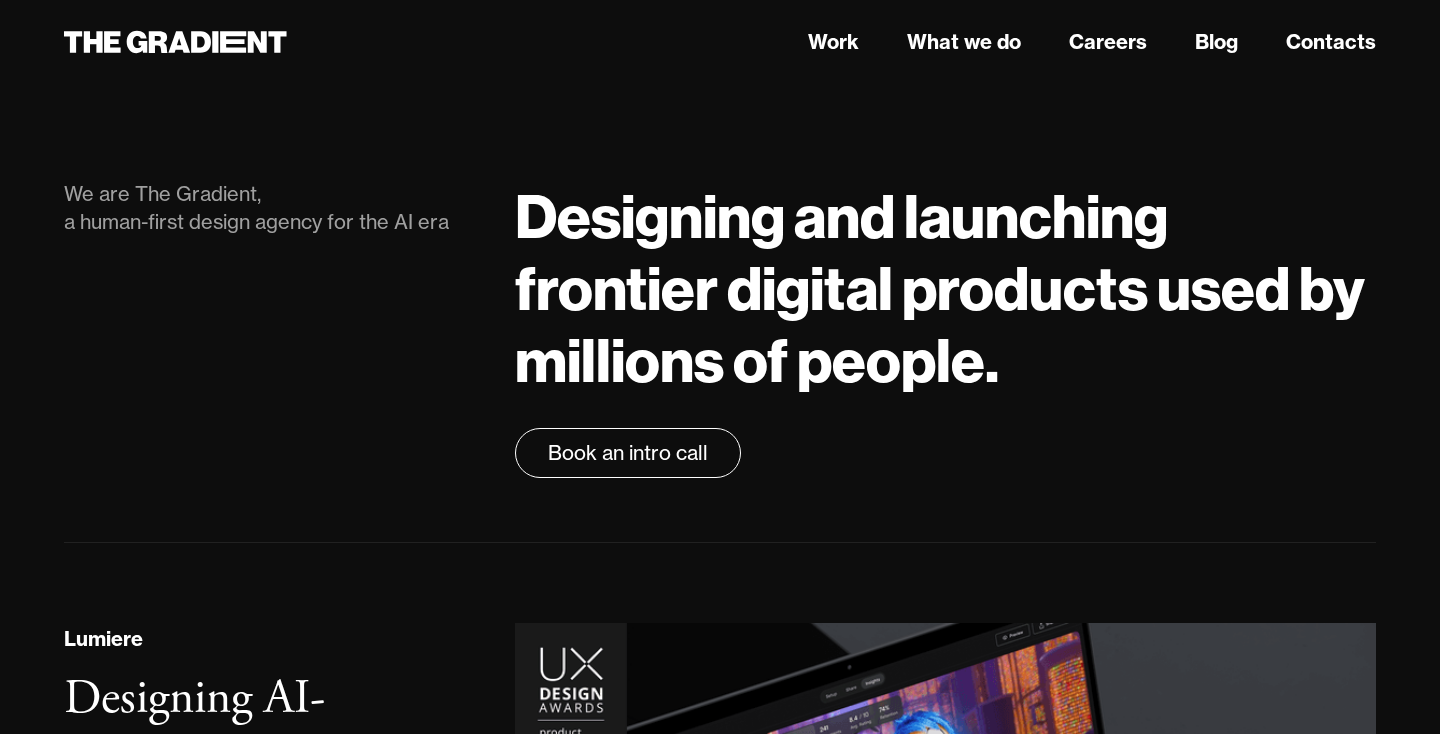 click on "Designing and launching frontier digital products used by millions of people." at bounding box center [945, 288] 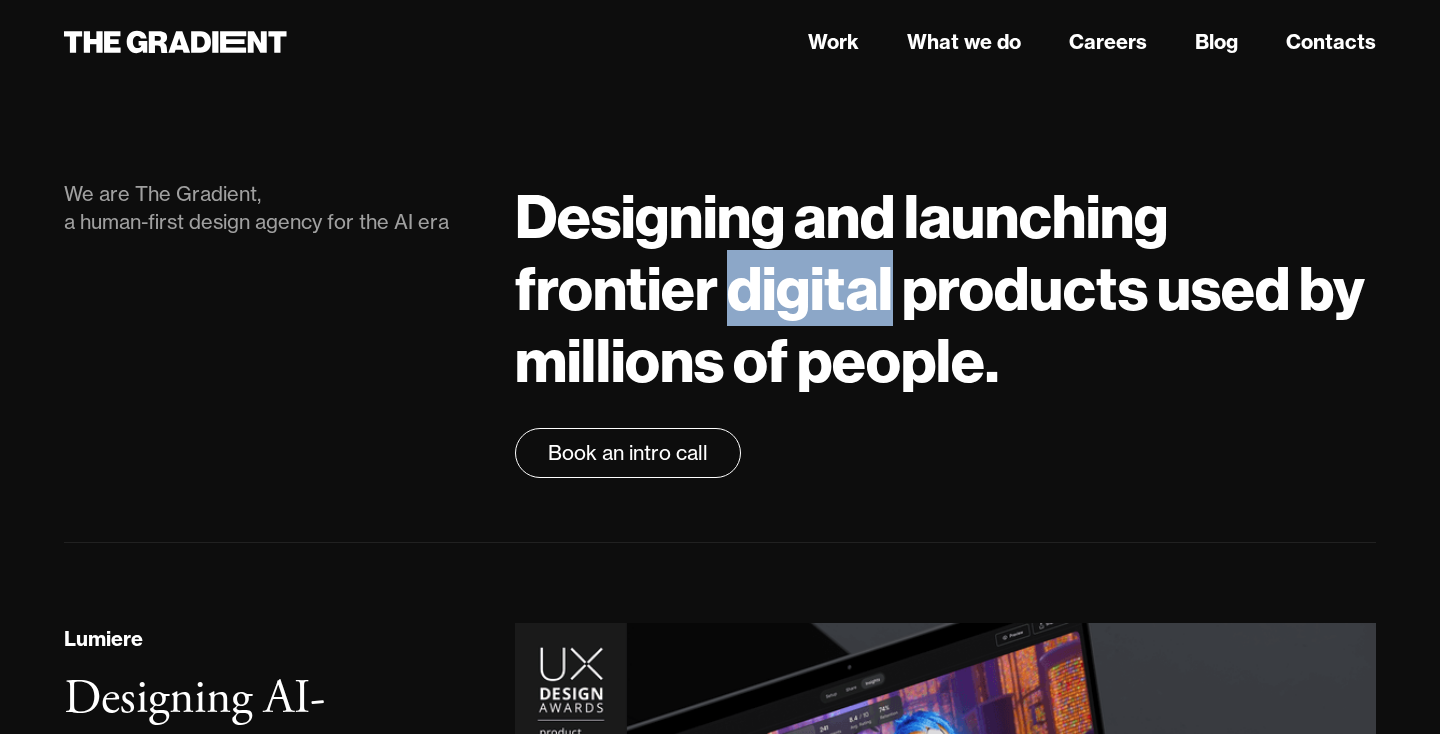 click on "Designing and launching frontier digital products used by millions of people." at bounding box center [945, 288] 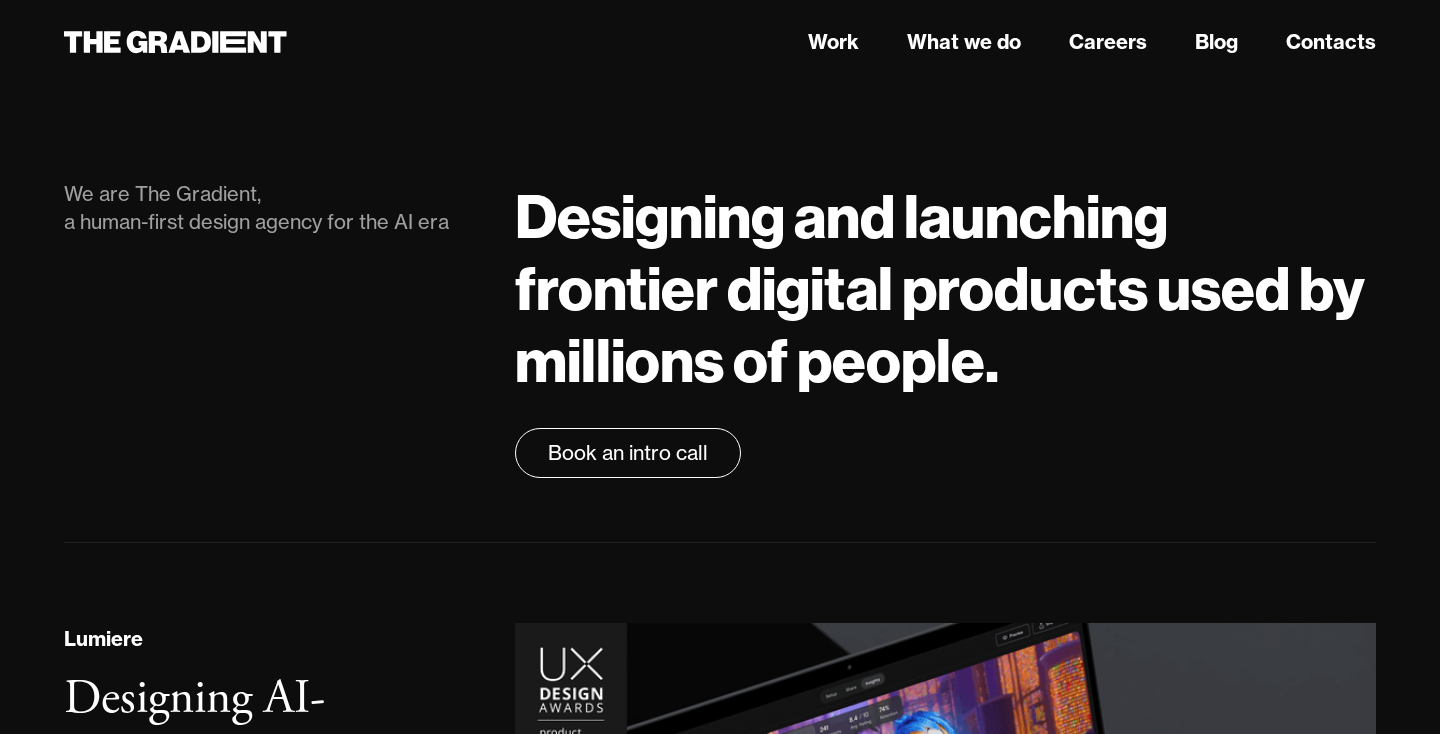 click on "Designing and launching frontier digital products used by millions of people." at bounding box center [945, 288] 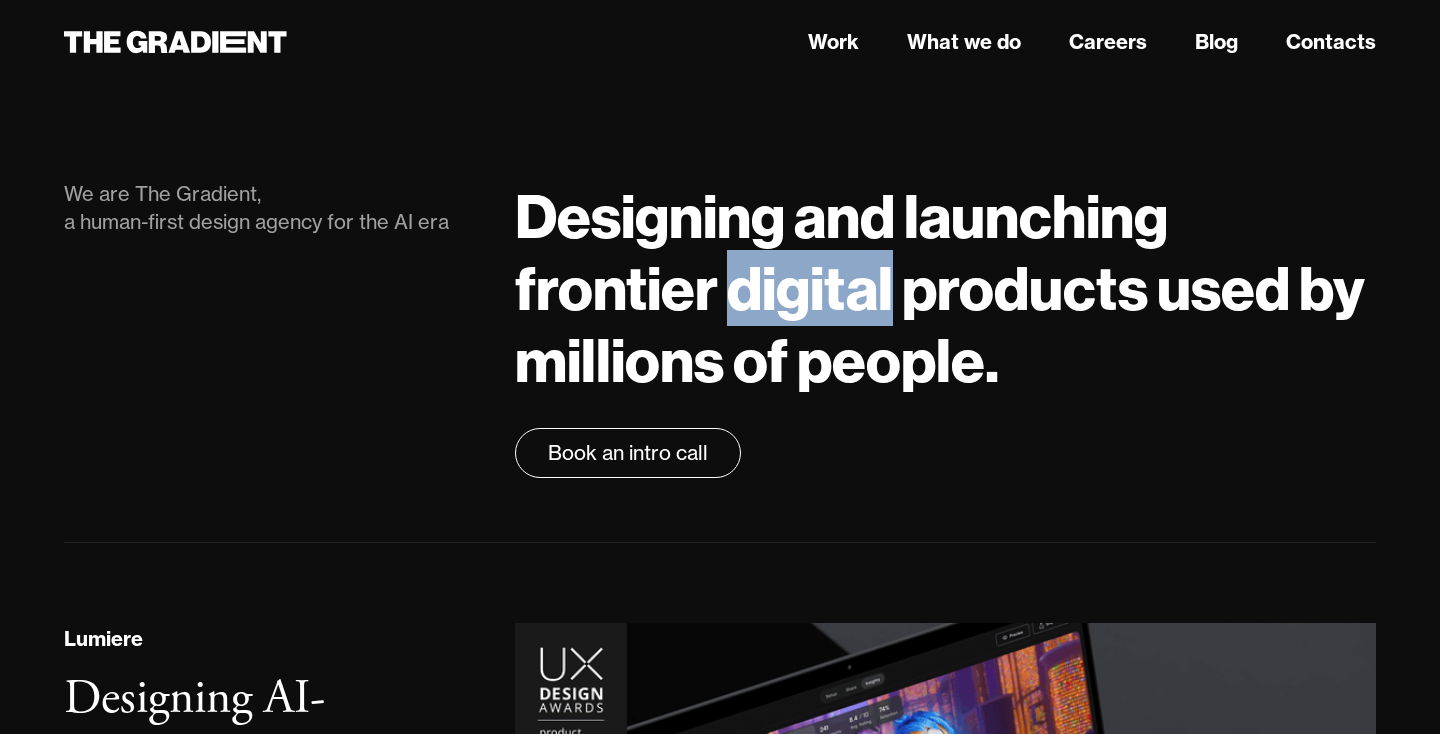 click on "Designing and launching frontier digital products used by millions of people." at bounding box center [945, 288] 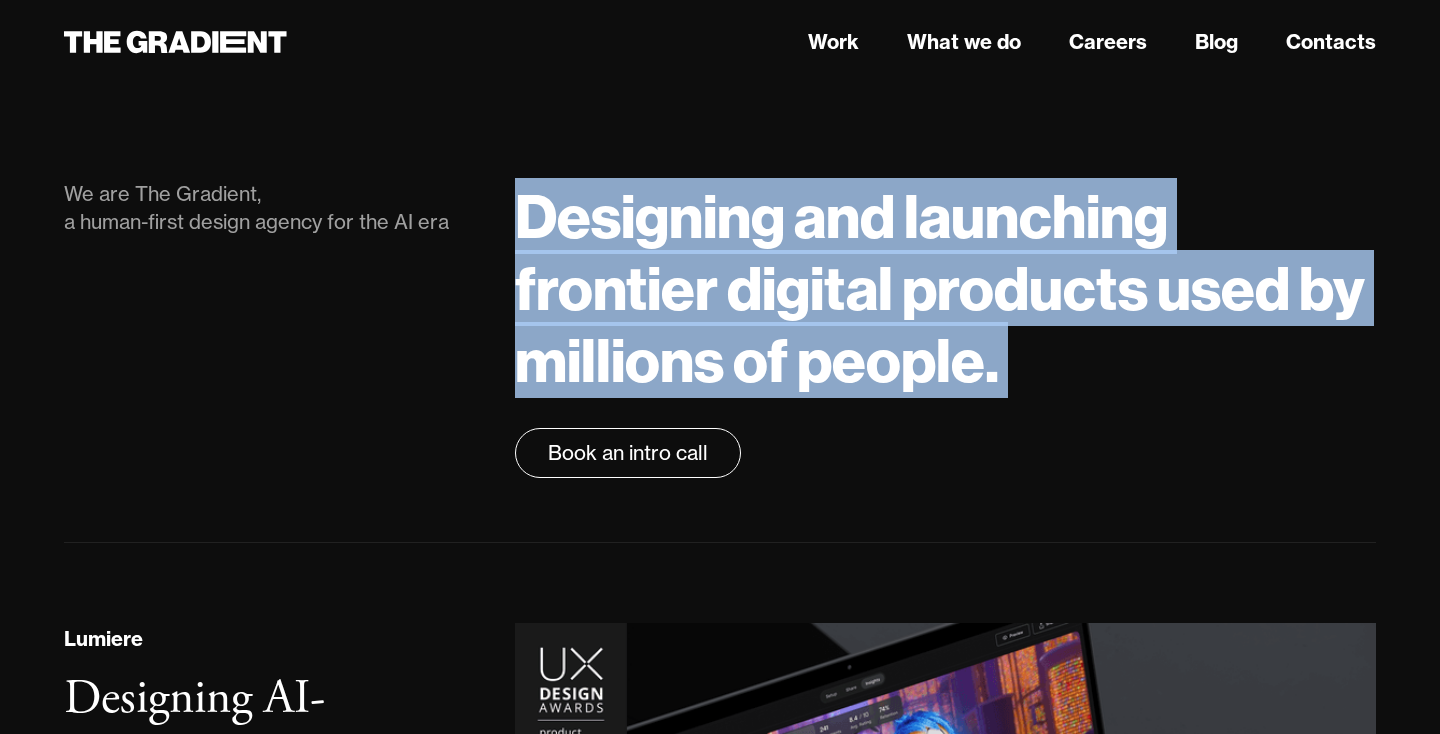 click on "Designing and launching frontier digital products used by millions of people." at bounding box center (945, 288) 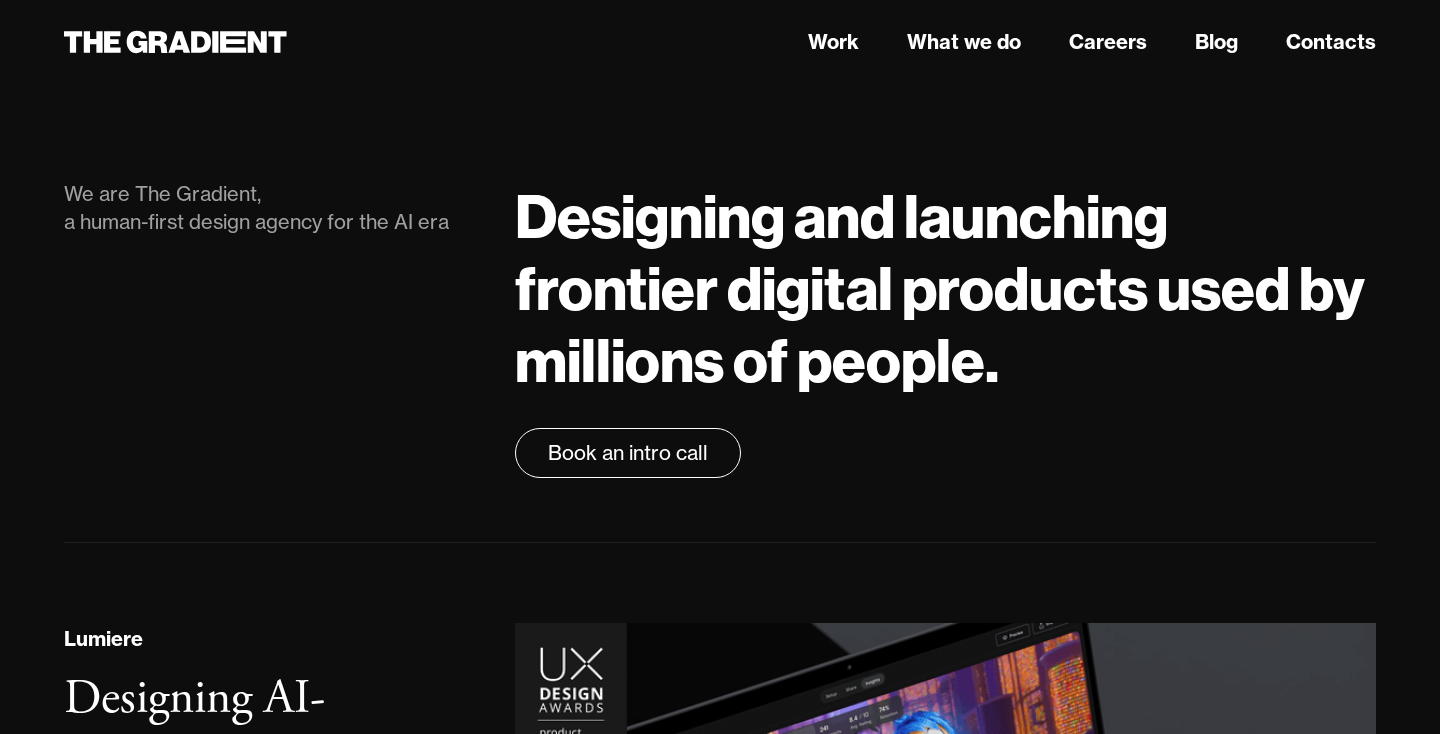 click on "Designing and launching frontier digital products used by millions of people." at bounding box center [945, 288] 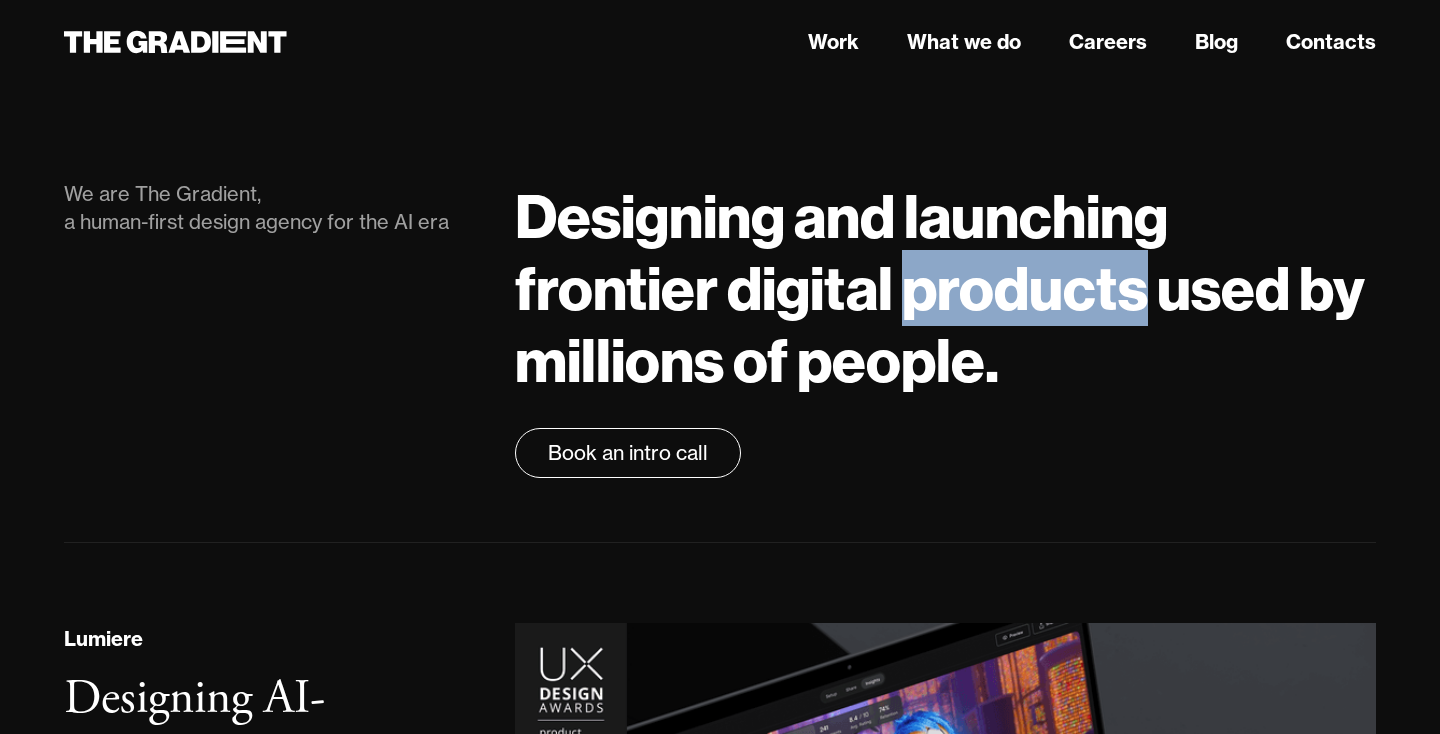 click on "Designing and launching frontier digital products used by millions of people." at bounding box center [945, 288] 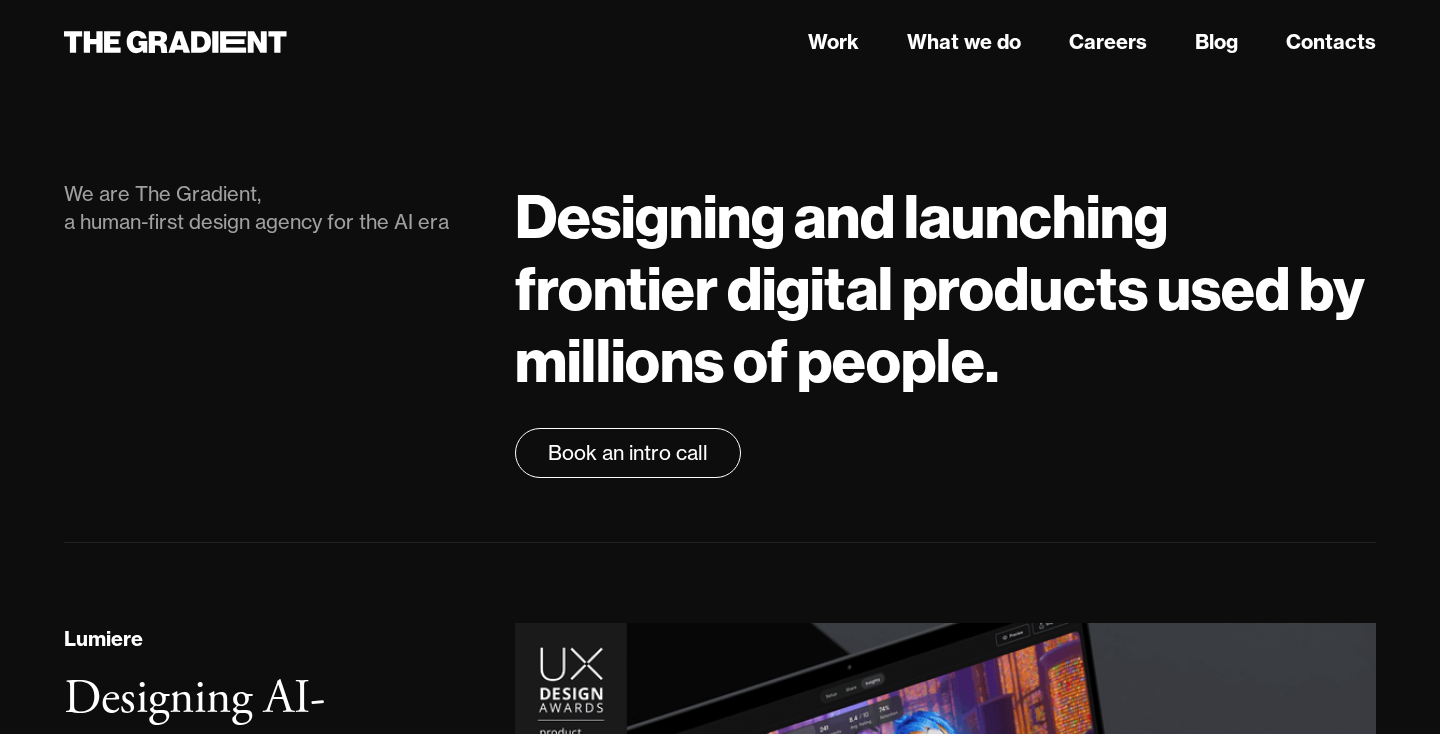 click on "Designing and launching frontier digital products used by millions of people." at bounding box center (945, 288) 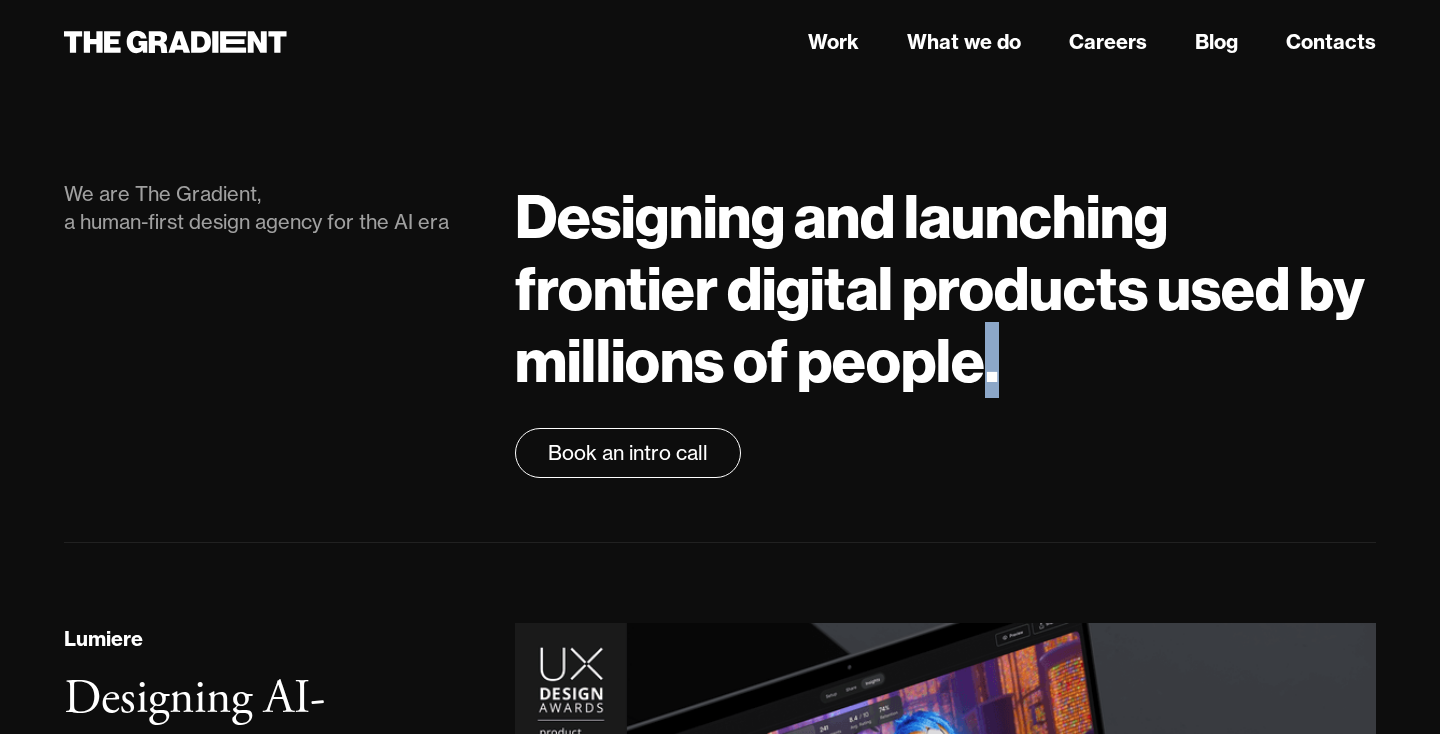 click on "Designing and launching frontier digital products used by millions of people." at bounding box center (945, 288) 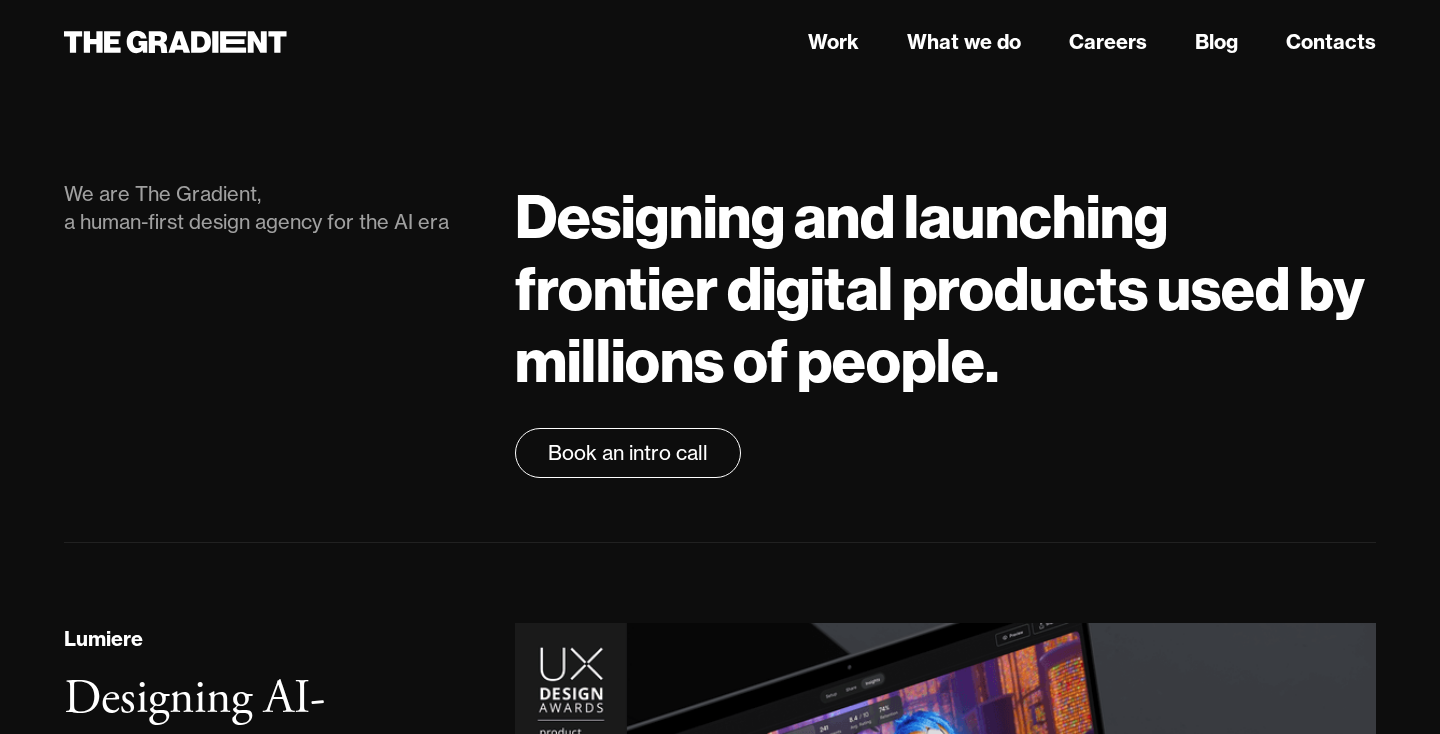 click on "Designing and launching frontier digital products used by millions of people." at bounding box center [945, 288] 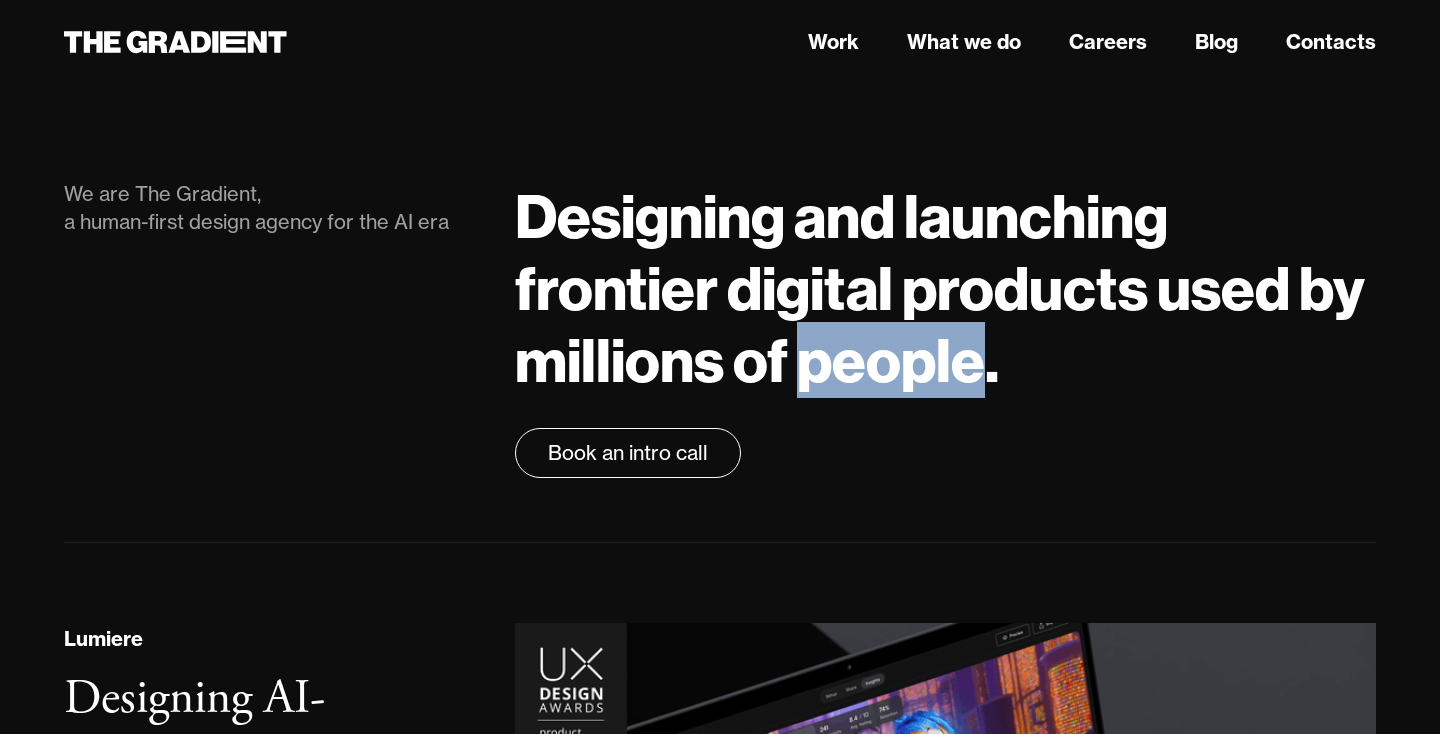 click on "Designing and launching frontier digital products used by millions of people." at bounding box center [945, 288] 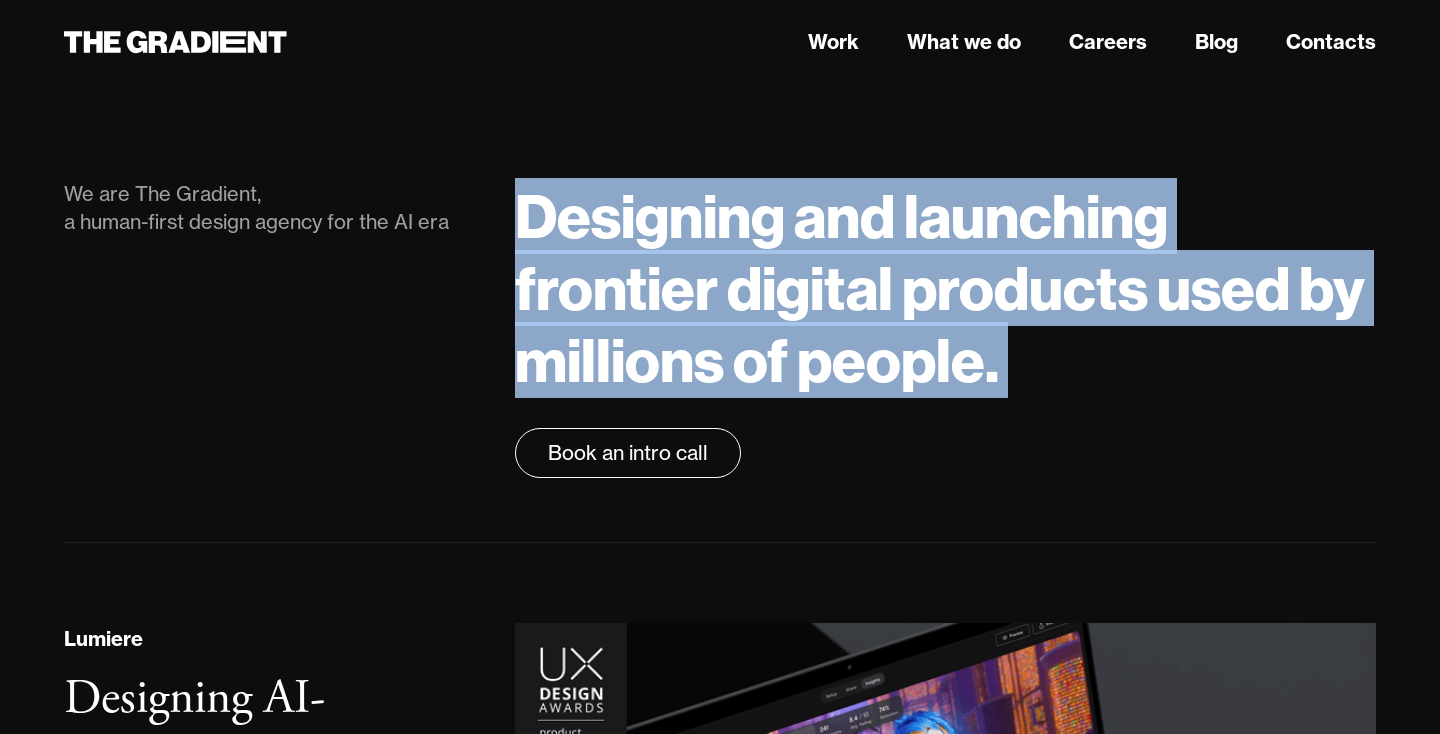 click on "Designing and launching frontier digital products used by millions of people." at bounding box center (945, 288) 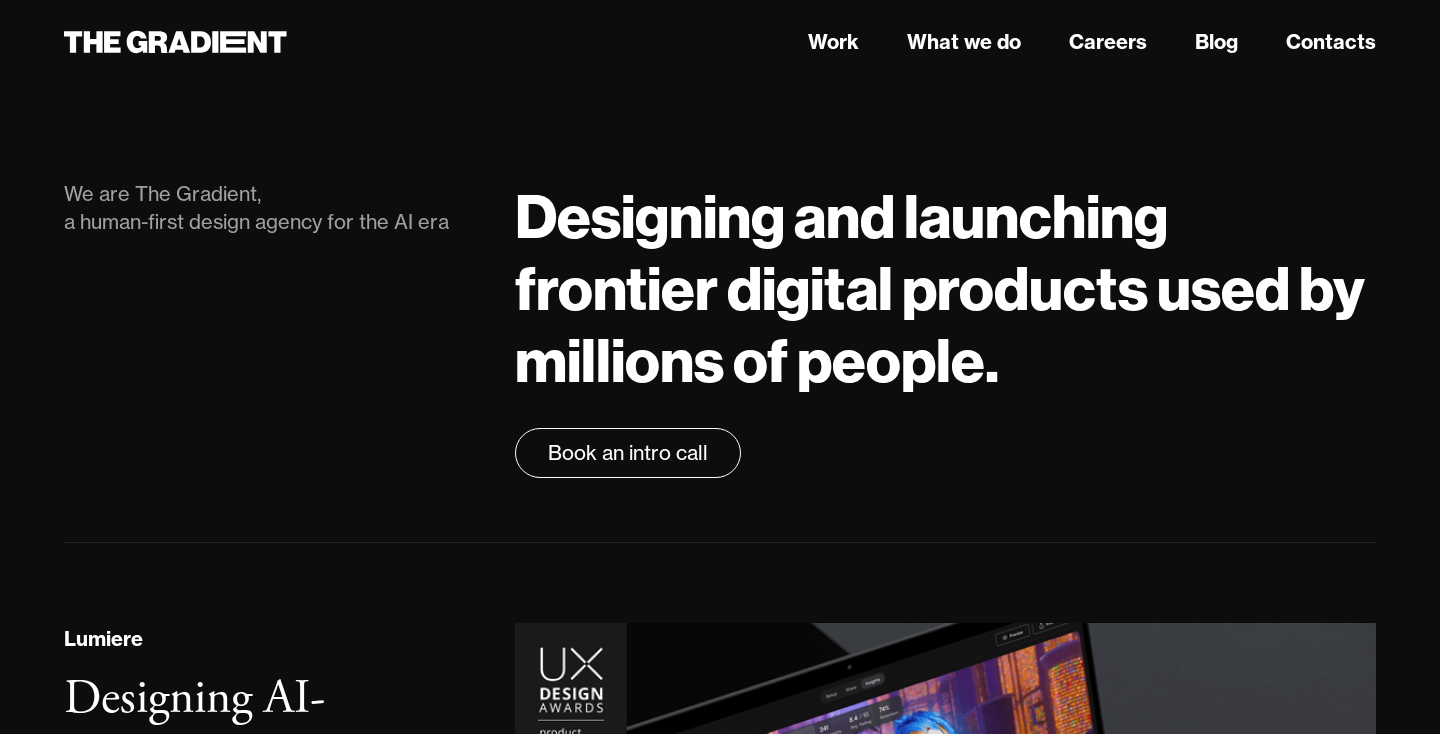 click on "Designing and launching frontier digital products used by millions of people." at bounding box center (945, 288) 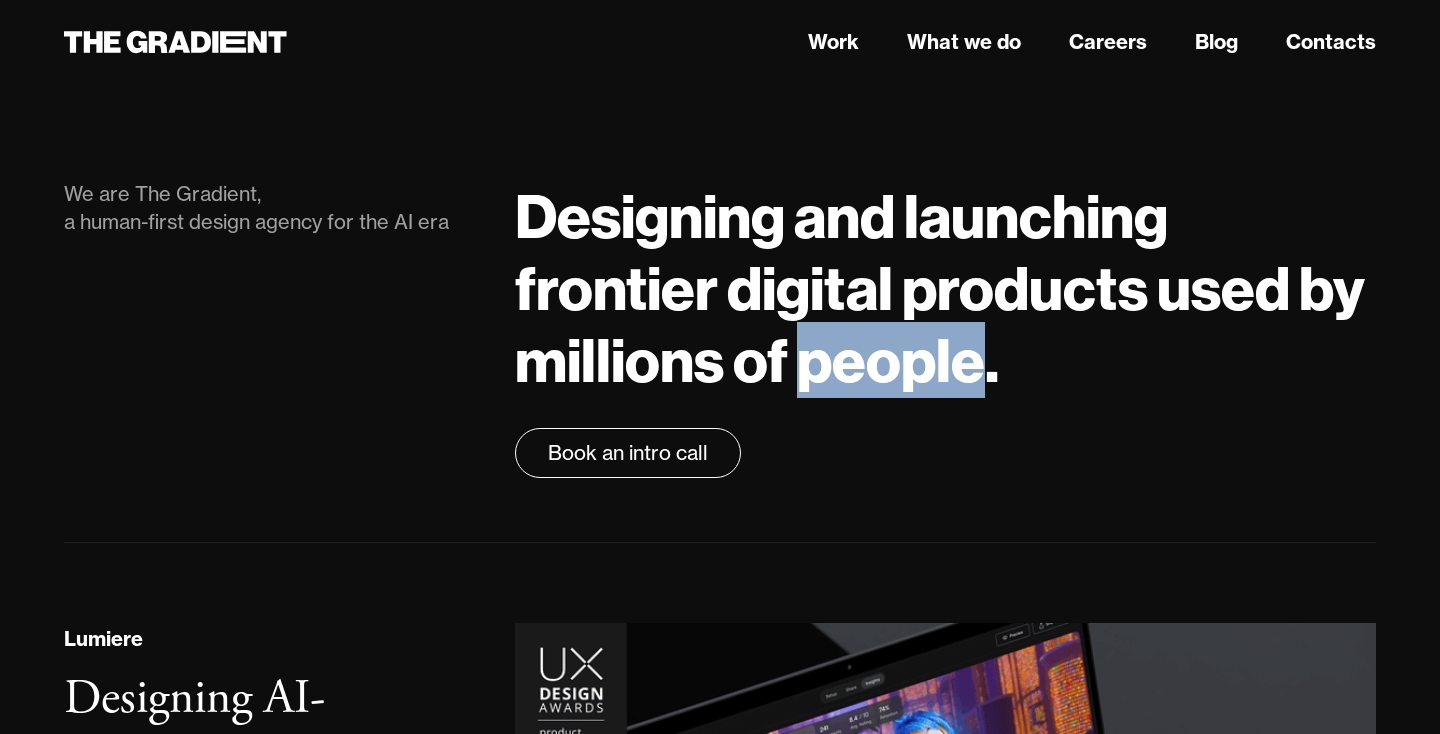 click on "Designing and launching frontier digital products used by millions of people." at bounding box center [945, 288] 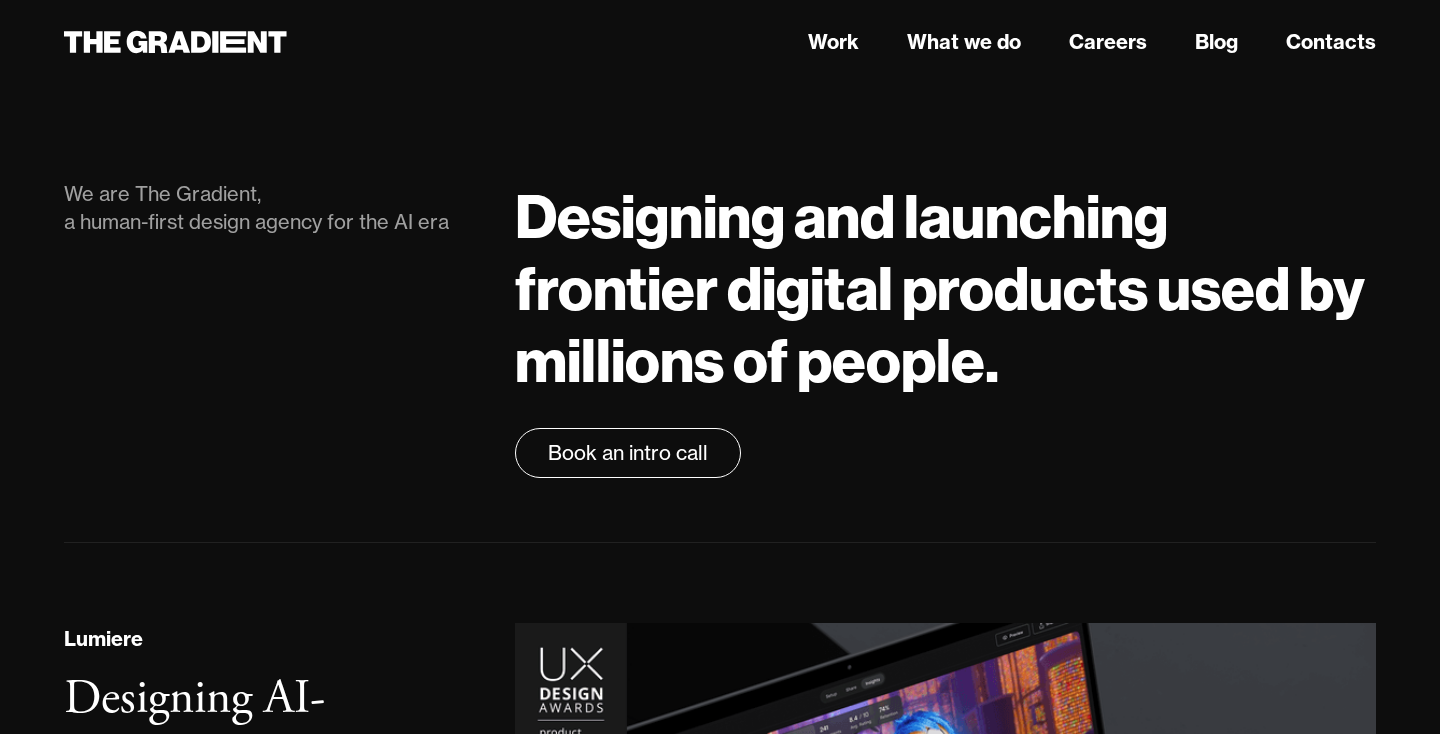 click on "Designing and launching frontier digital products used by millions of people." at bounding box center (945, 288) 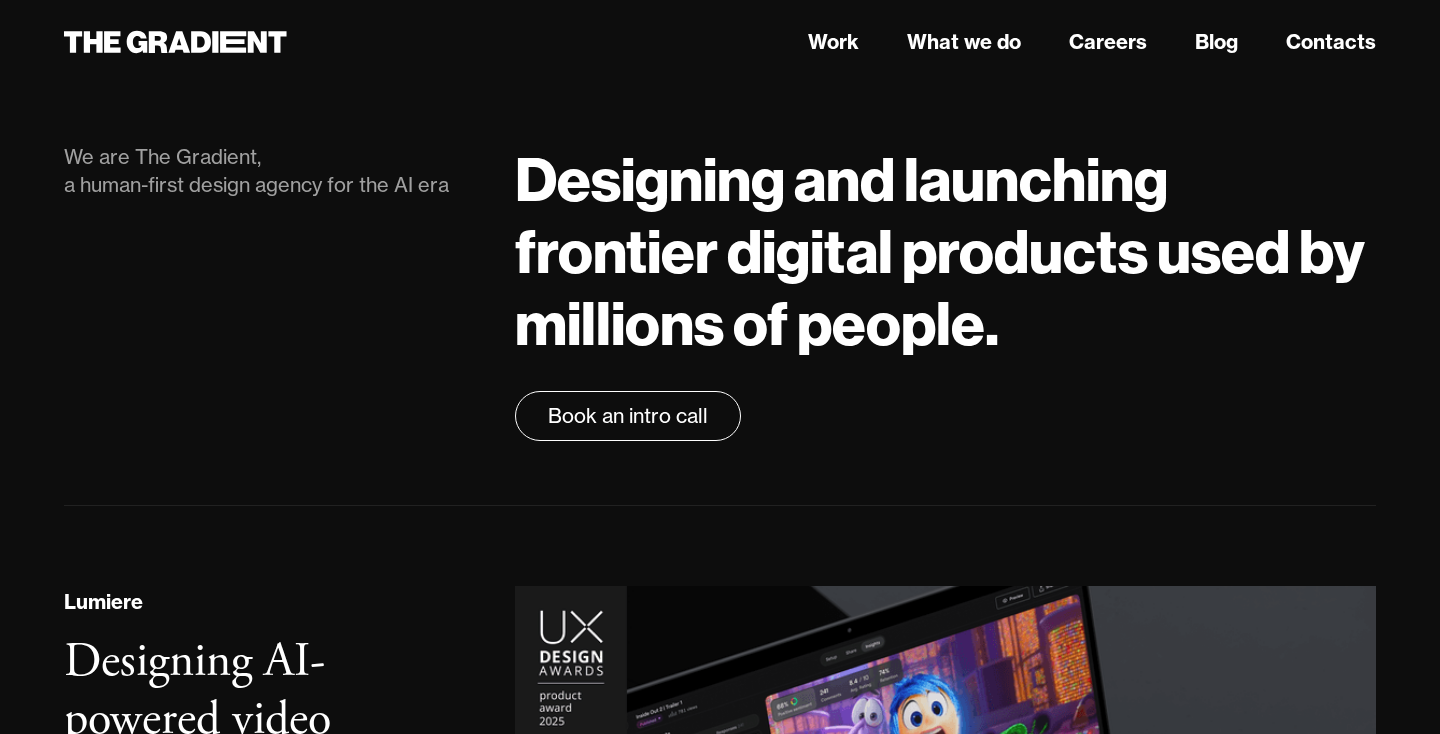 click on "Designing and launching frontier digital products used by millions of people." at bounding box center (945, 251) 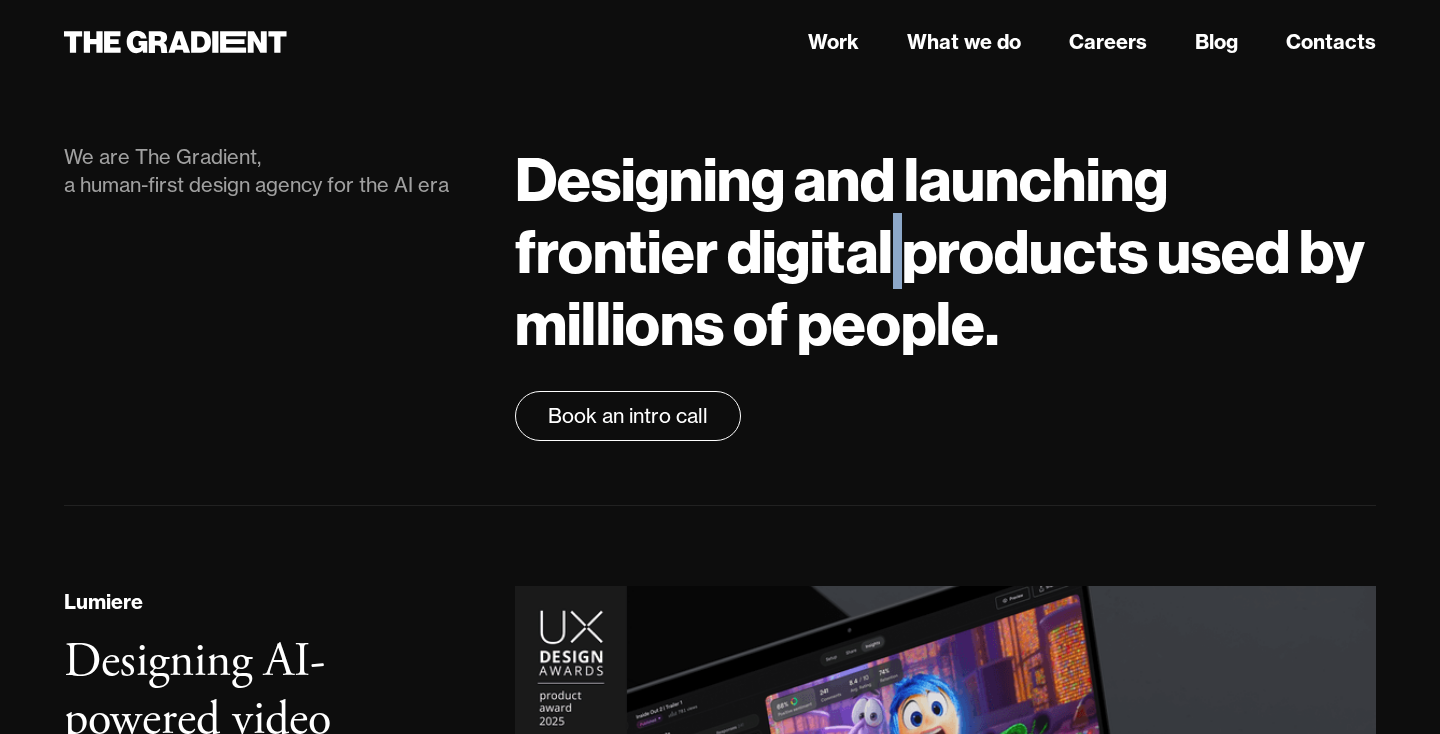 click on "Designing and launching frontier digital products used by millions of people." at bounding box center (945, 251) 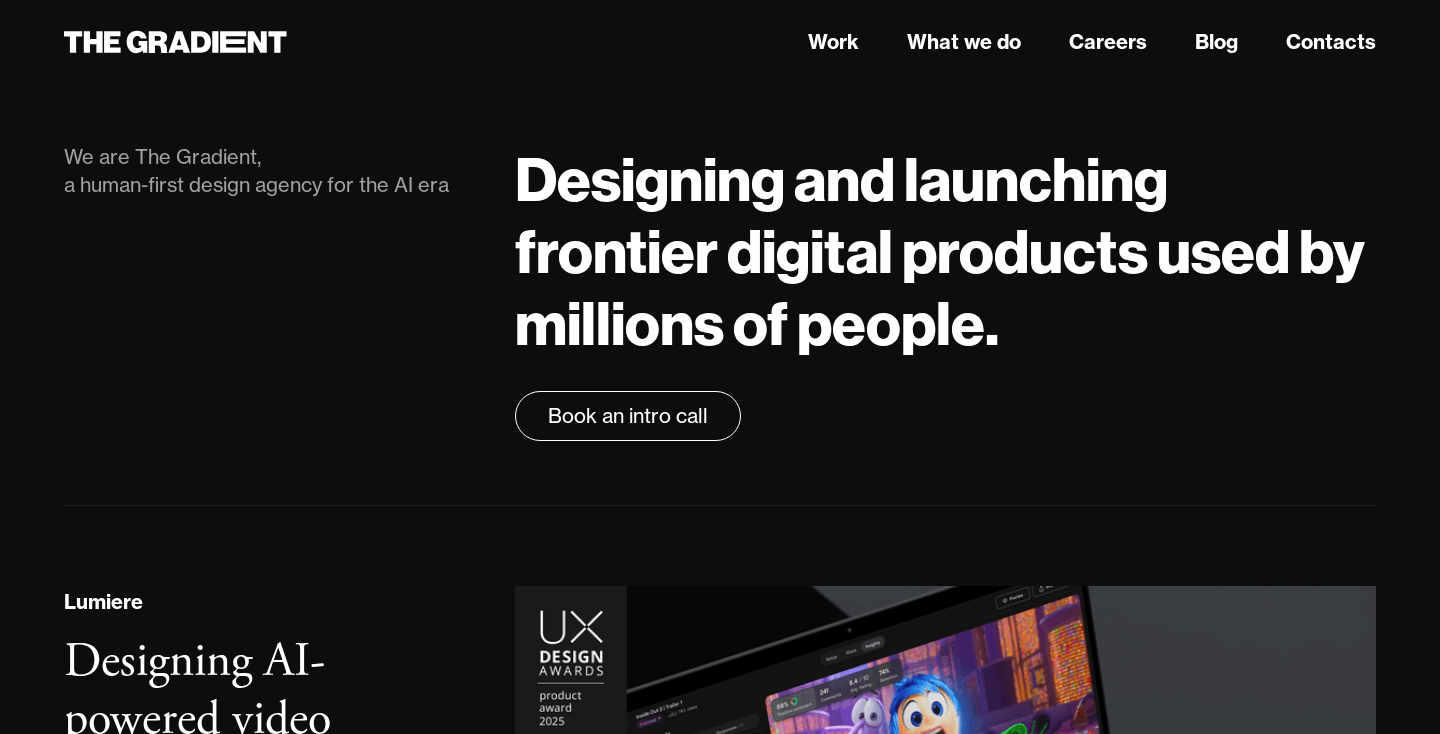 click on "Designing and launching frontier digital products used by millions of people." at bounding box center [945, 251] 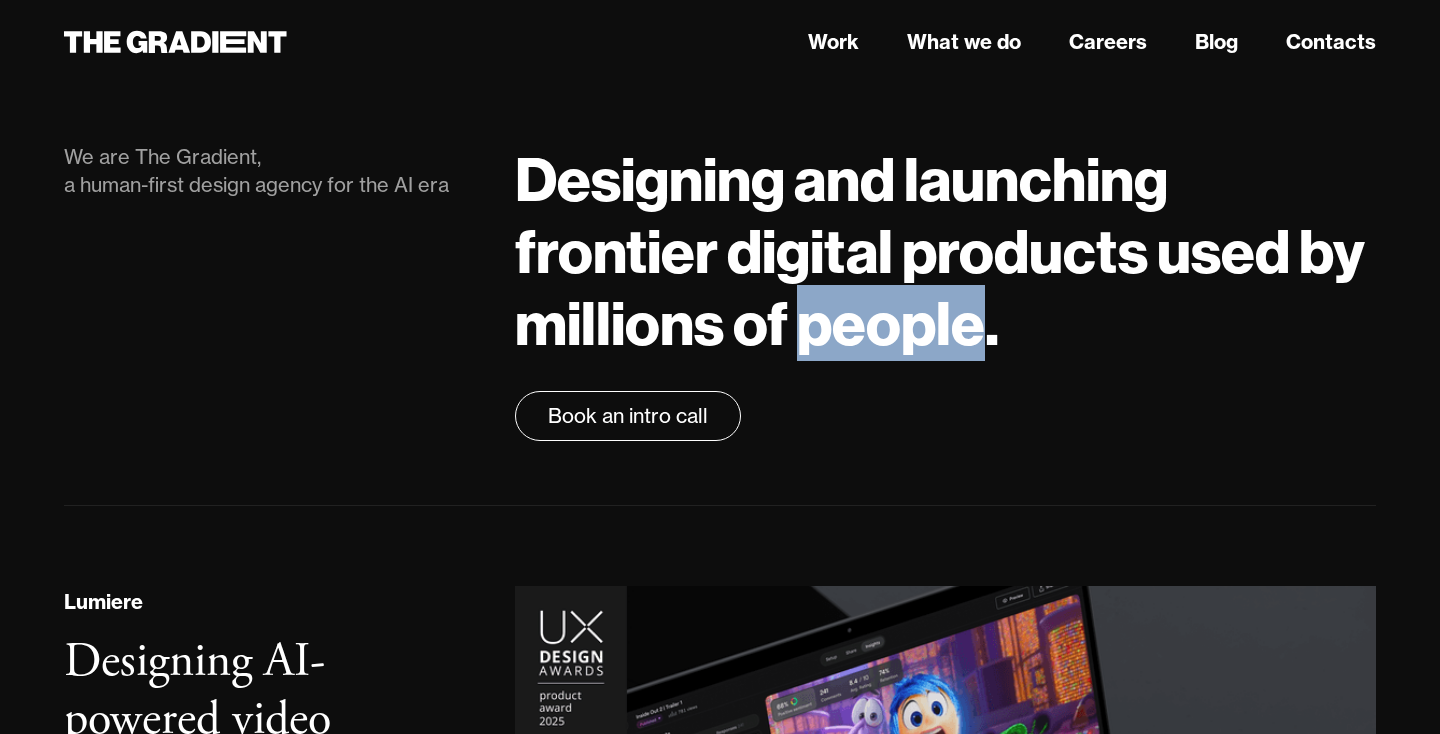 click on "Designing and launching frontier digital products used by millions of people." at bounding box center [945, 251] 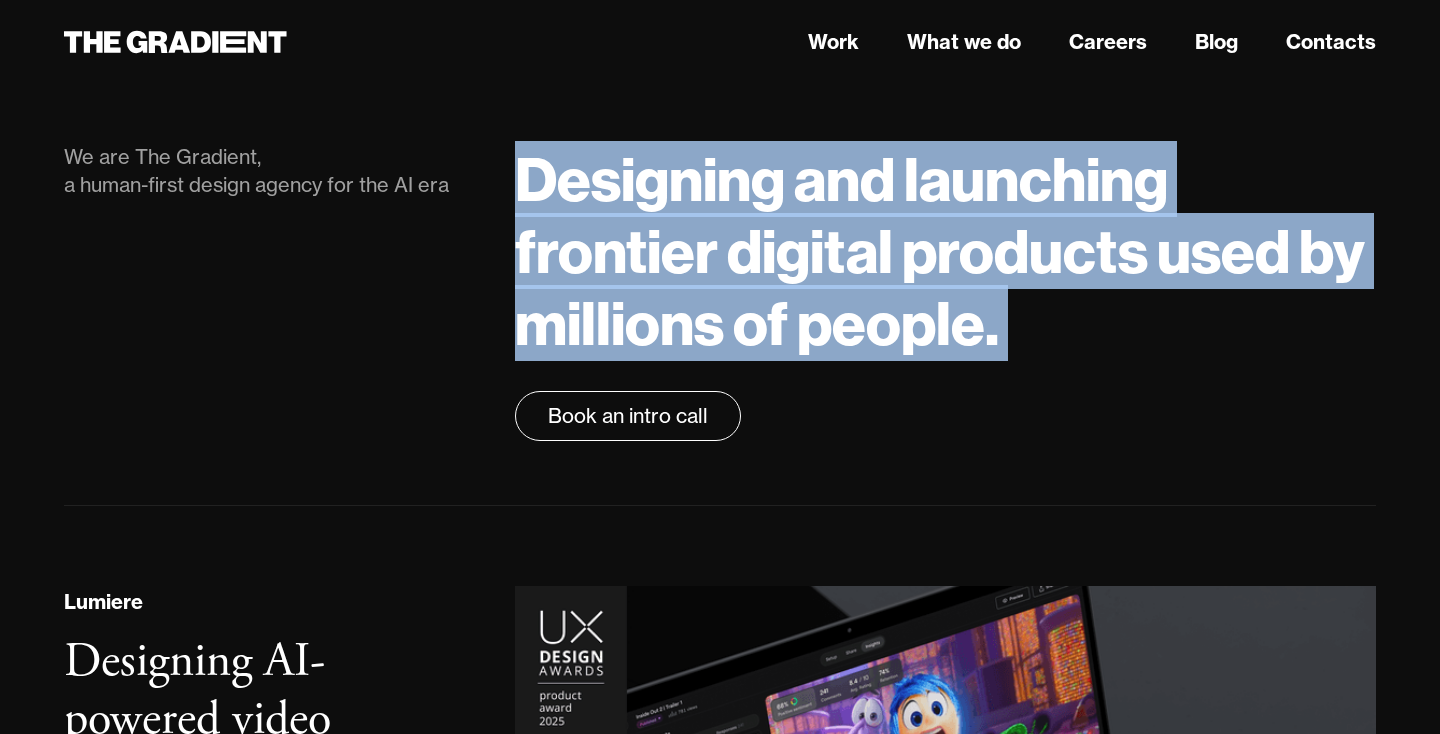 click on "Designing and launching frontier digital products used by millions of people." at bounding box center (945, 251) 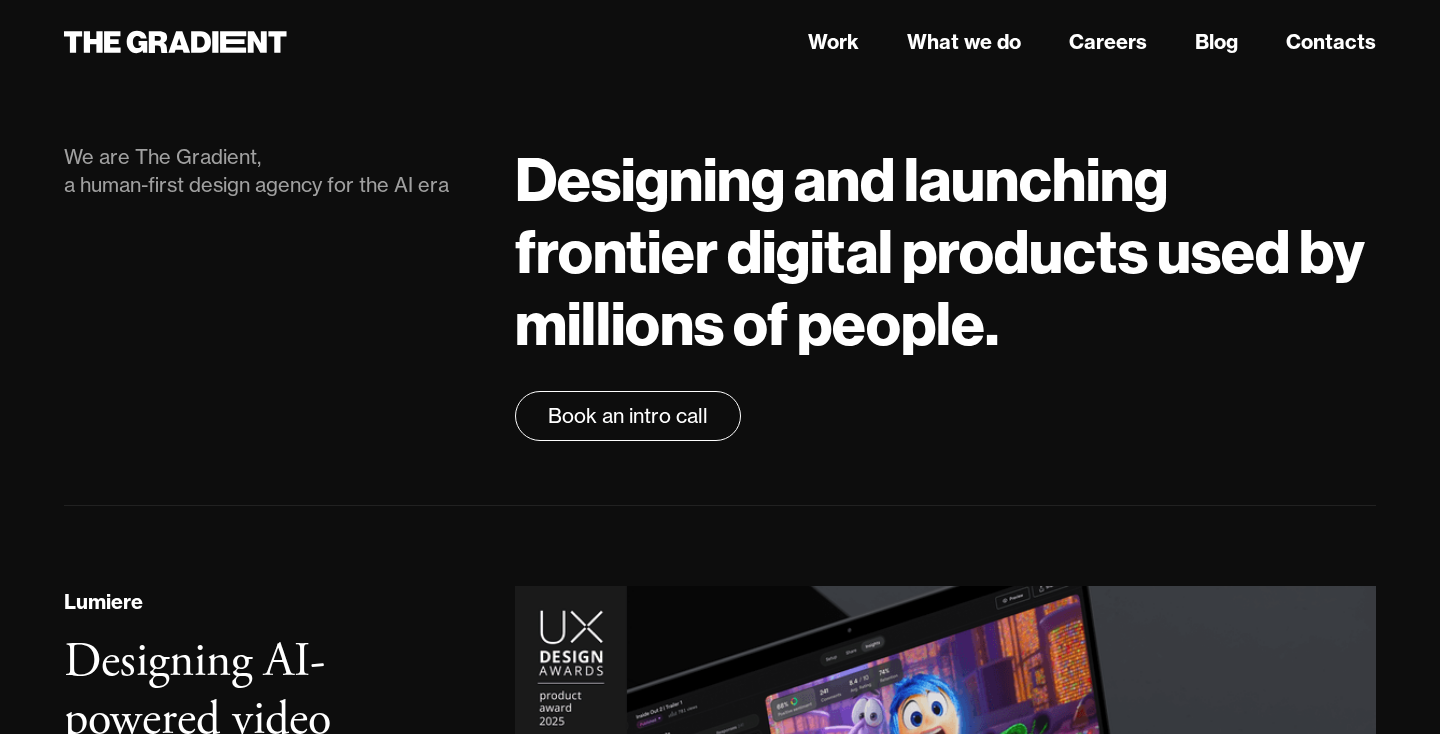click on "Designing and launching frontier digital products used by millions of people." at bounding box center (945, 251) 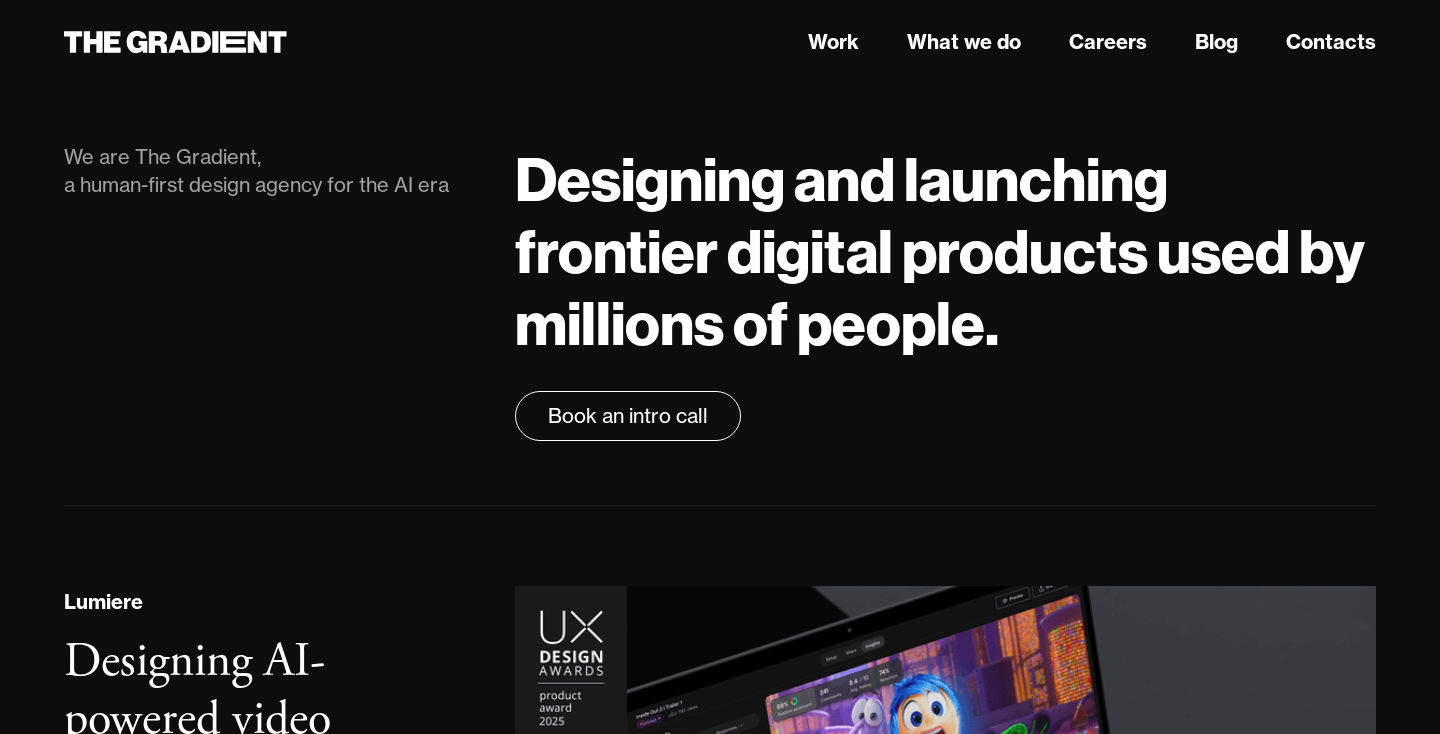 click on "We are The Gradient, a human-first design agency for the AI era Designing and launching frontier digital products used by millions of people. Book an intro call" at bounding box center [720, 284] 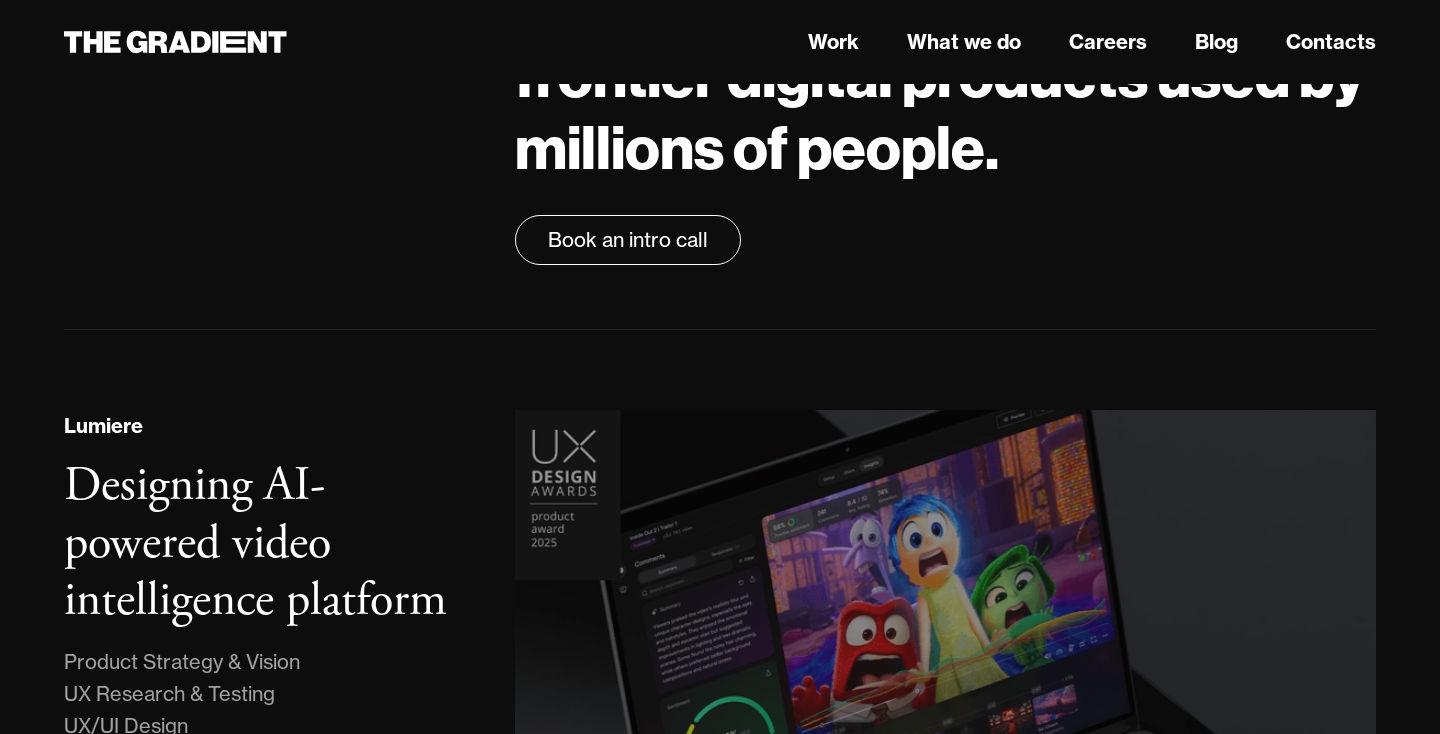 scroll, scrollTop: 0, scrollLeft: 0, axis: both 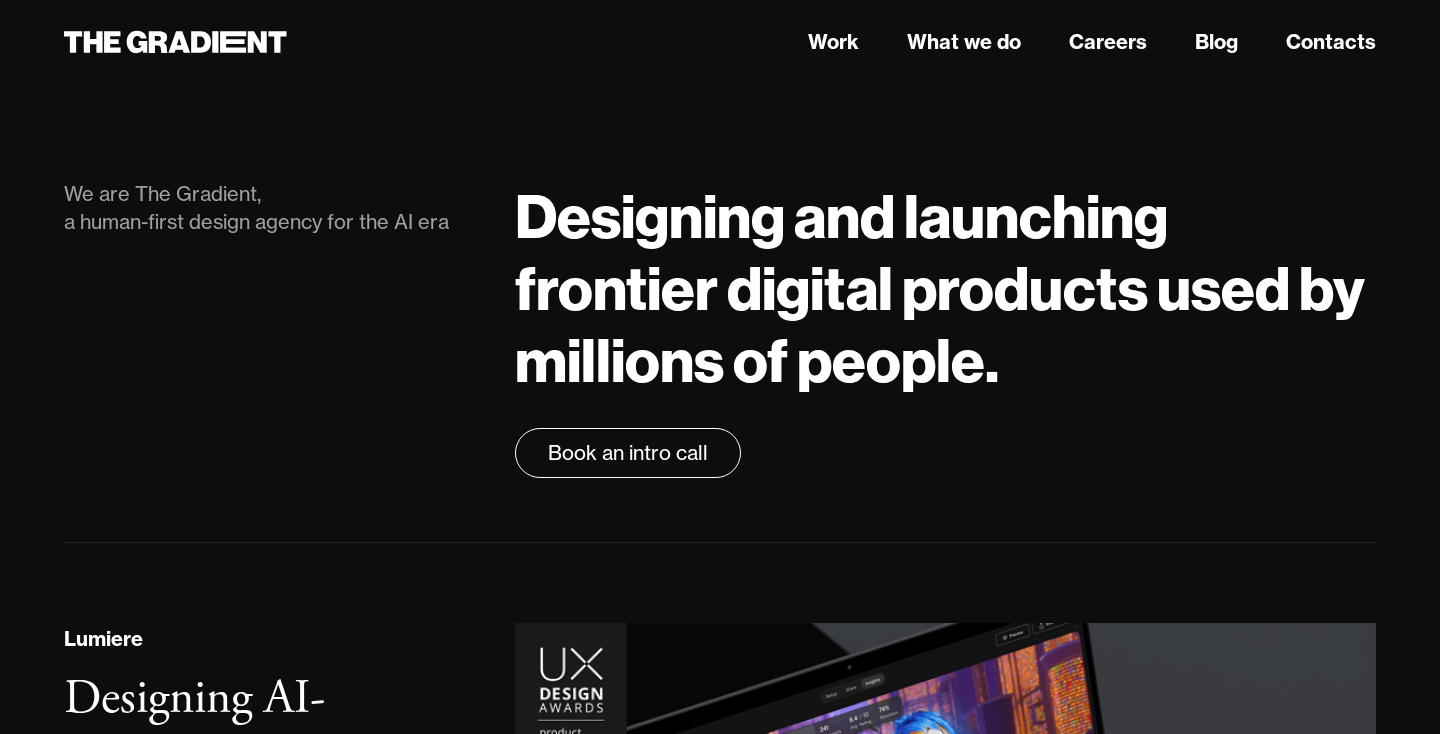 click on "Designing and launching frontier digital products used by millions of people." at bounding box center (945, 288) 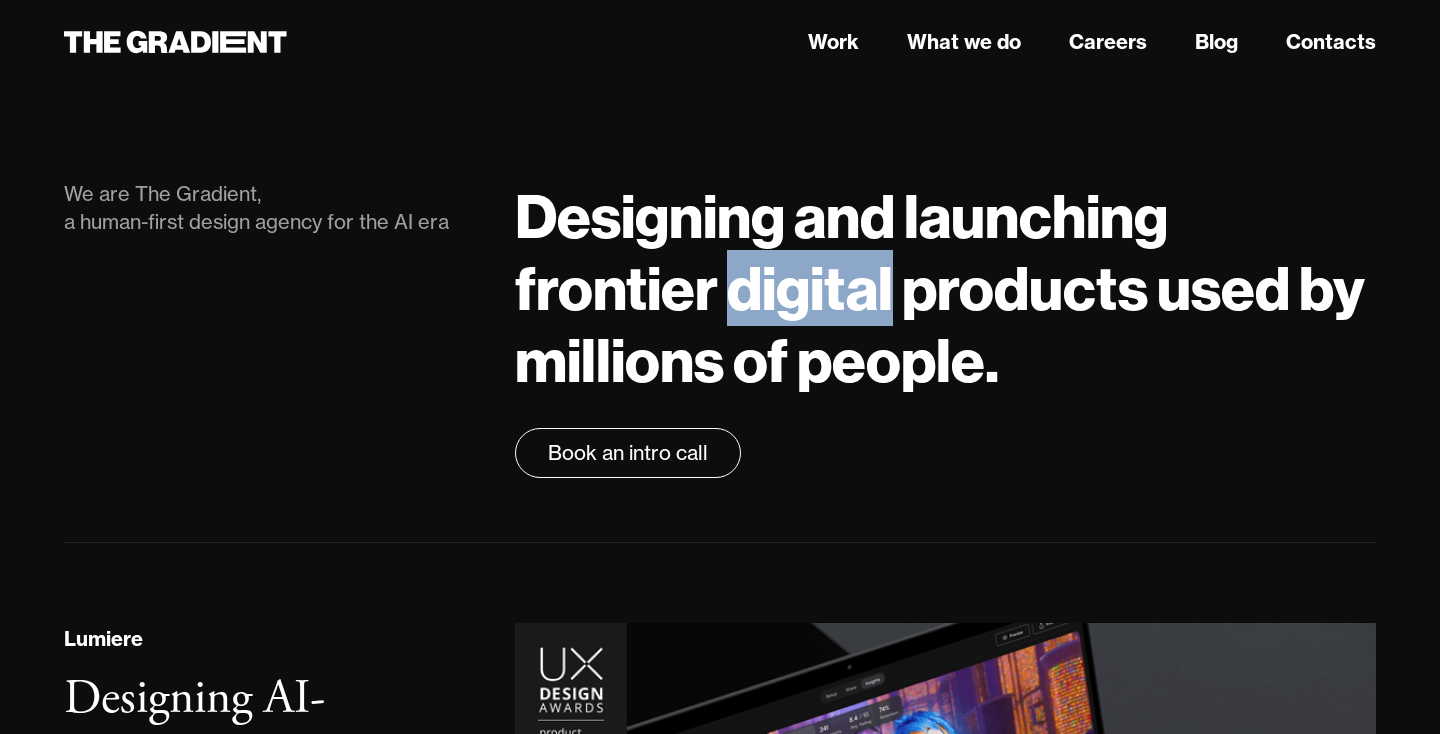 click on "Designing and launching frontier digital products used by millions of people." at bounding box center (945, 288) 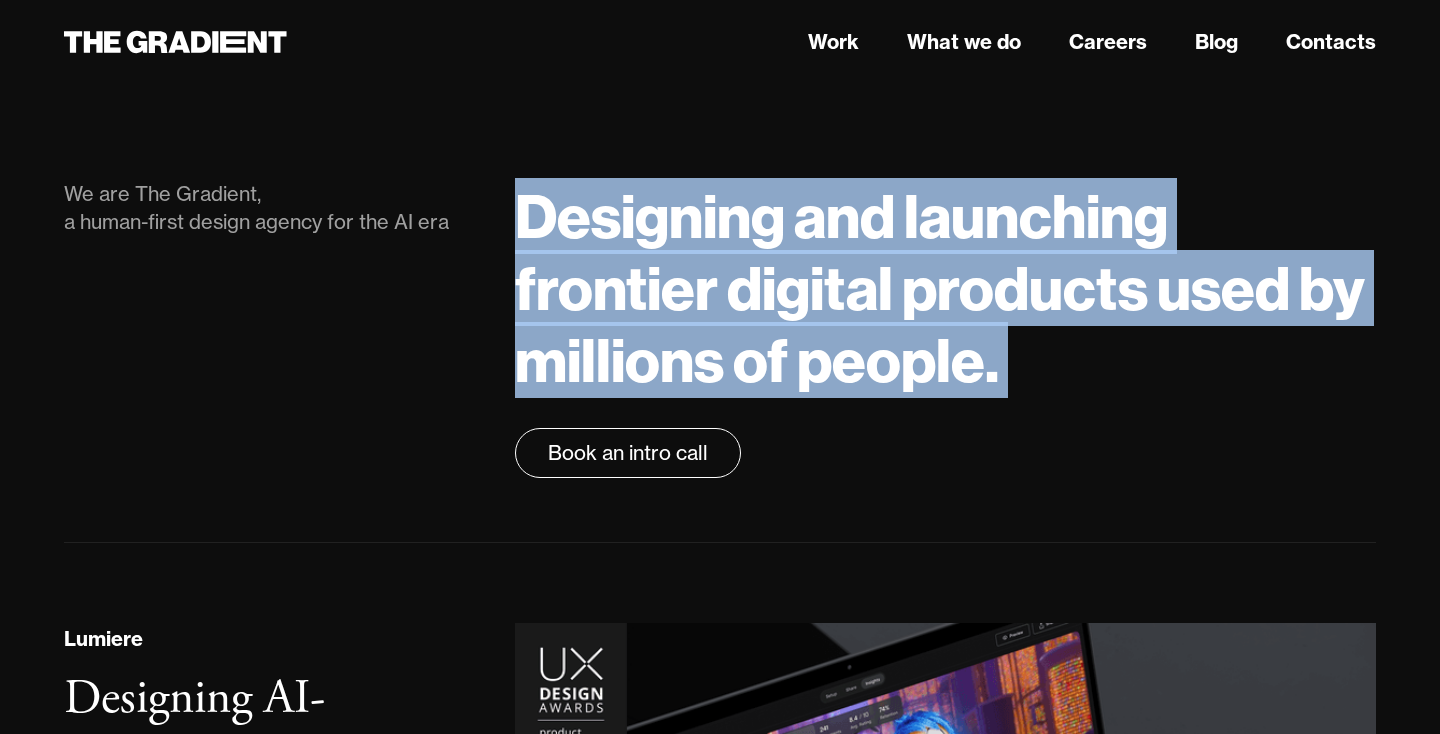 click on "Designing and launching frontier digital products used by millions of people." at bounding box center (945, 288) 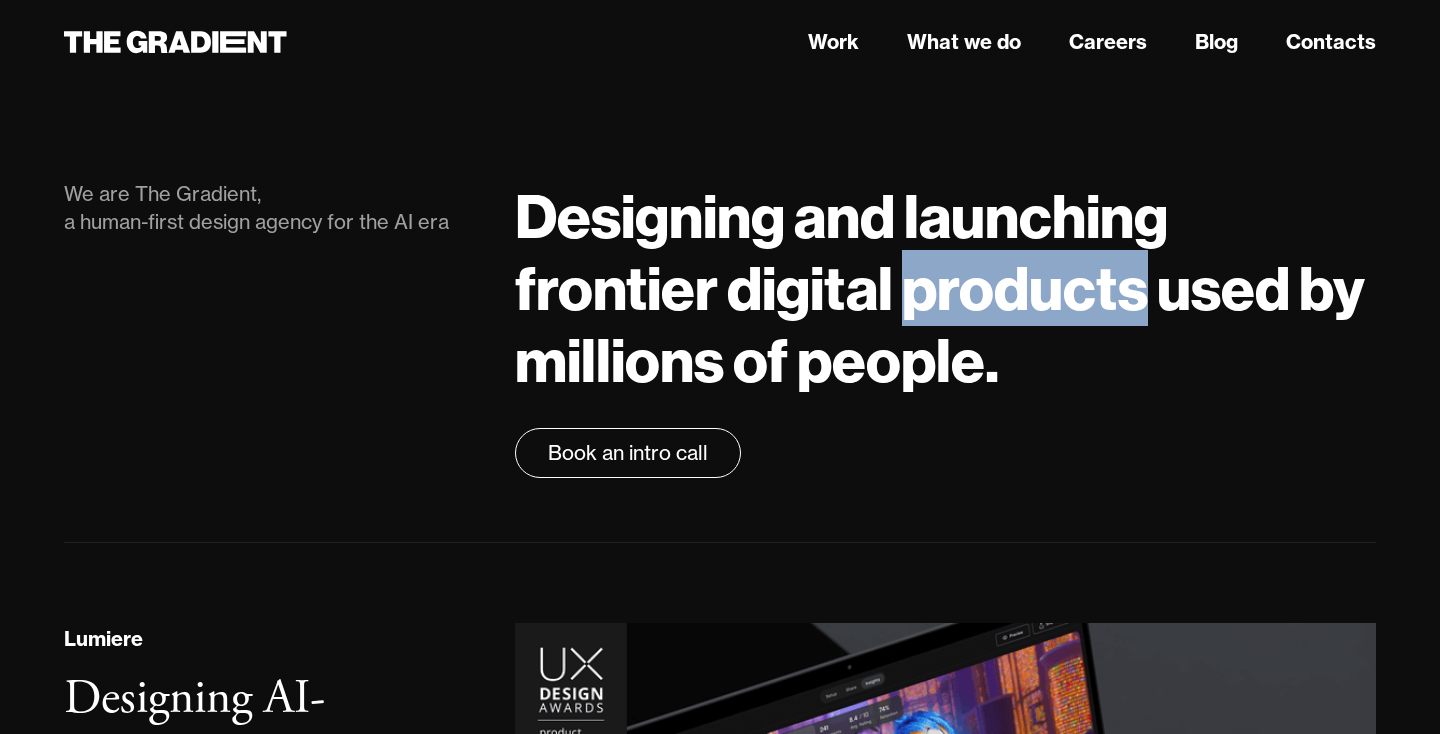 click on "Designing and launching frontier digital products used by millions of people." at bounding box center (945, 288) 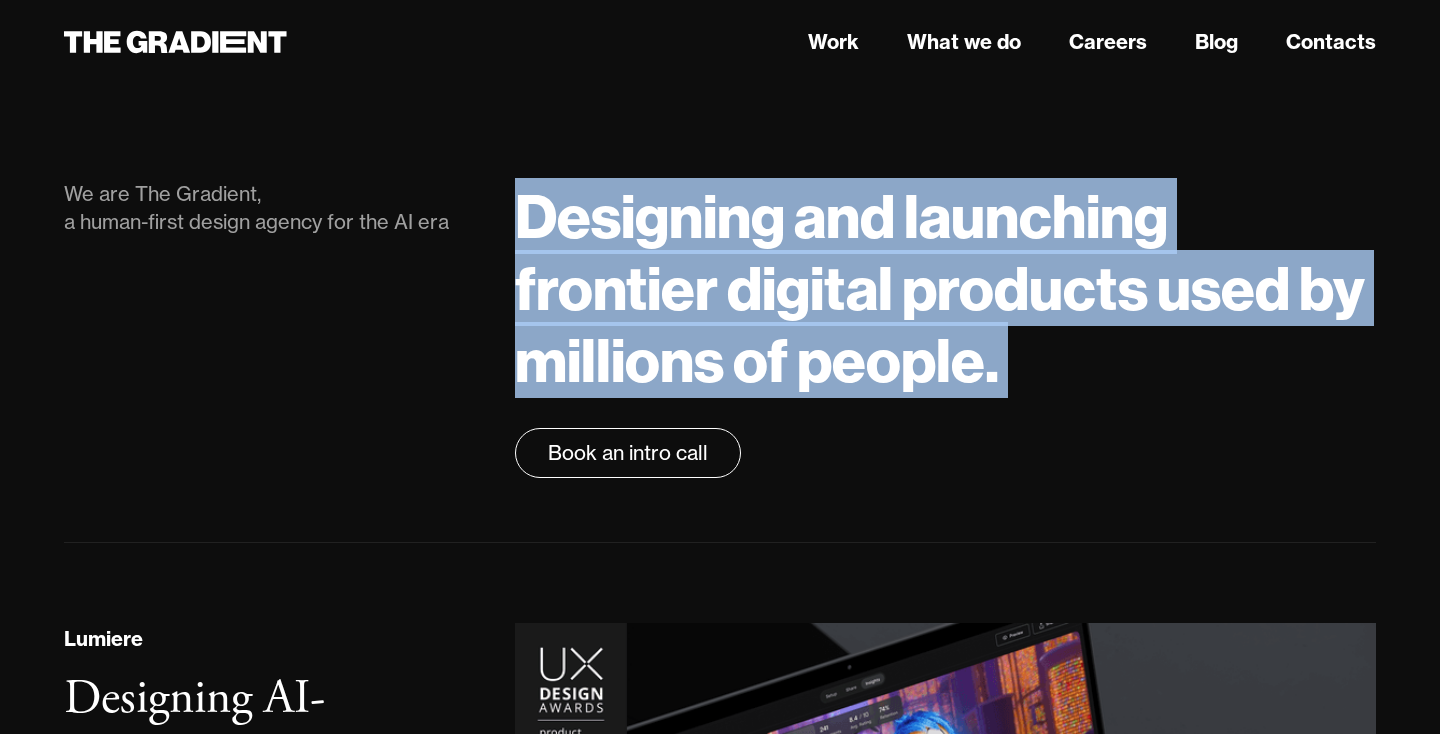 click on "Designing and launching frontier digital products used by millions of people." at bounding box center (945, 288) 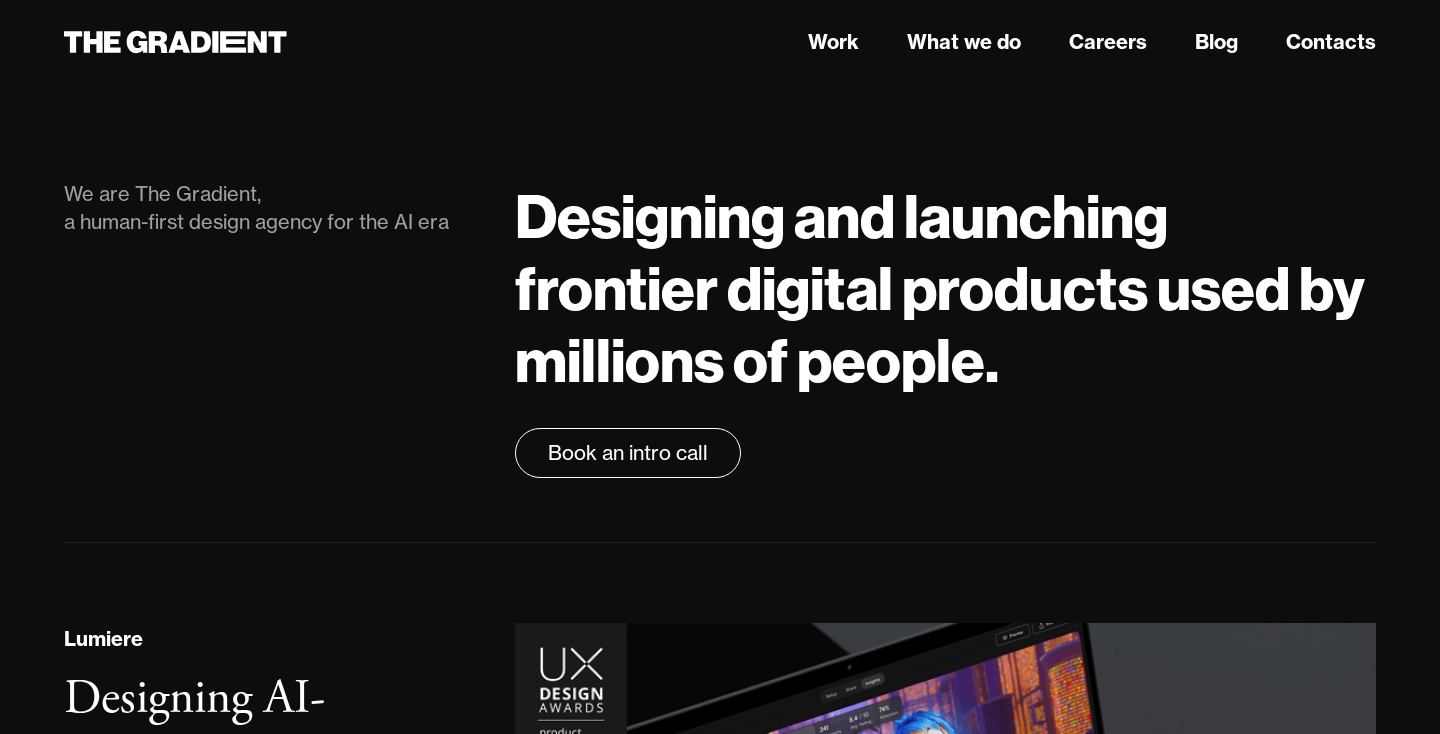 click on "We are The Gradient, a human-first design agency for the AI era" at bounding box center [269, 208] 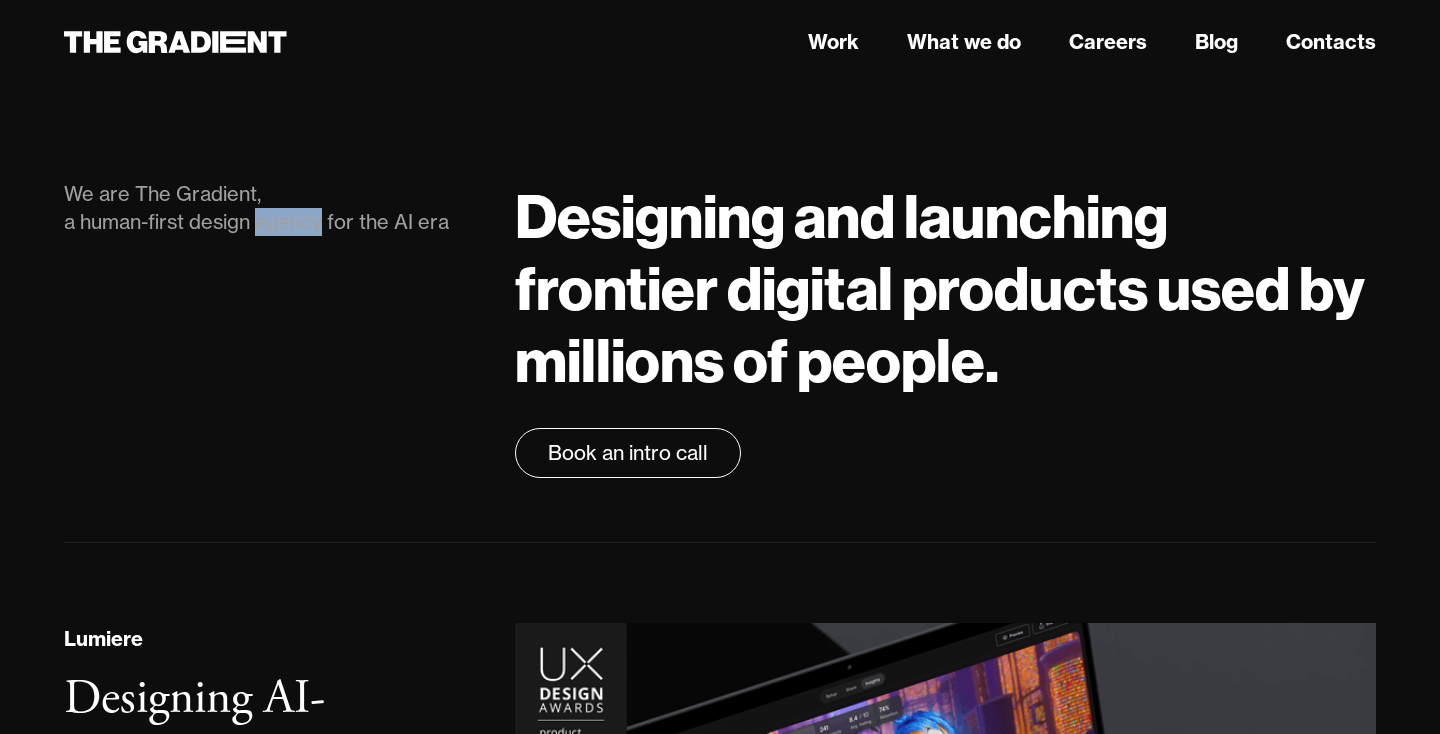 click on "We are The Gradient, a human-first design agency for the AI era" at bounding box center [269, 208] 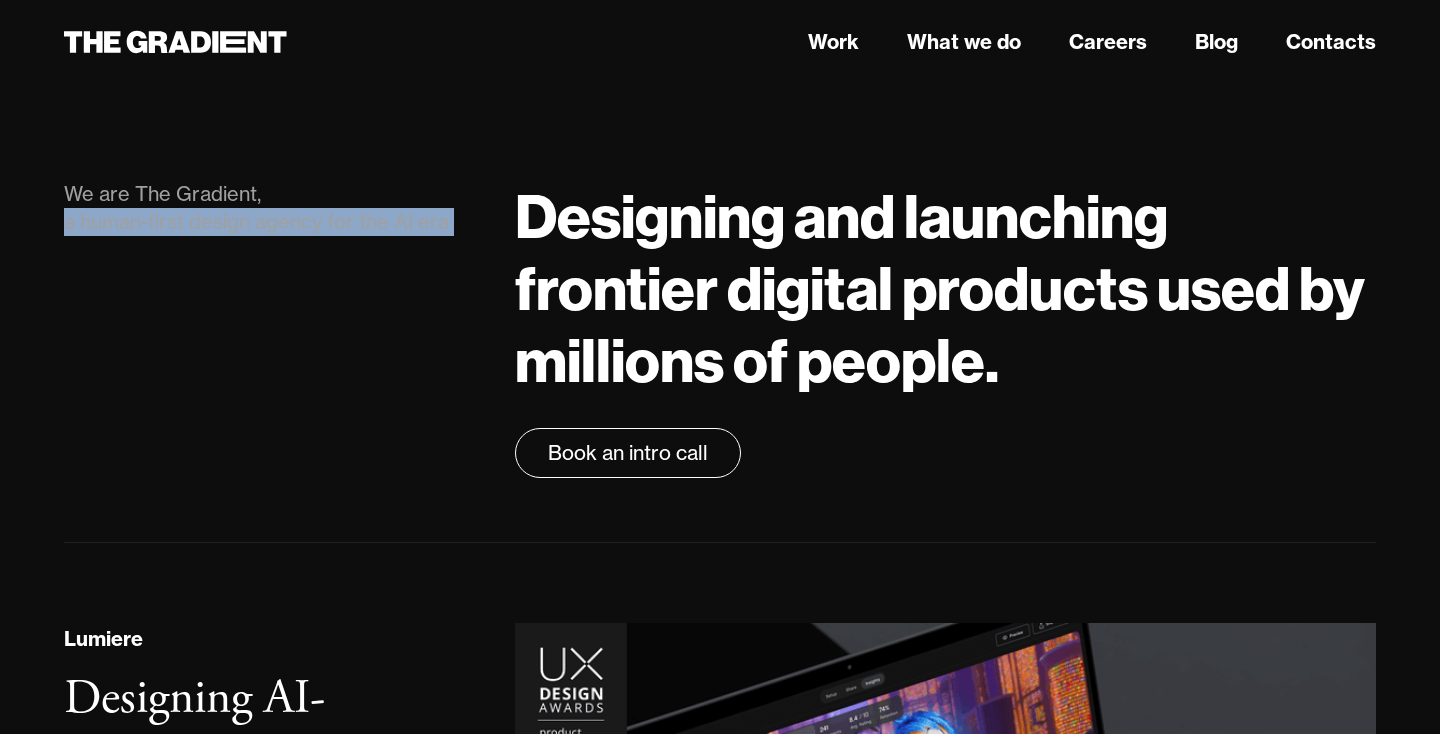 click on "We are The Gradient, a human-first design agency for the AI era" at bounding box center (269, 208) 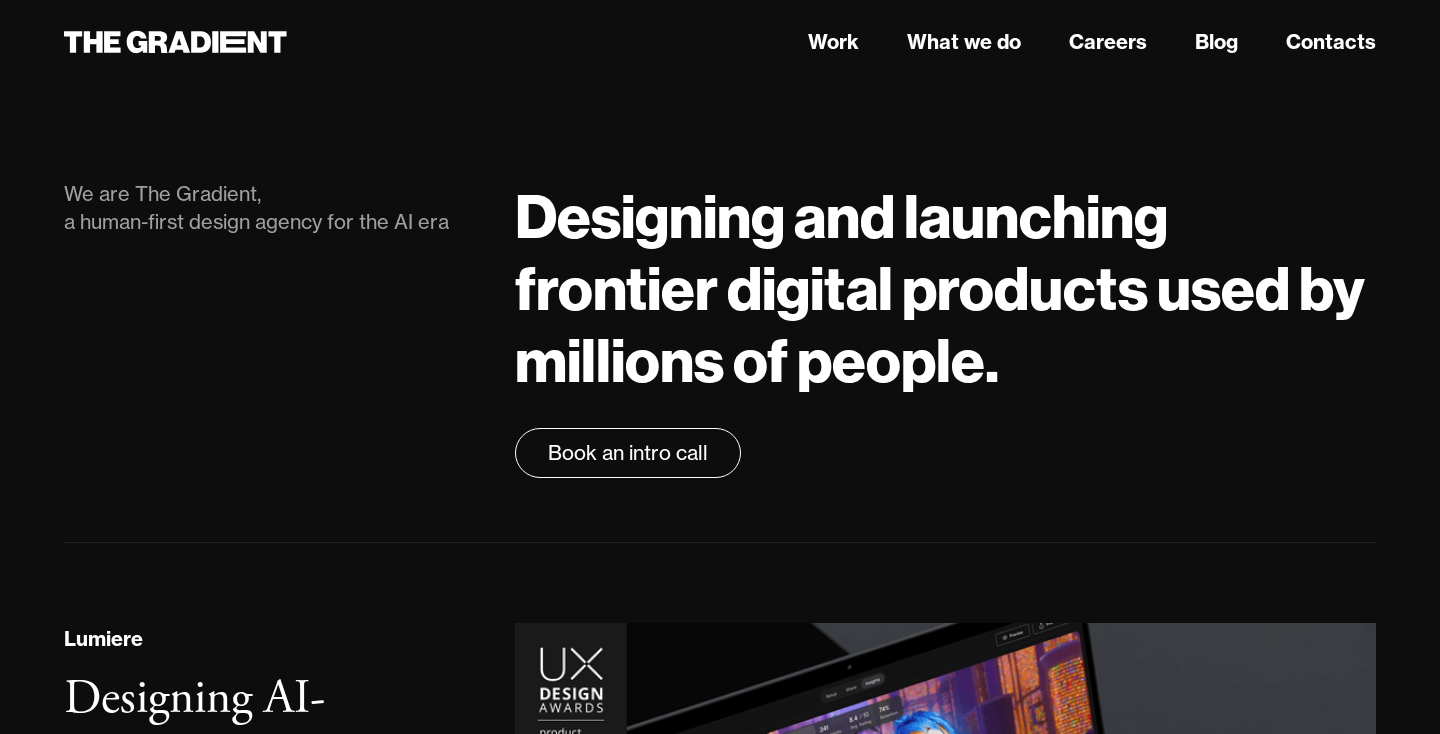 click on "We are The Gradient, a human-first design agency for the AI era Designing and launching frontier digital products used by millions of people. Book an intro call" at bounding box center [720, 321] 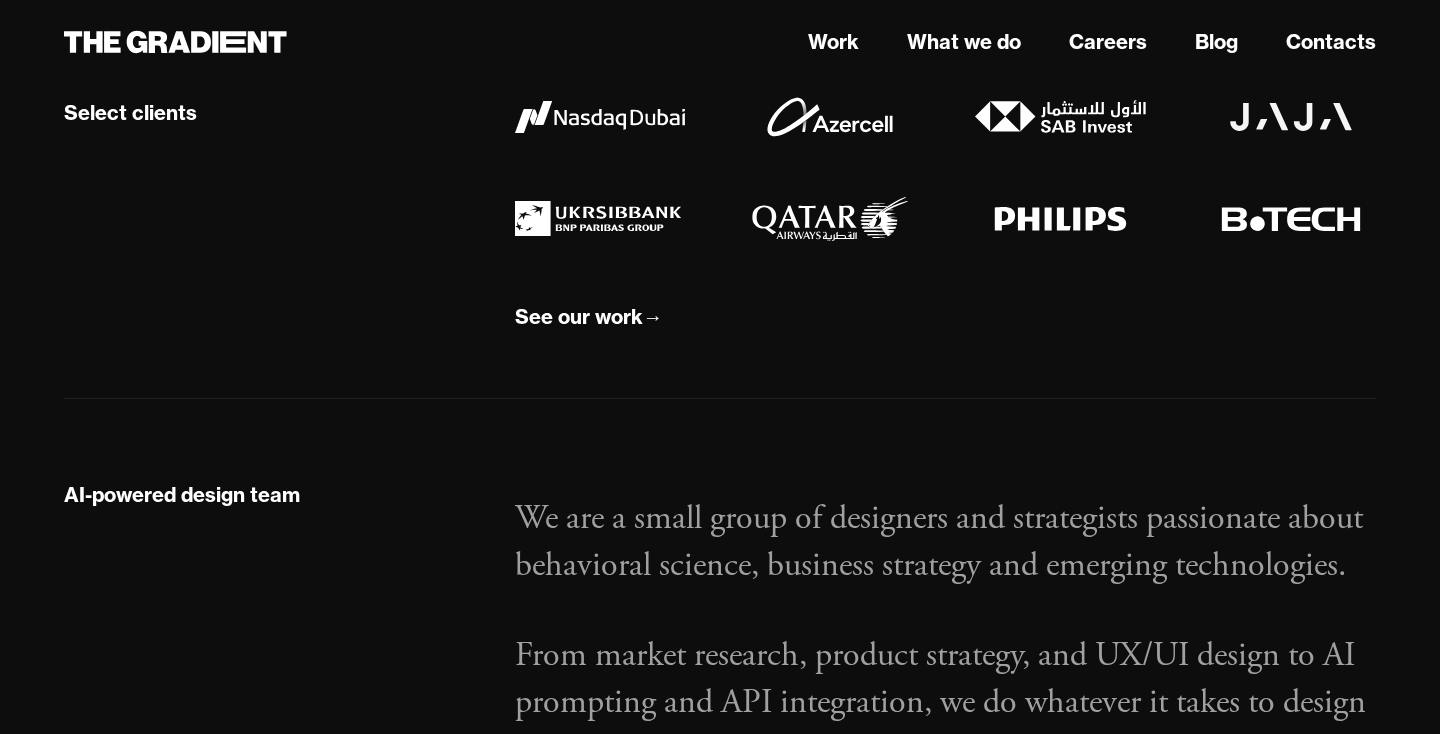 scroll, scrollTop: 1940, scrollLeft: 0, axis: vertical 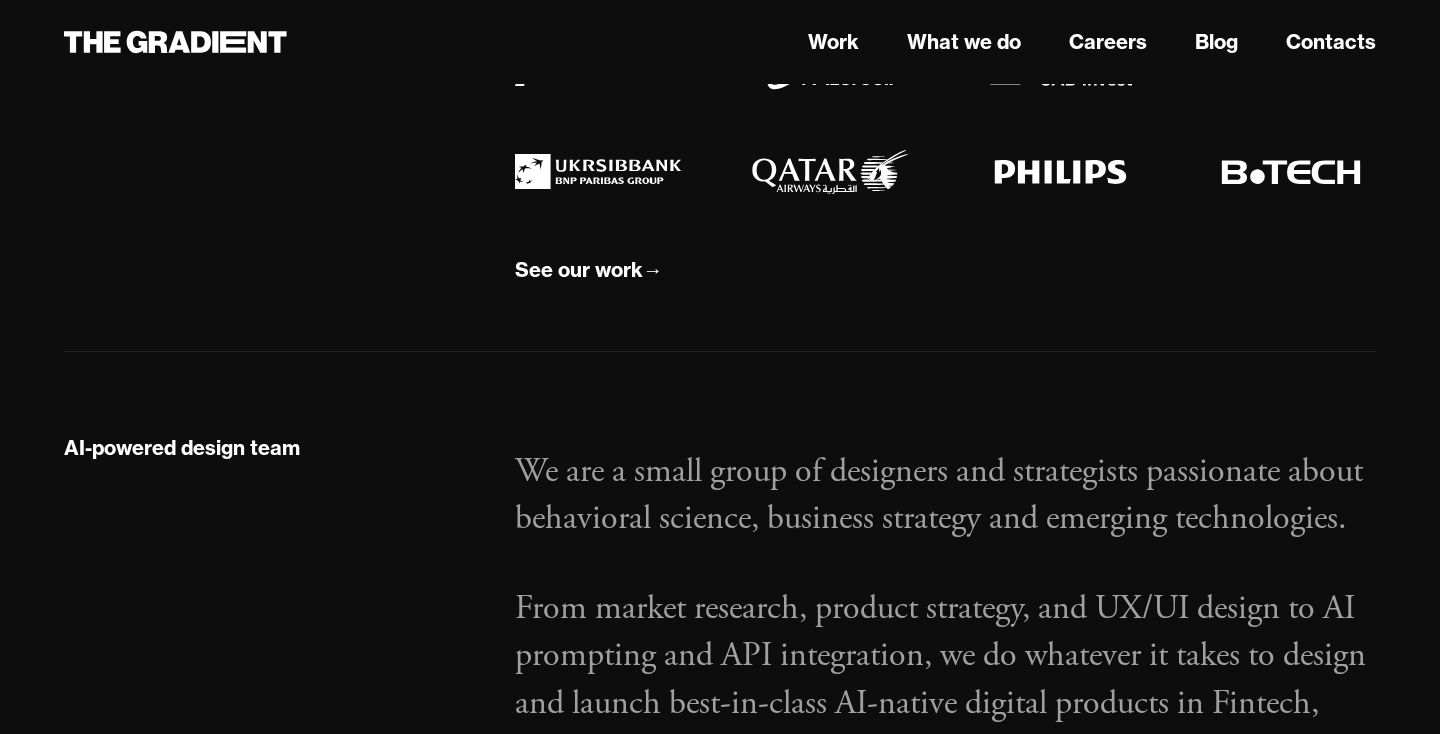 click on "We are a small group of designers and strategists passionate about behavioral science, business strategy and emerging technologies. From market research, product strategy, and UX/UI design to AI prompting and API integration, we do whatever it takes to design and launch best-in-class AI-native digital products in Fintech, Healthcare, Retail, and Edtech. How we work  →" at bounding box center (945, 642) 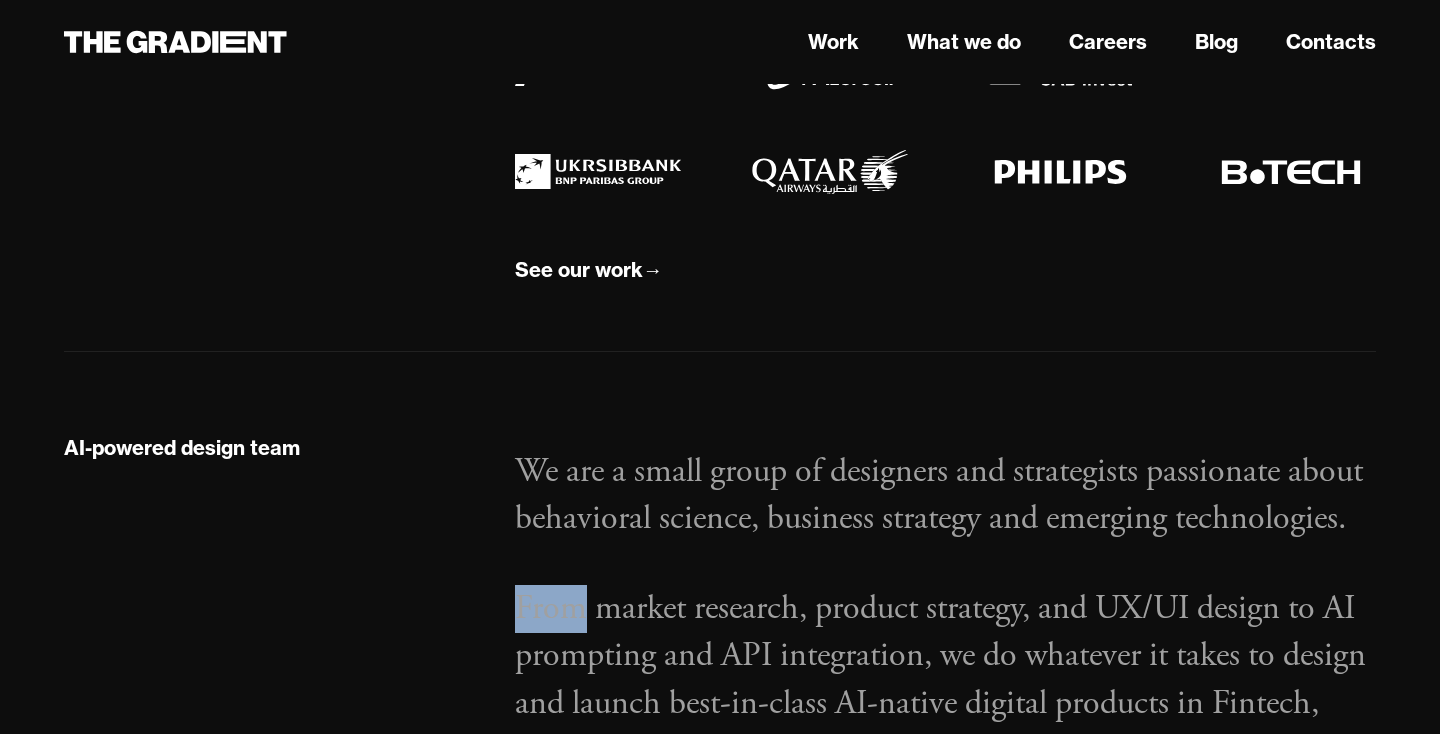 click on "We are a small group of designers and strategists passionate about behavioral science, business strategy and emerging technologies. From market research, product strategy, and UX/UI design to AI prompting and API integration, we do whatever it takes to design and launch best-in-class AI-native digital products in Fintech, Healthcare, Retail, and Edtech. How we work  →" at bounding box center [945, 642] 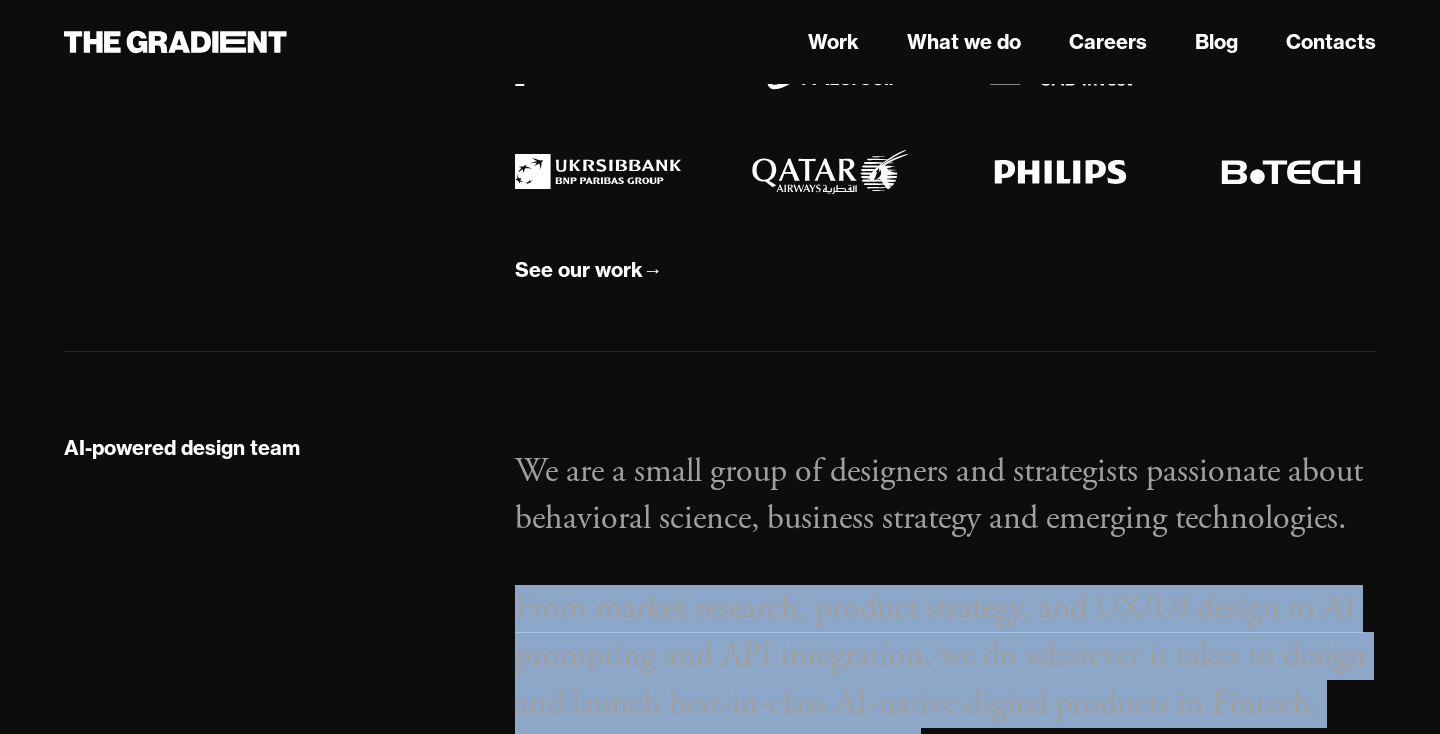 click on "We are a small group of designers and strategists passionate about behavioral science, business strategy and emerging technologies. From market research, product strategy, and UX/UI design to AI prompting and API integration, we do whatever it takes to design and launch best-in-class AI-native digital products in Fintech, Healthcare, Retail, and Edtech. How we work  →" at bounding box center [945, 642] 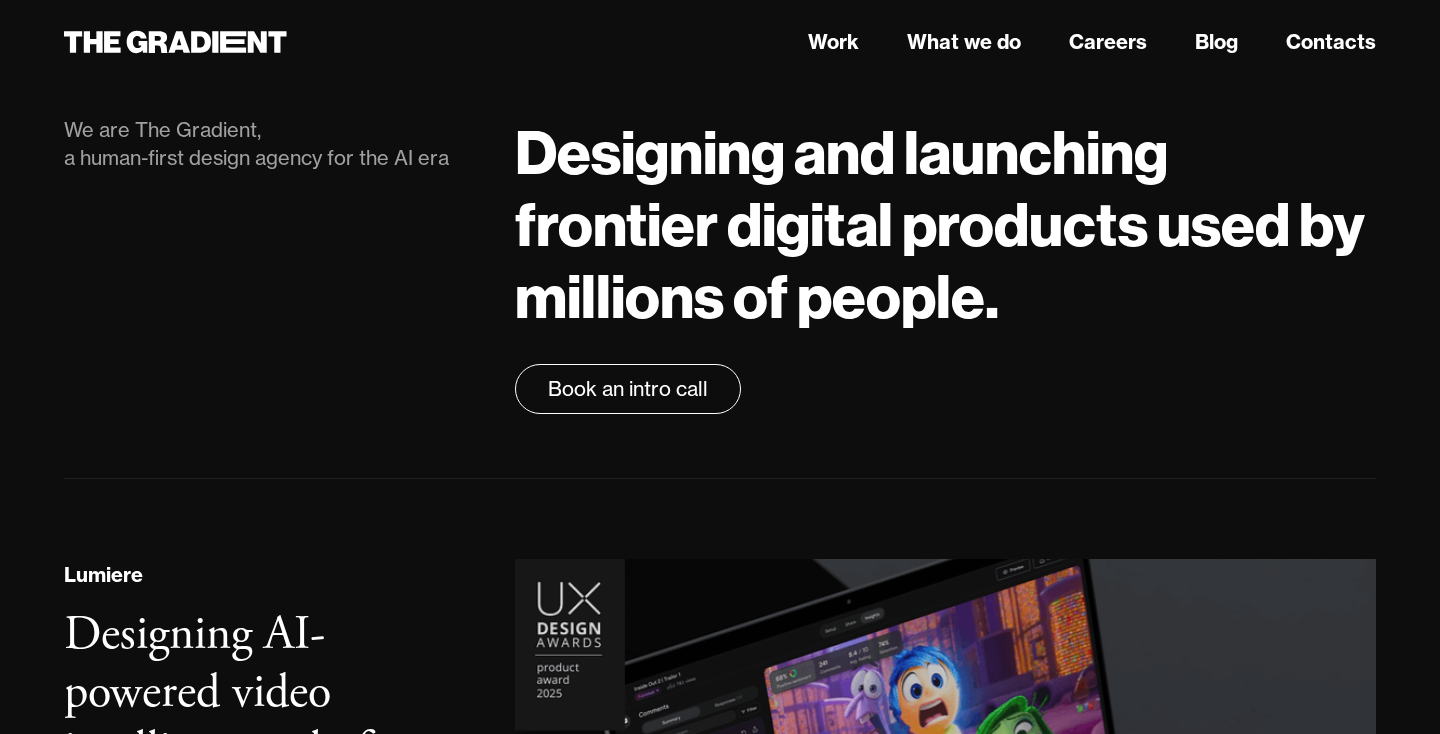 scroll, scrollTop: 0, scrollLeft: 0, axis: both 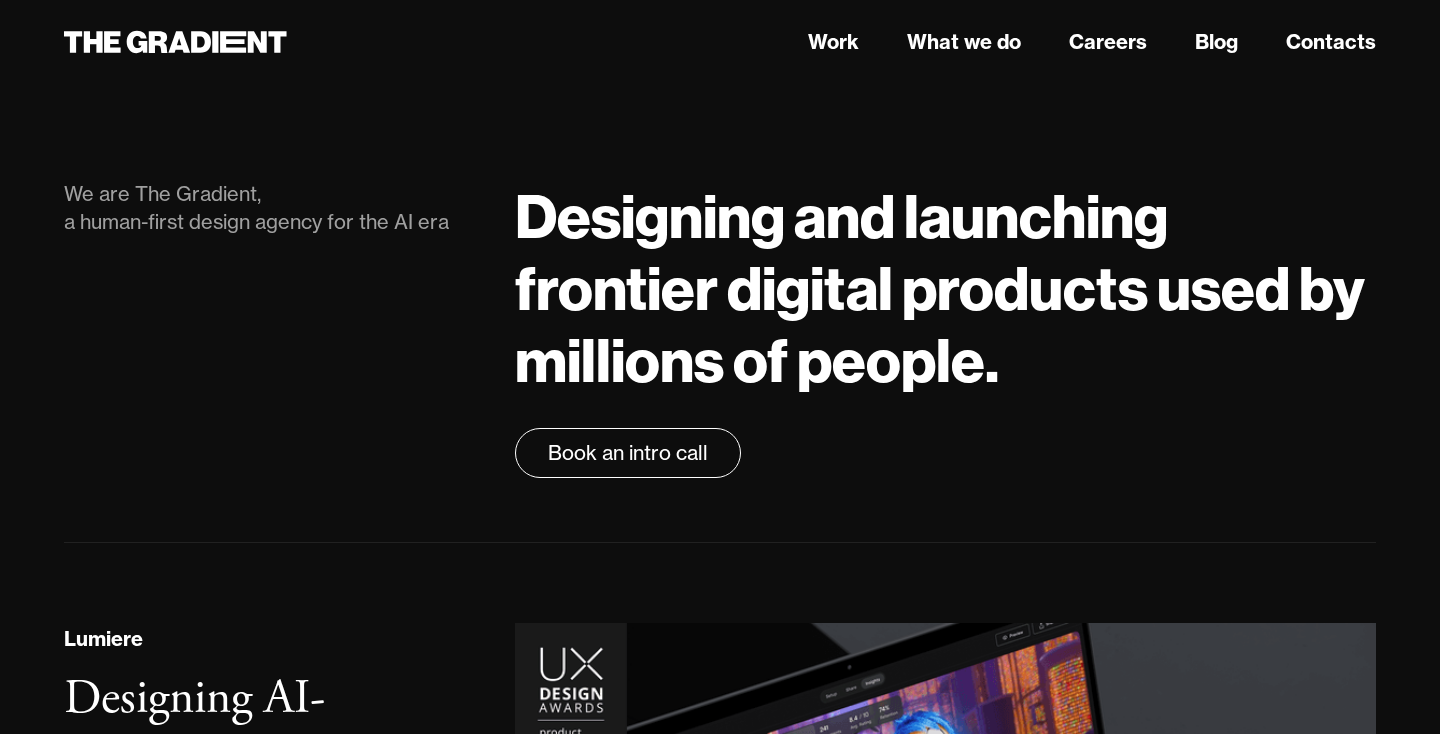 click on "Designing and launching frontier digital products used by millions of people." at bounding box center [945, 288] 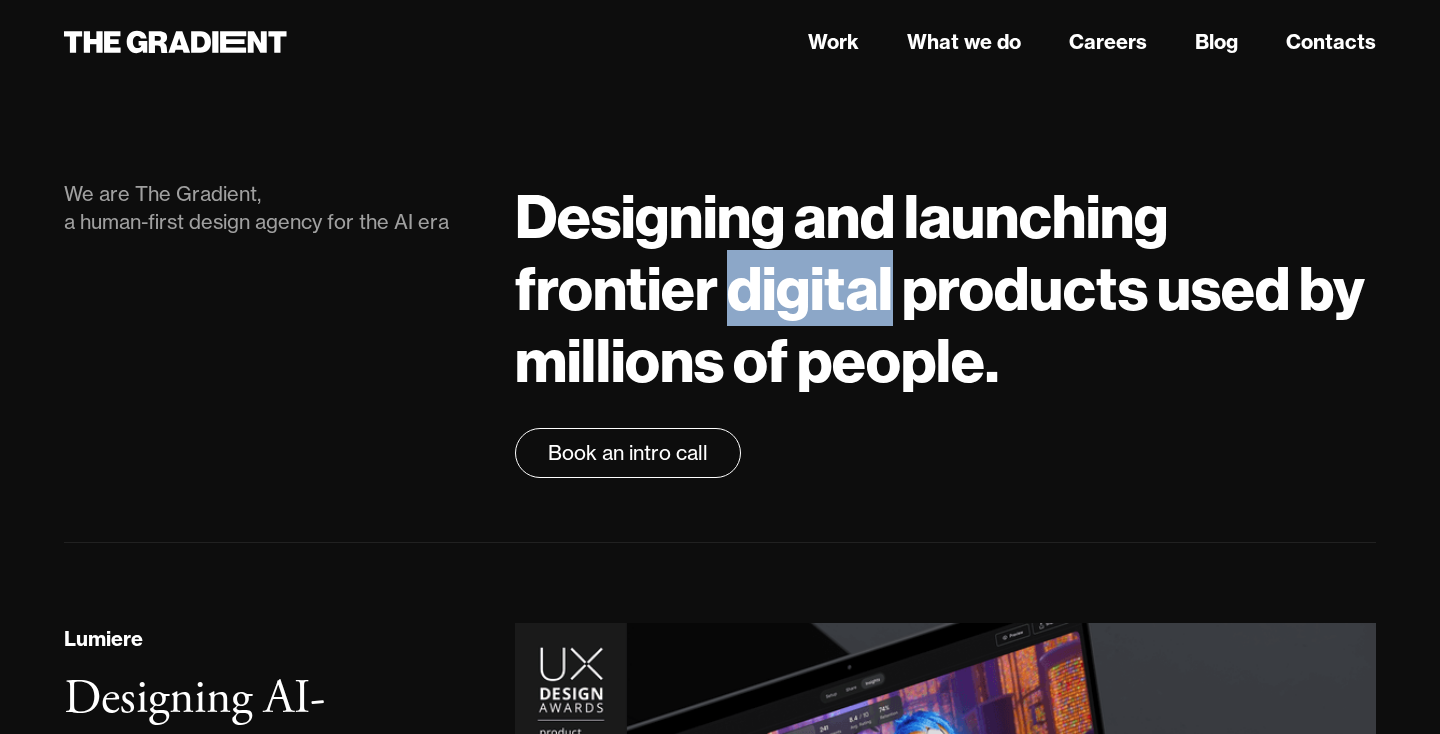 click on "Designing and launching frontier digital products used by millions of people." at bounding box center (945, 288) 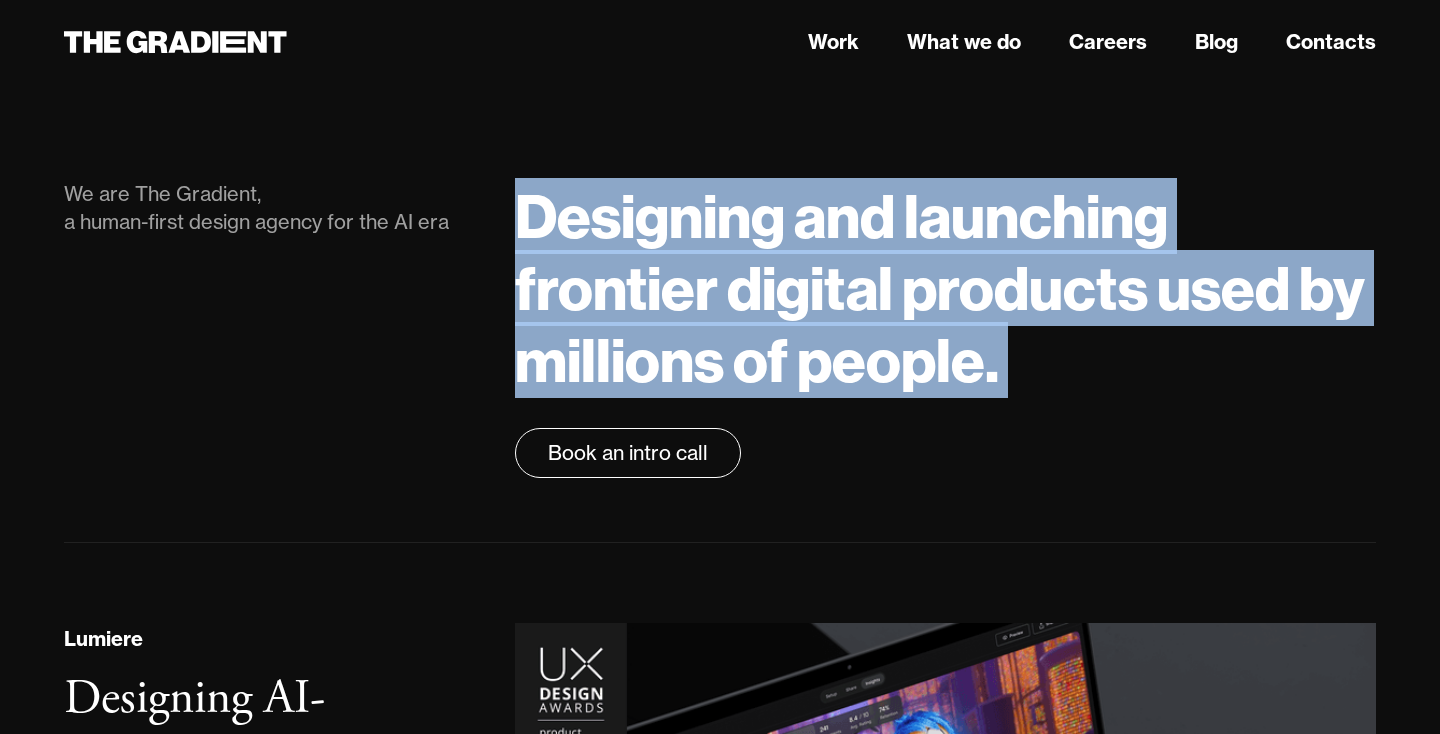 click on "Designing and launching frontier digital products used by millions of people." at bounding box center (945, 288) 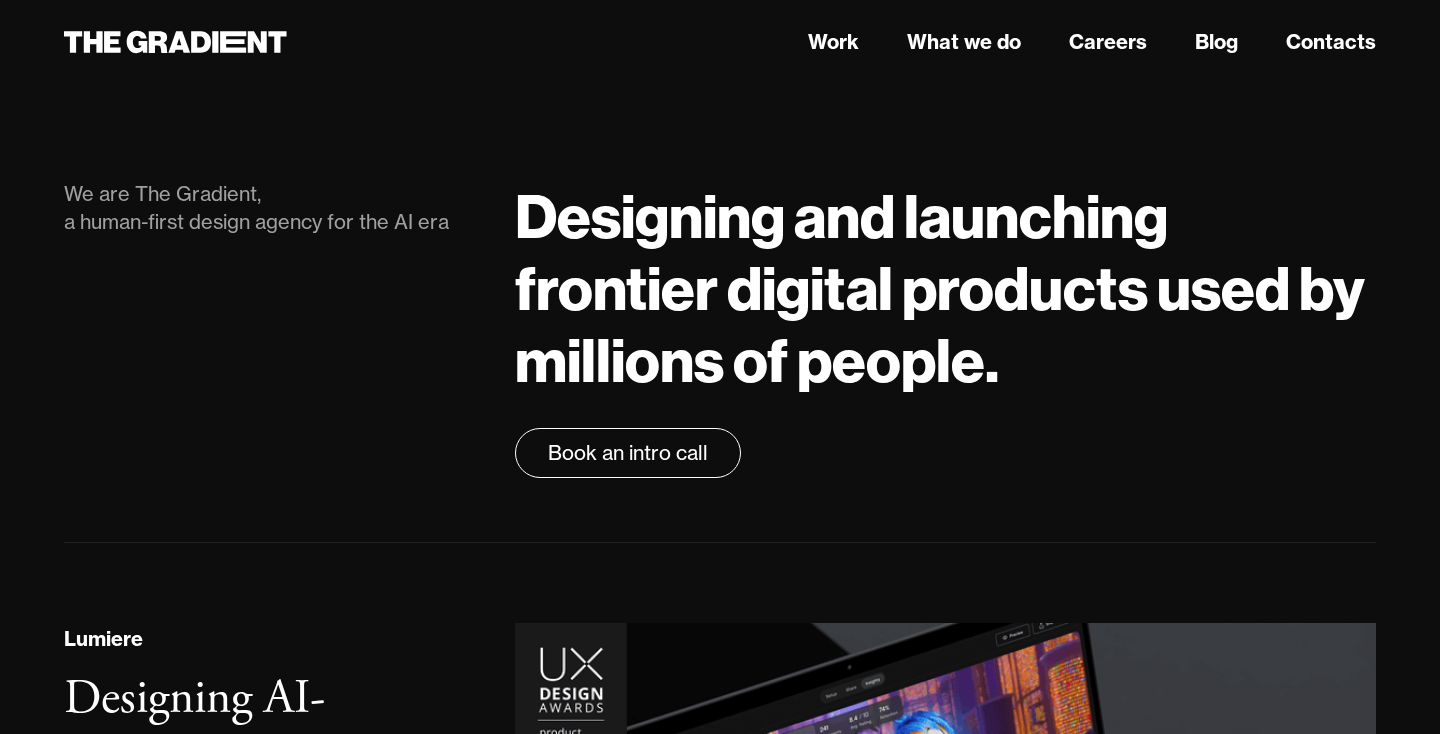 click on "Designing and launching frontier digital products used by millions of people." at bounding box center [945, 288] 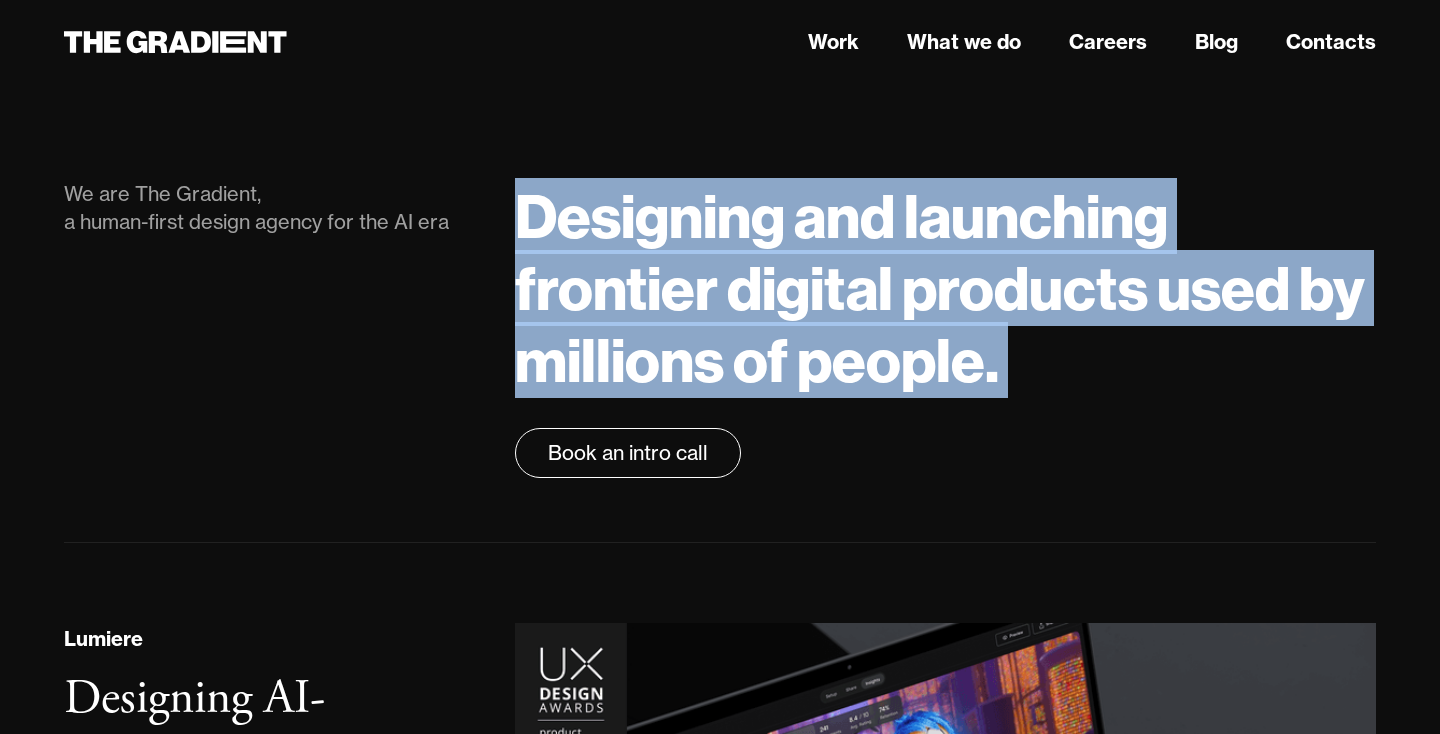 click on "Designing and launching frontier digital products used by millions of people." at bounding box center (945, 288) 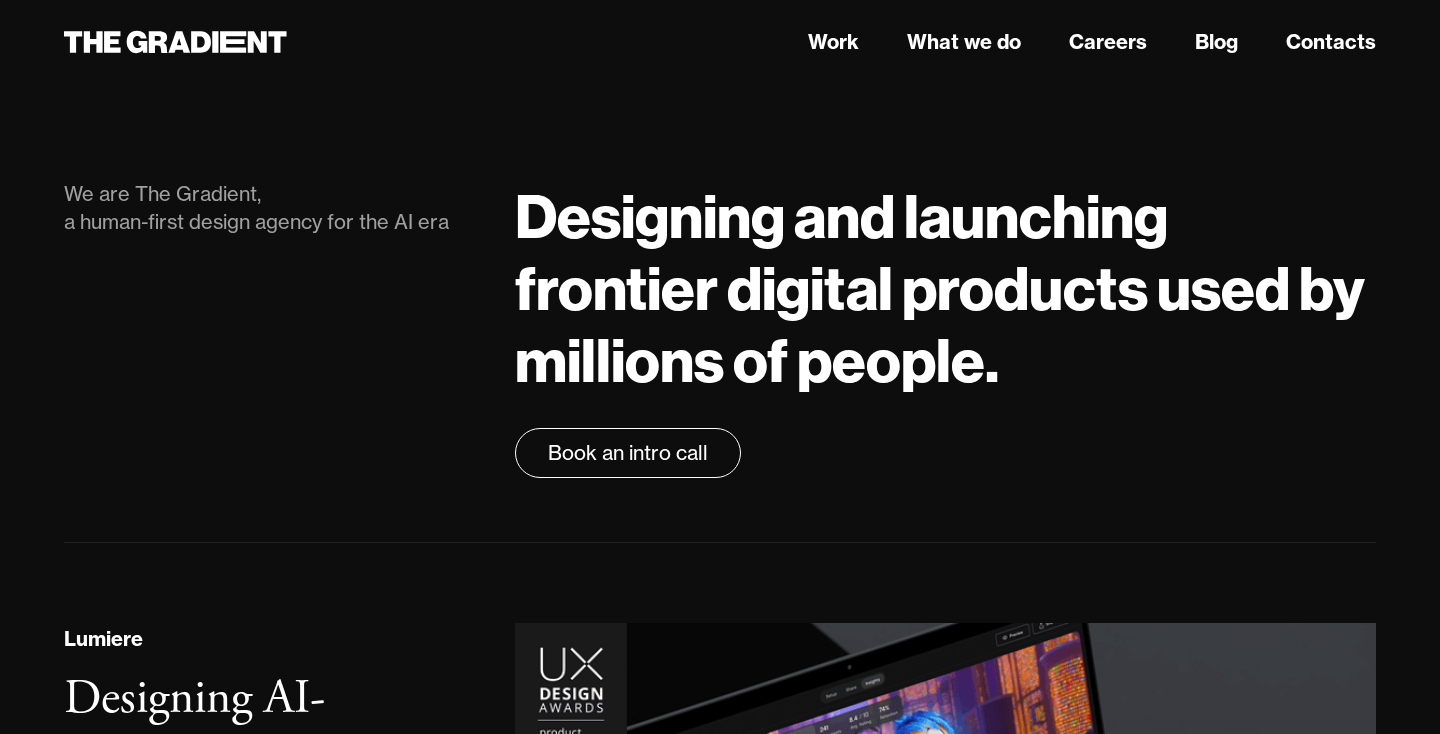 click on "Designing and launching frontier digital products used by millions of people." at bounding box center [945, 288] 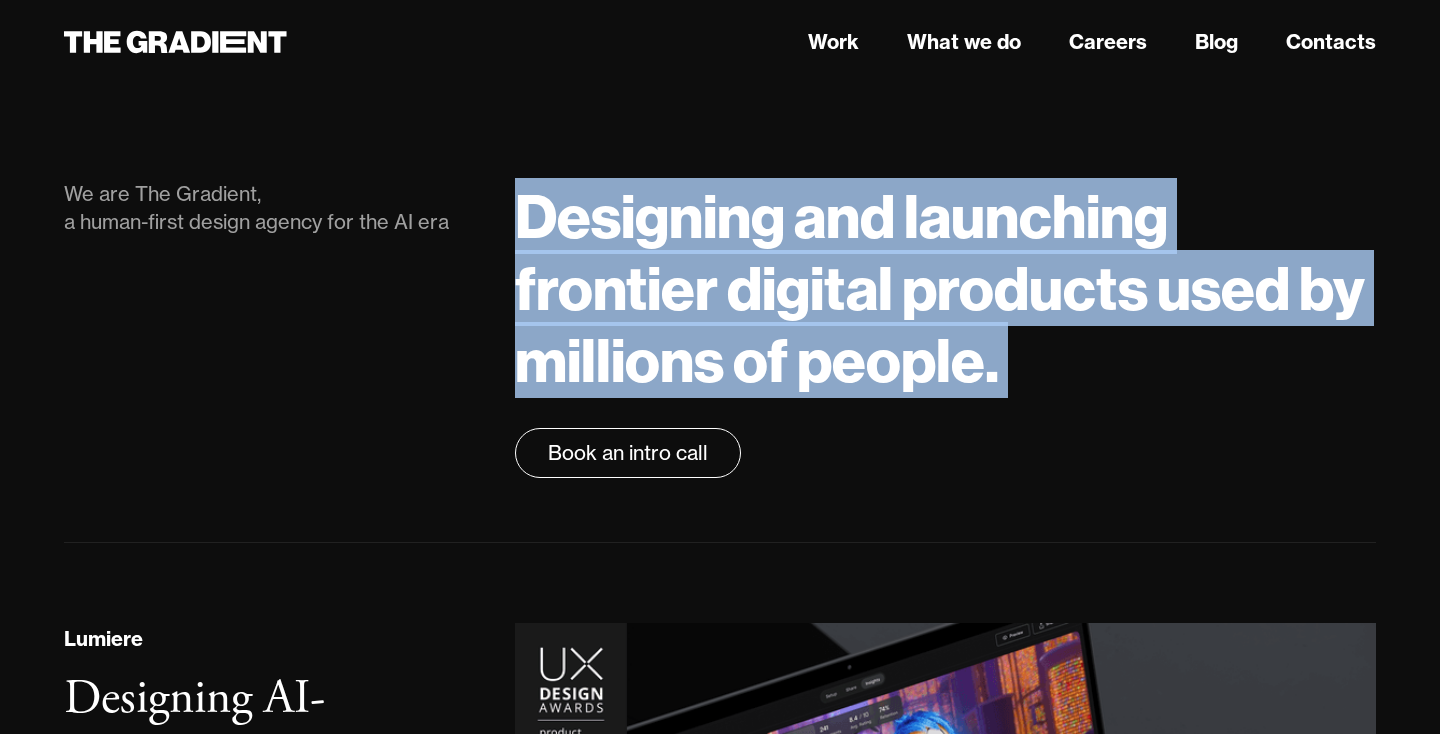 click on "Designing and launching frontier digital products used by millions of people." at bounding box center (945, 288) 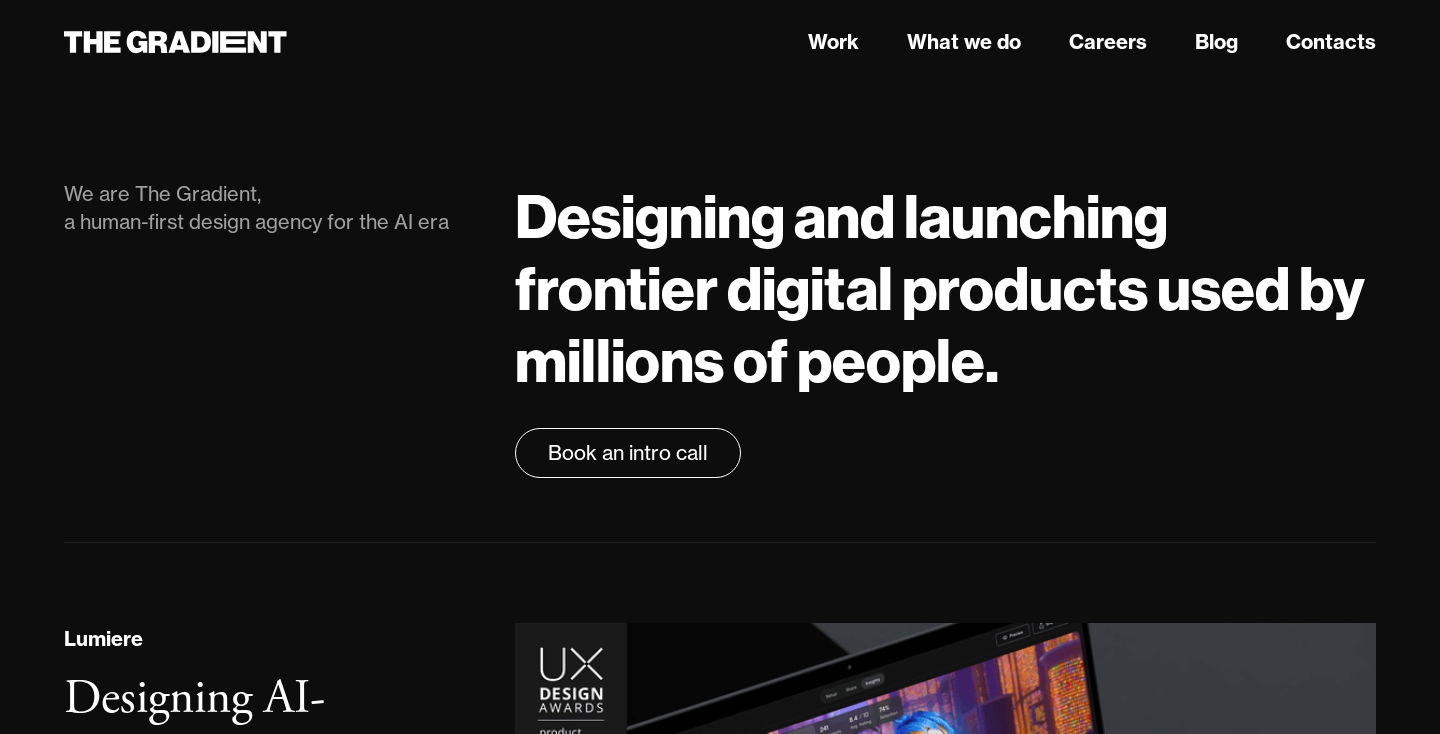 click on "Designing and launching frontier digital products used by millions of people." at bounding box center [945, 288] 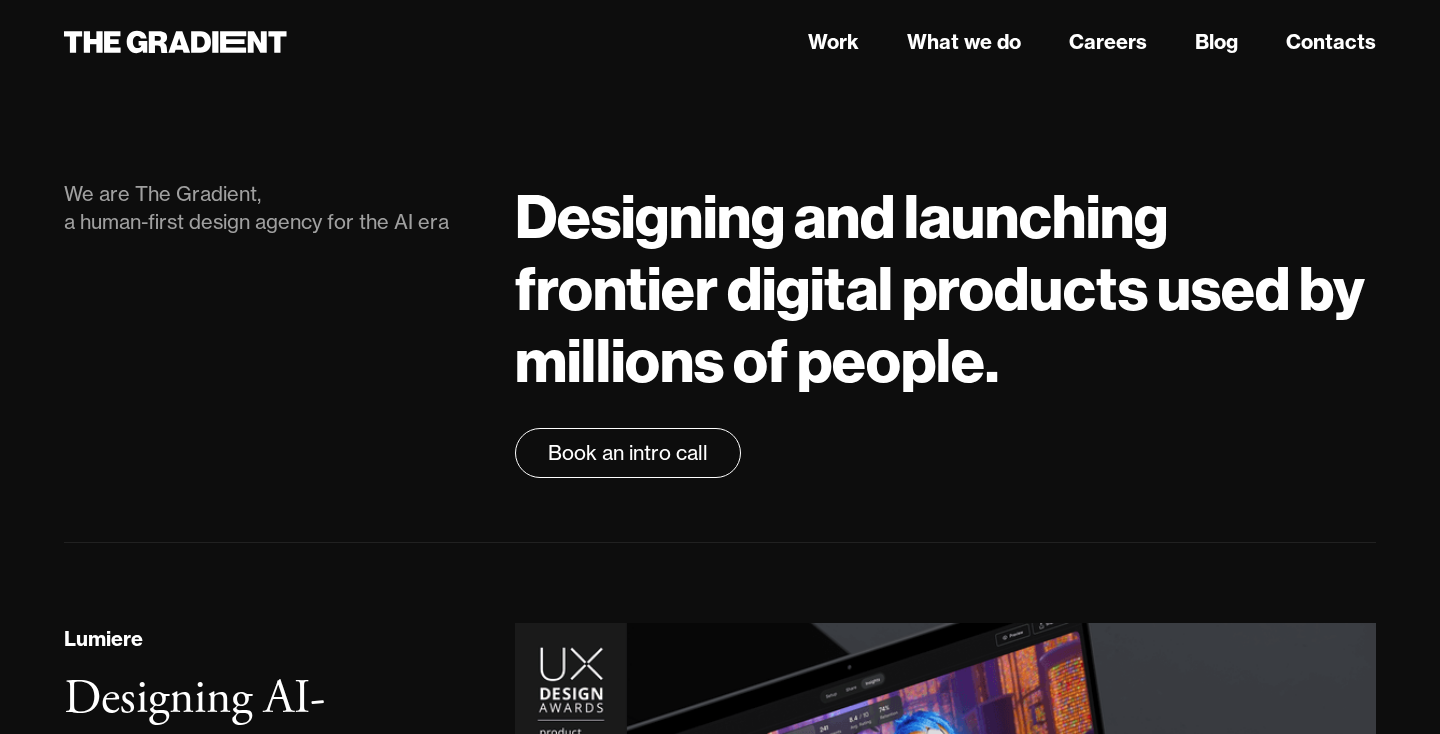 click on "Designing and launching frontier digital products used by millions of people." at bounding box center (945, 288) 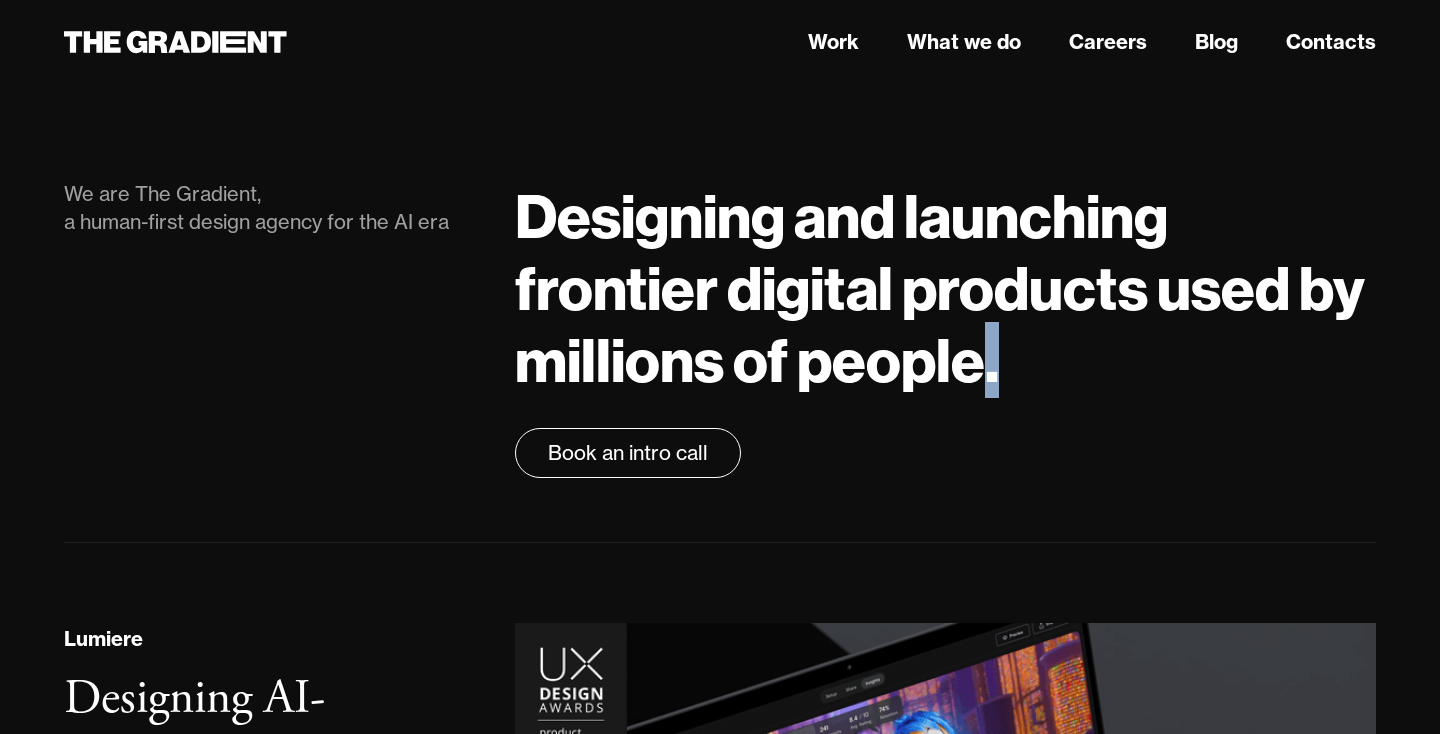 click on "Designing and launching frontier digital products used by millions of people." at bounding box center [945, 288] 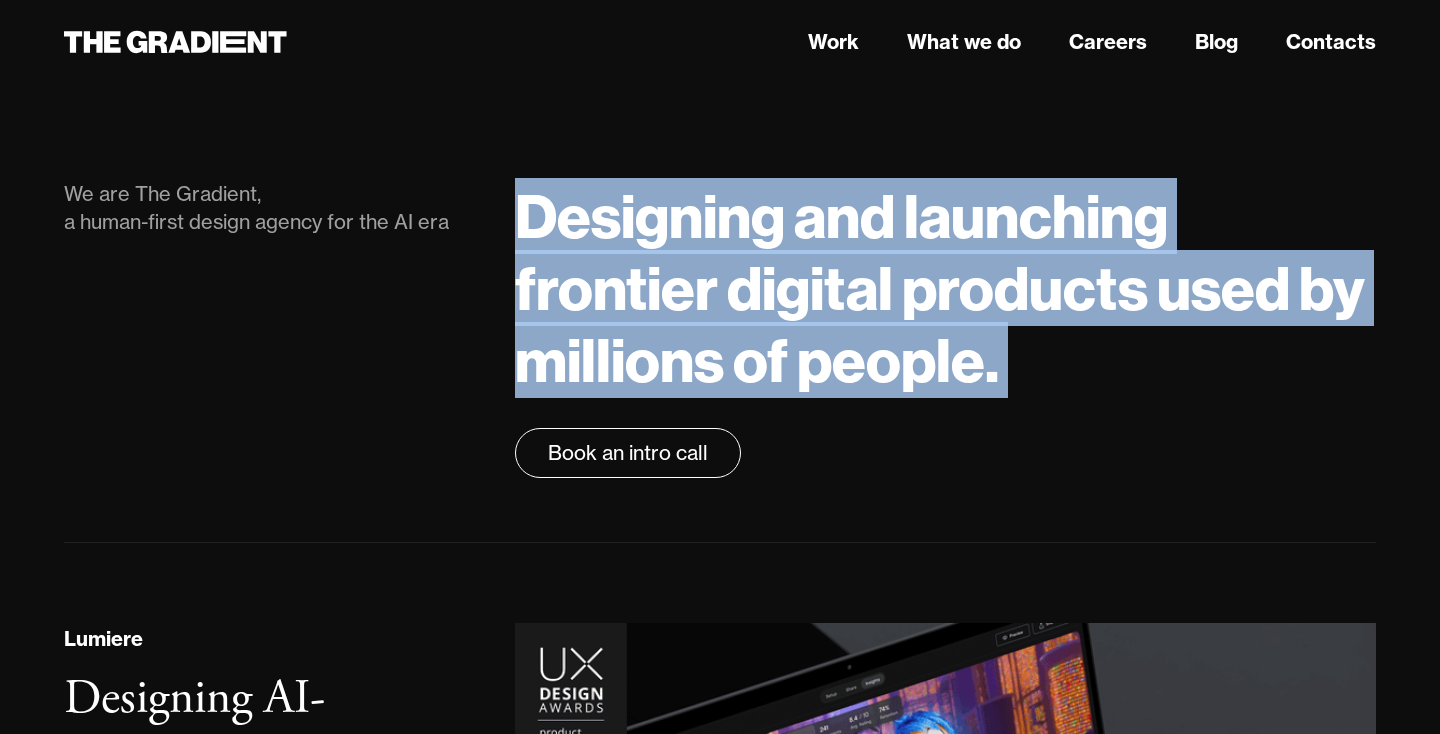 click on "Designing and launching frontier digital products used by millions of people." at bounding box center [945, 288] 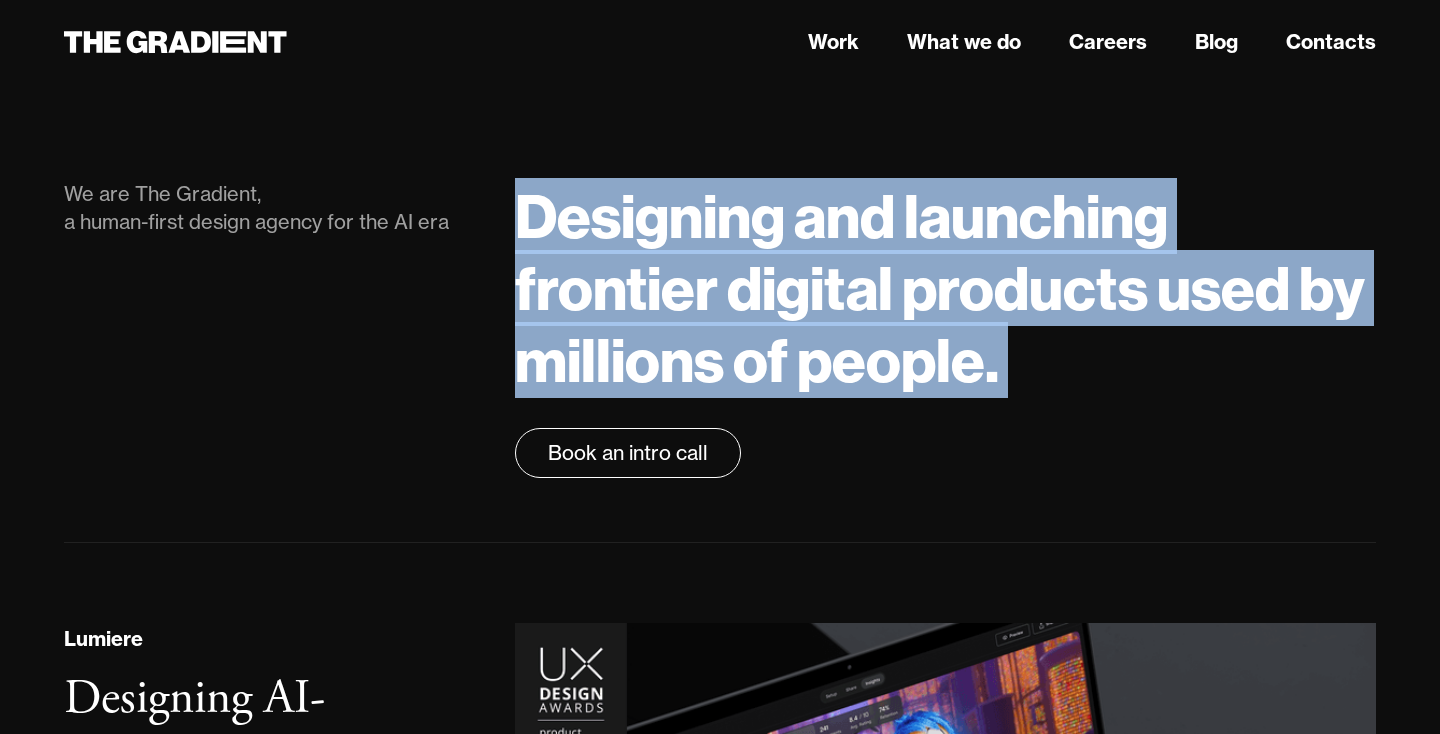 click on "Designing and launching frontier digital products used by millions of people." at bounding box center (945, 288) 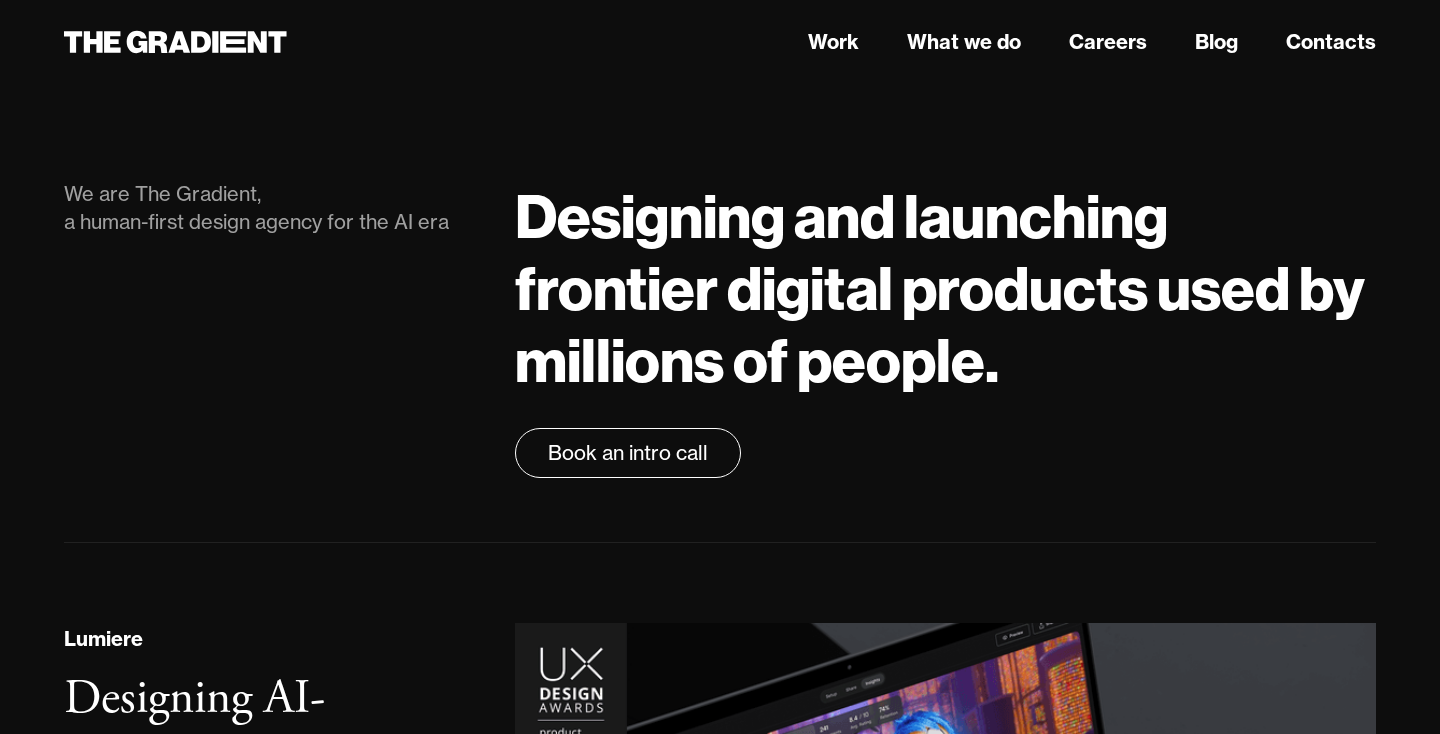 click on "Designing and launching frontier digital products used by millions of people." at bounding box center [945, 288] 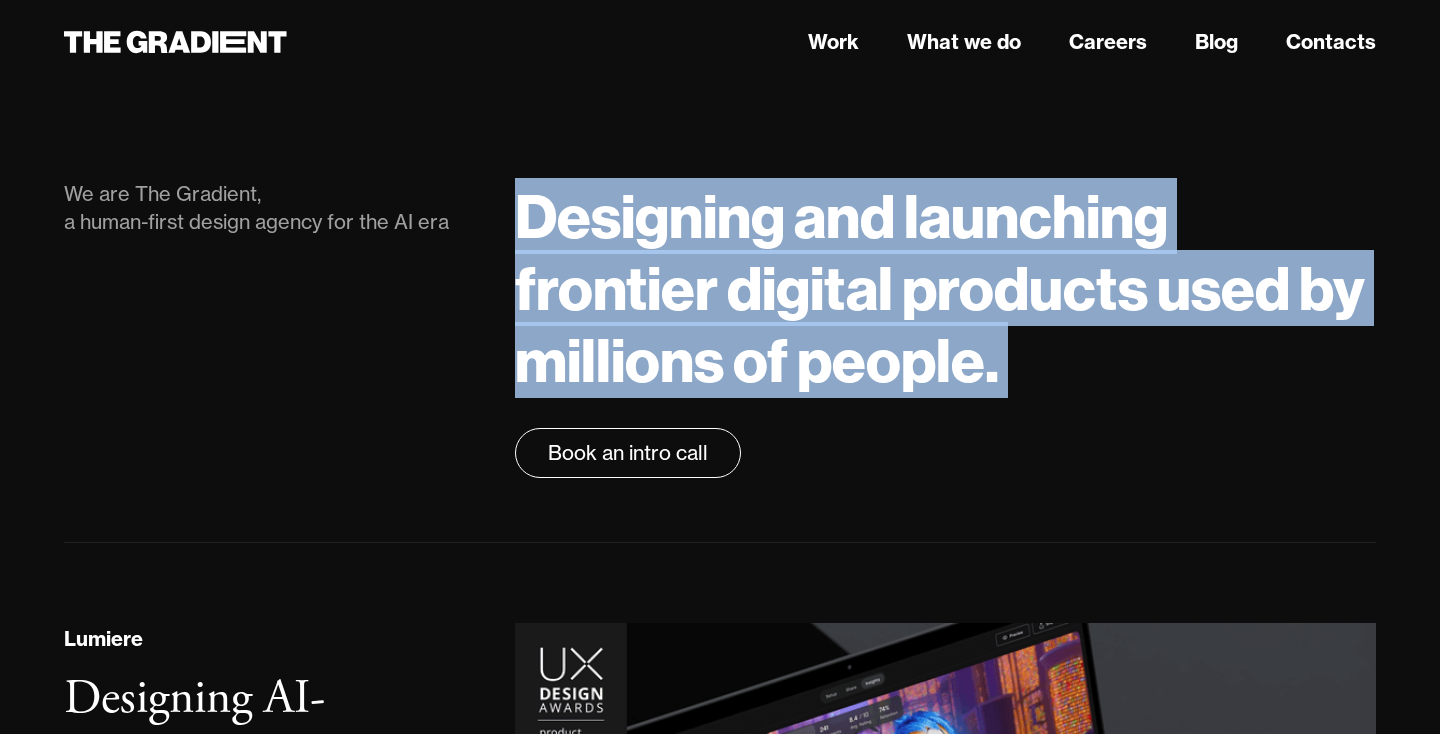click on "Designing and launching frontier digital products used by millions of people." at bounding box center [945, 288] 